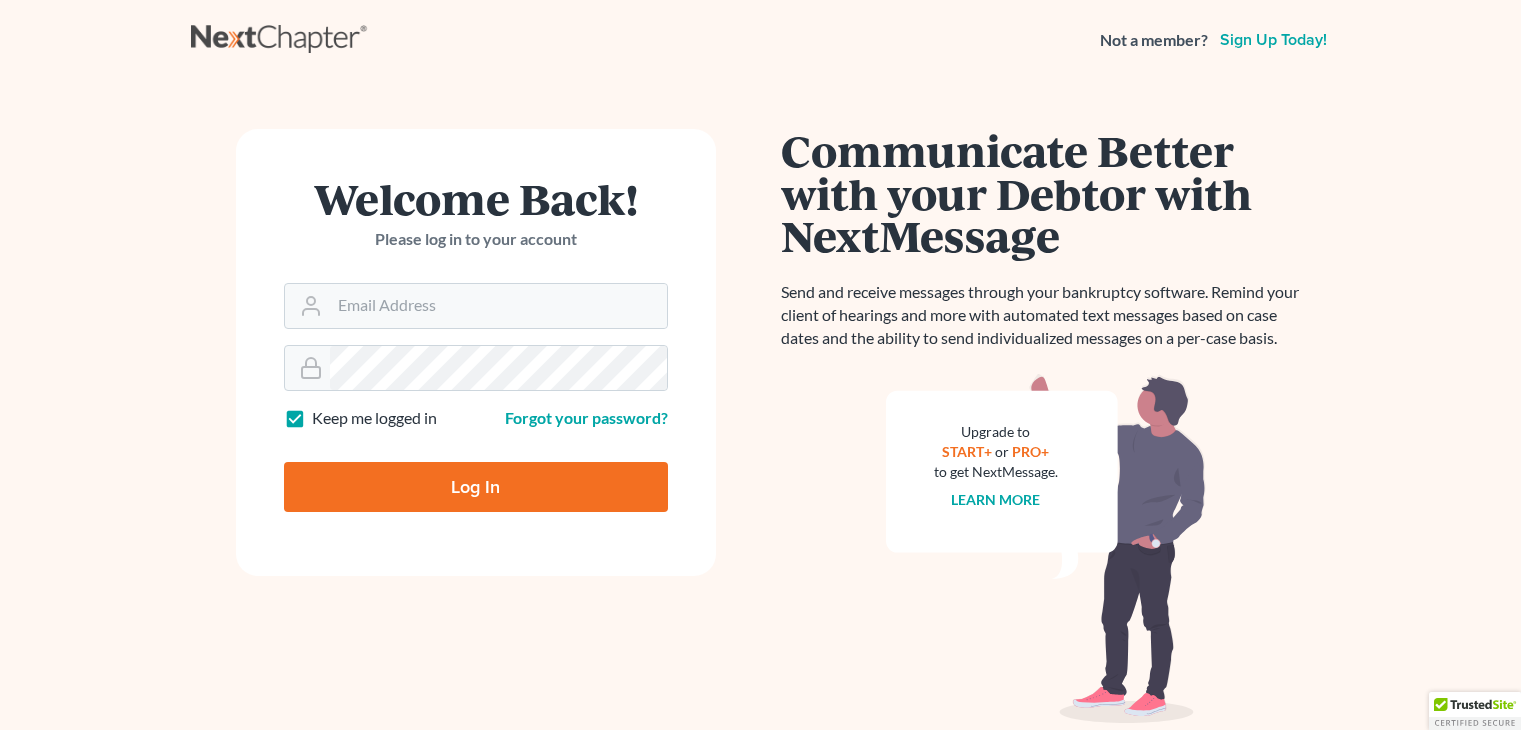 scroll, scrollTop: 0, scrollLeft: 0, axis: both 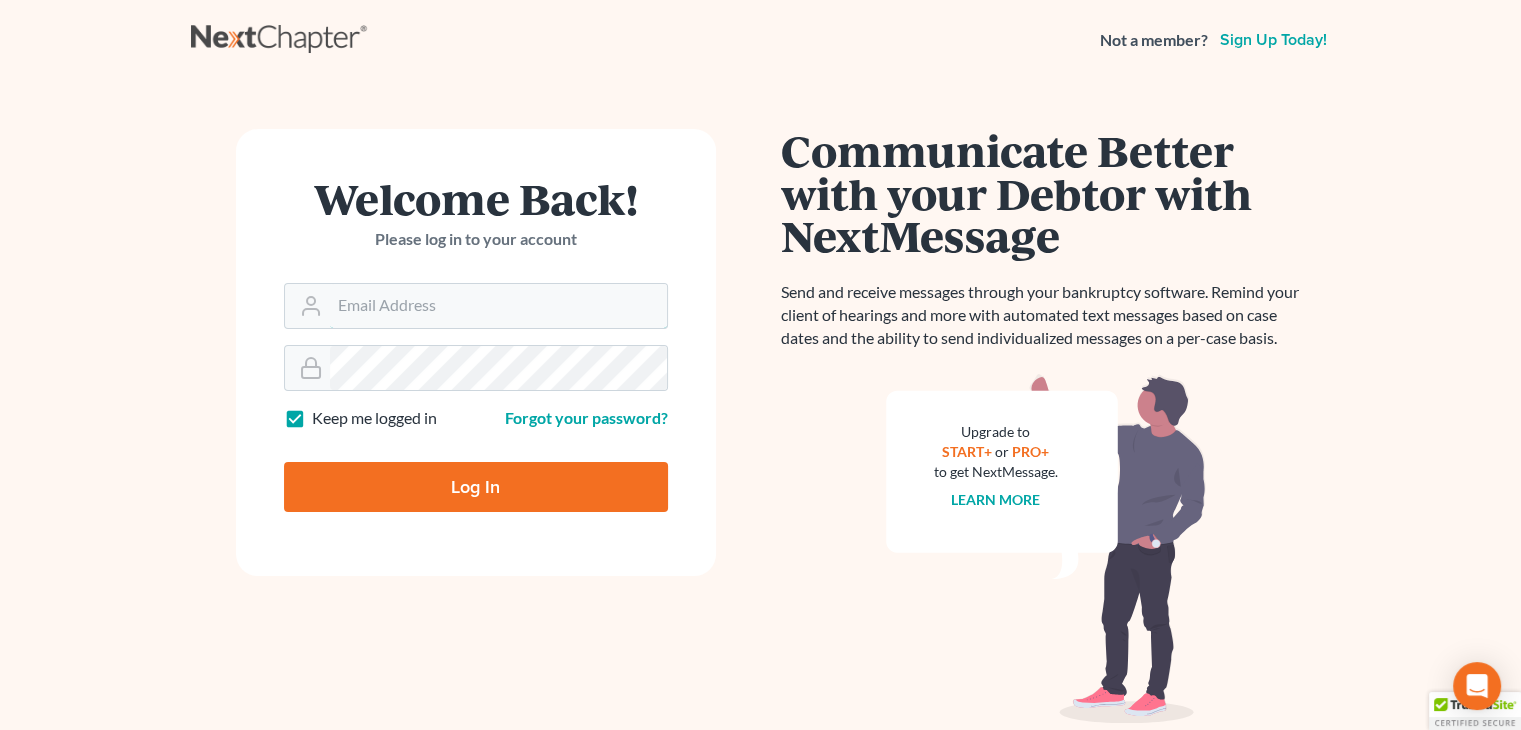 type on "[EMAIL]" 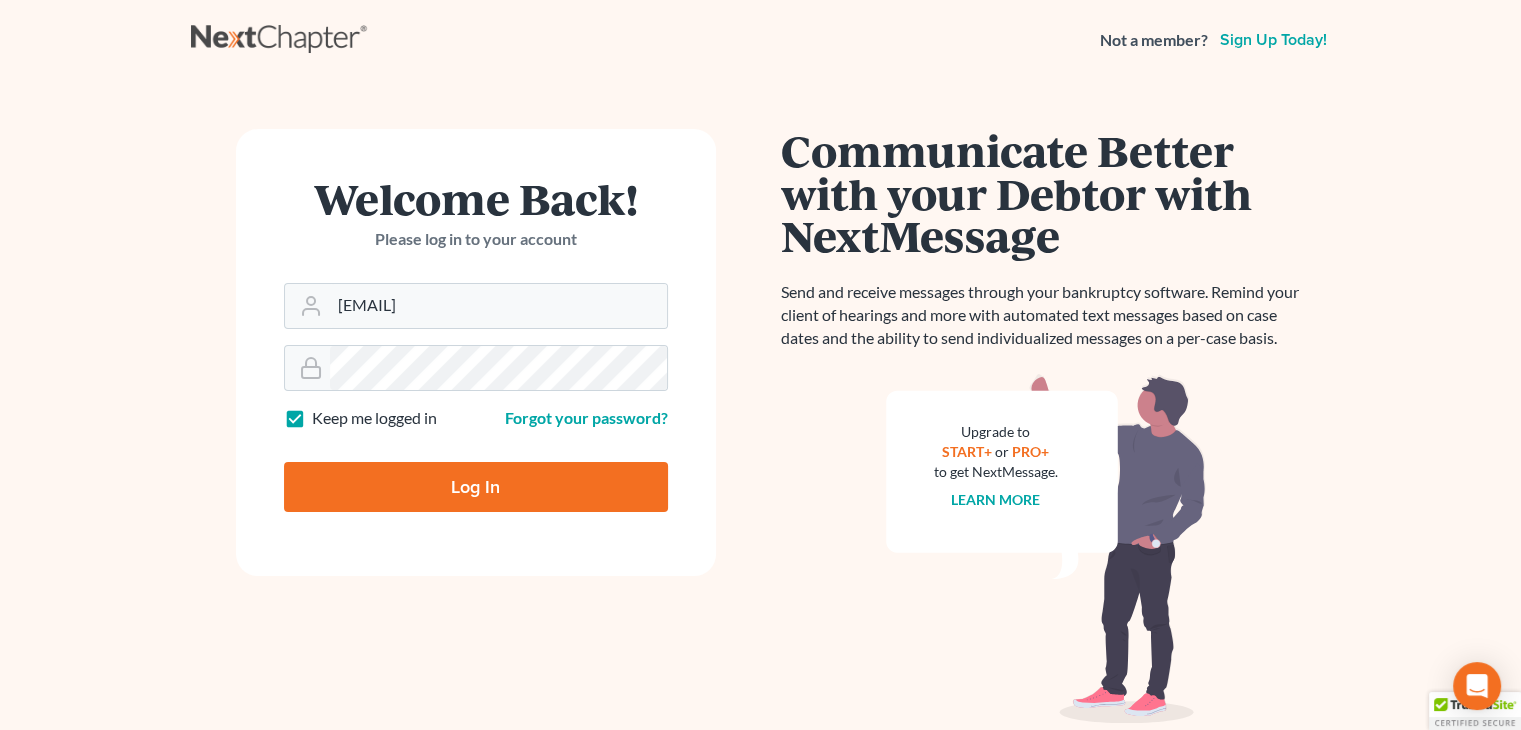 click on "Log In" at bounding box center [476, 487] 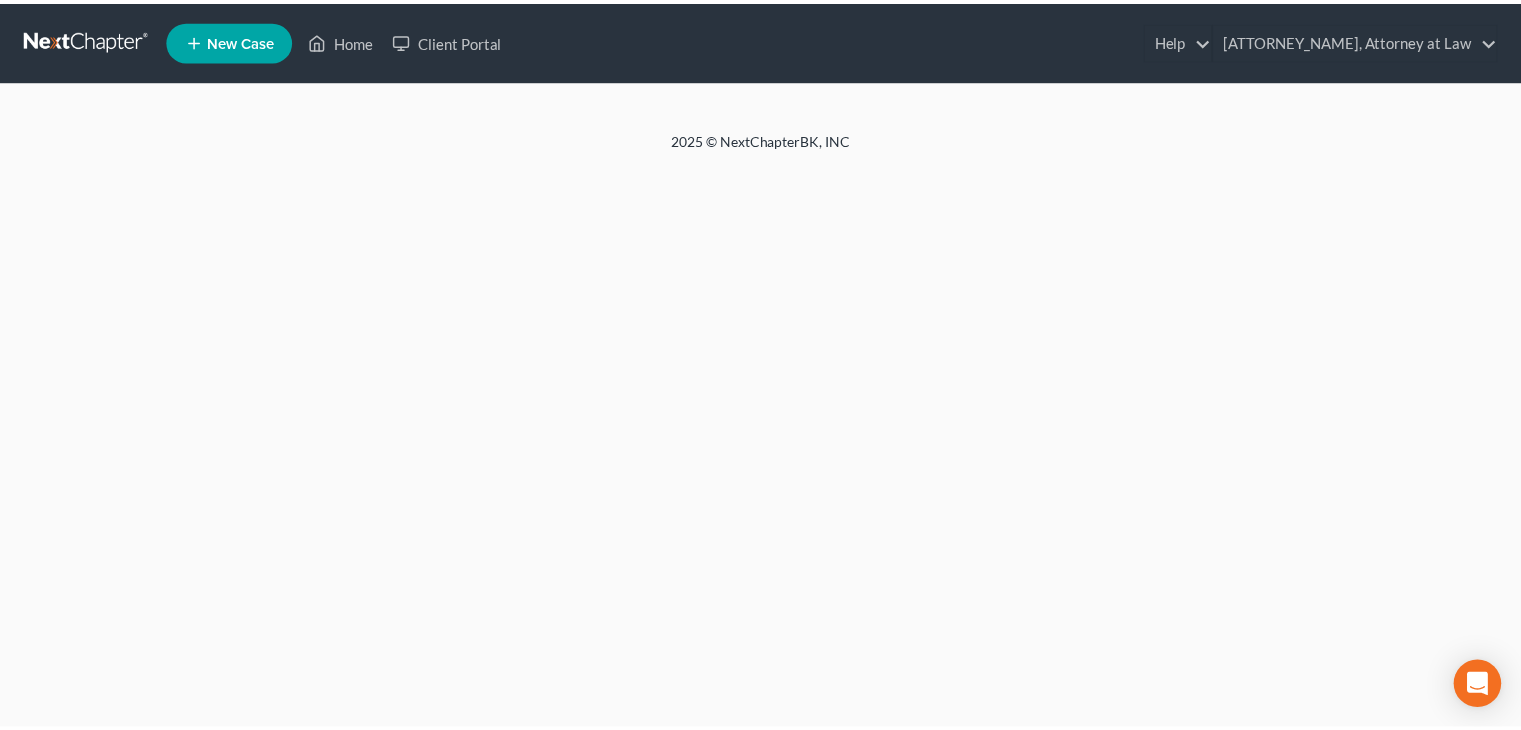 scroll, scrollTop: 0, scrollLeft: 0, axis: both 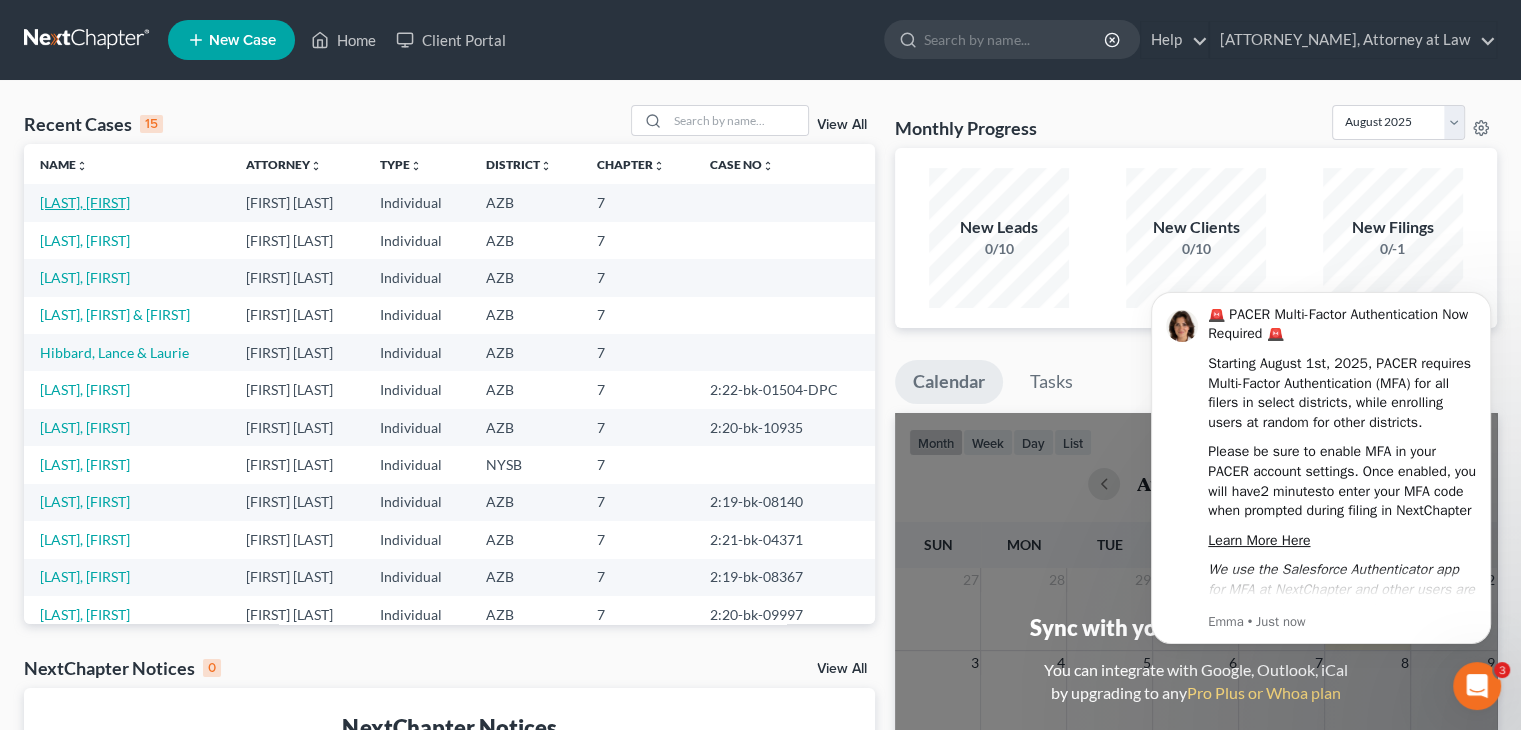 click on "[LAST], [FIRST]" at bounding box center (85, 202) 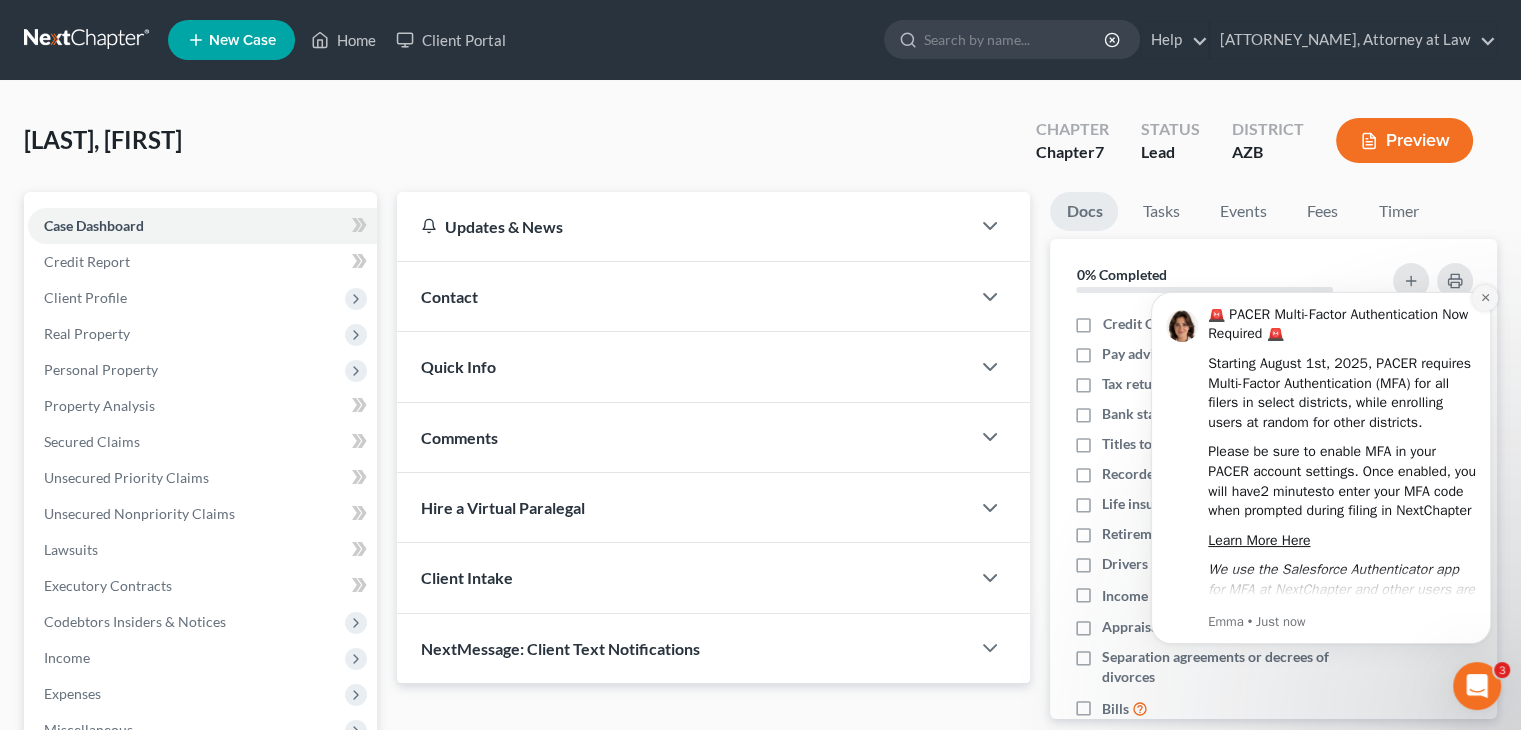 click 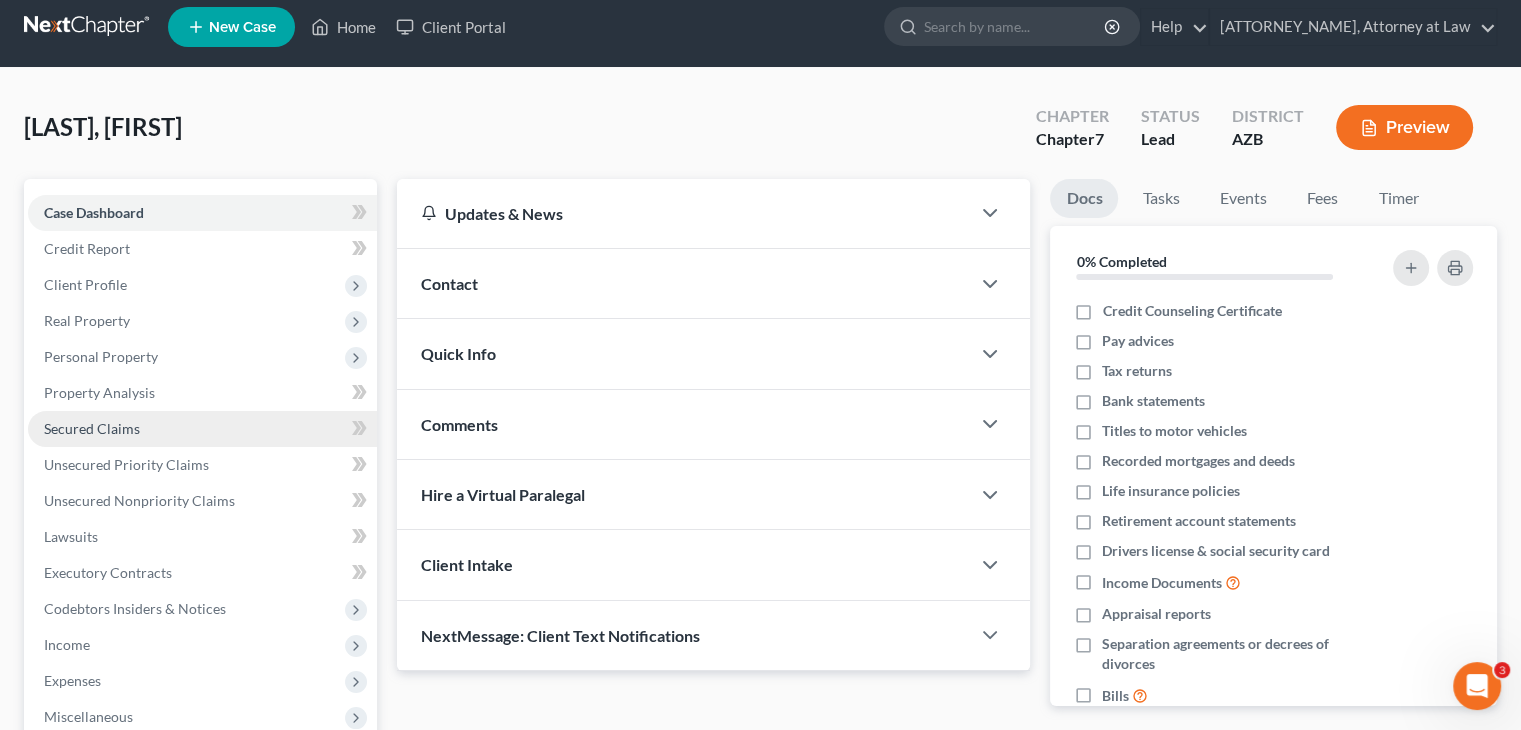 scroll, scrollTop: 300, scrollLeft: 0, axis: vertical 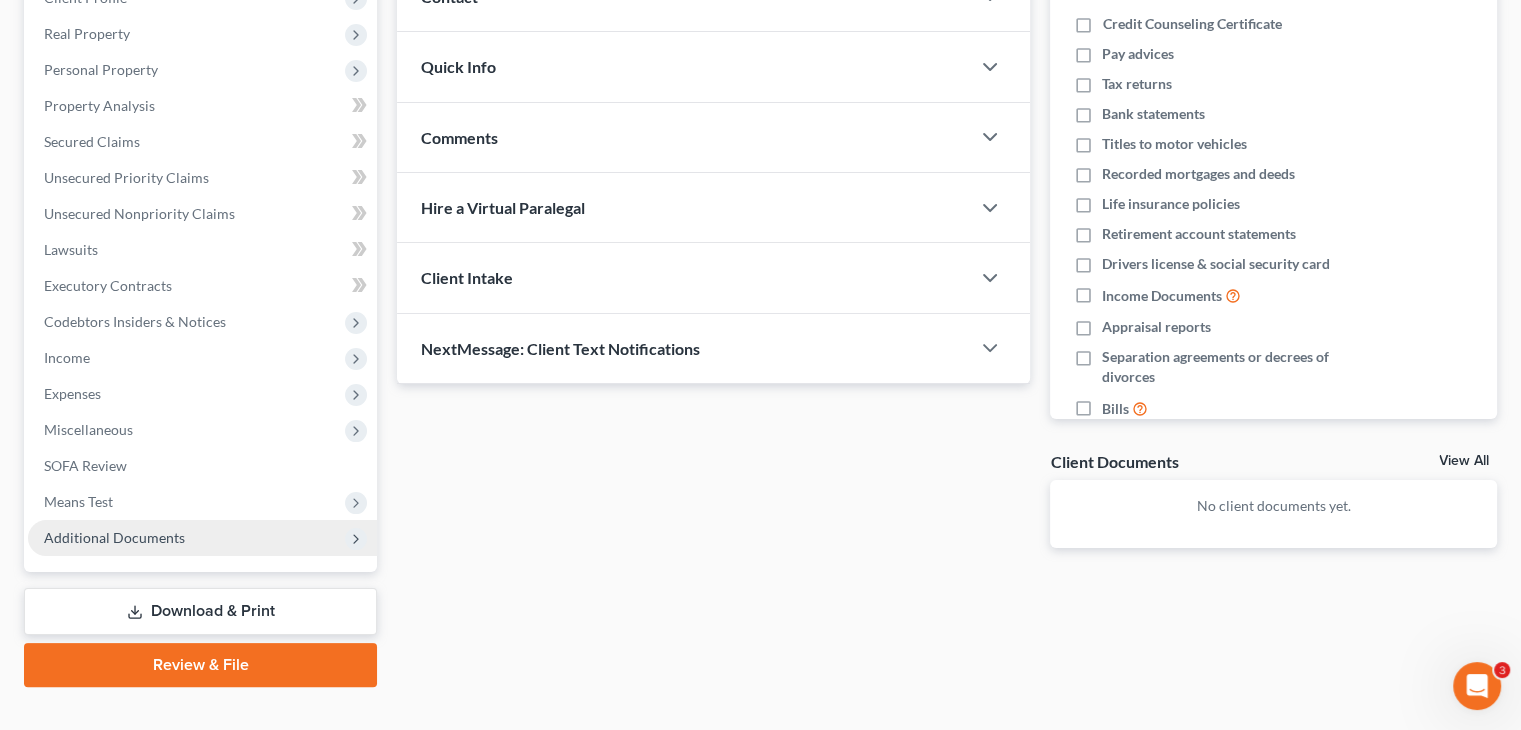 click on "Additional Documents" at bounding box center (114, 537) 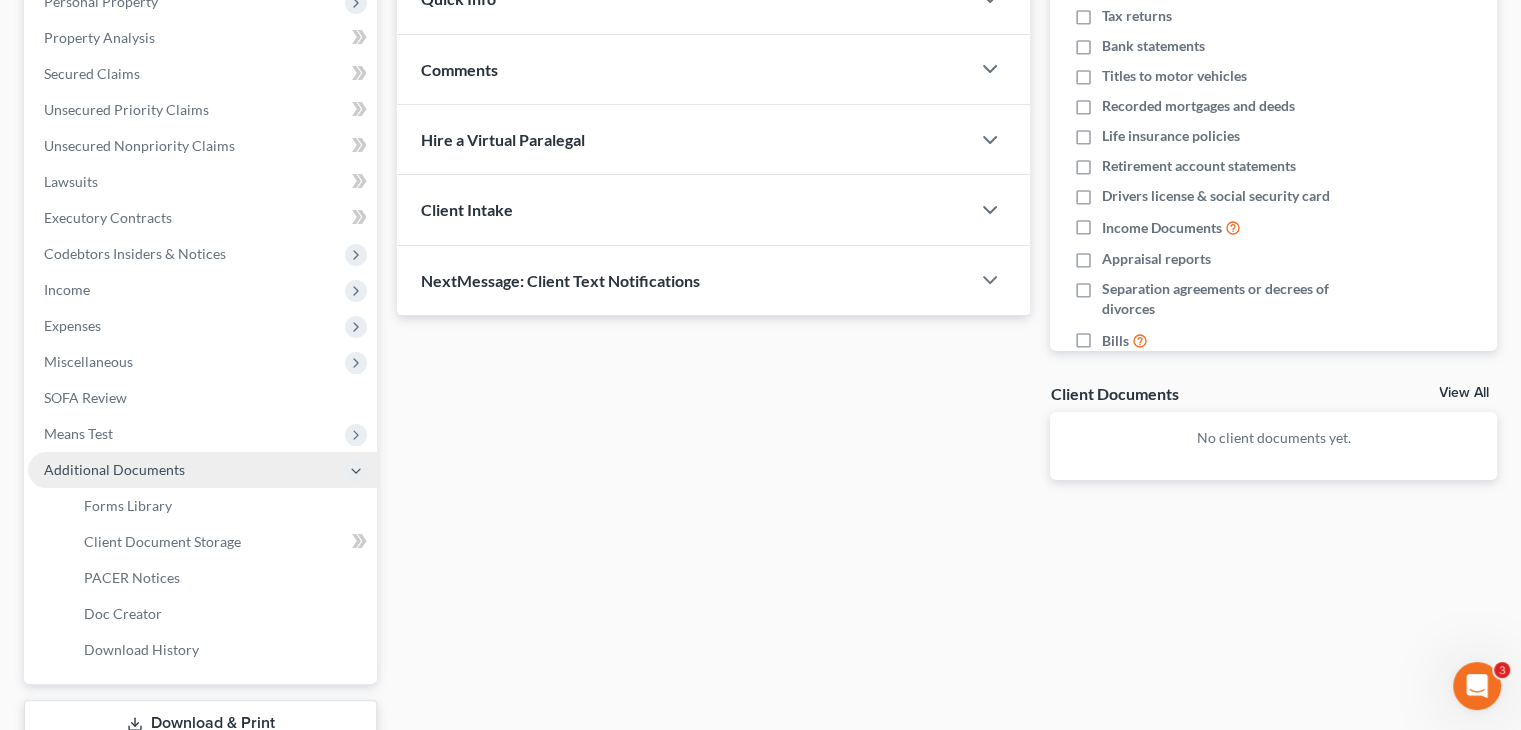 scroll, scrollTop: 400, scrollLeft: 0, axis: vertical 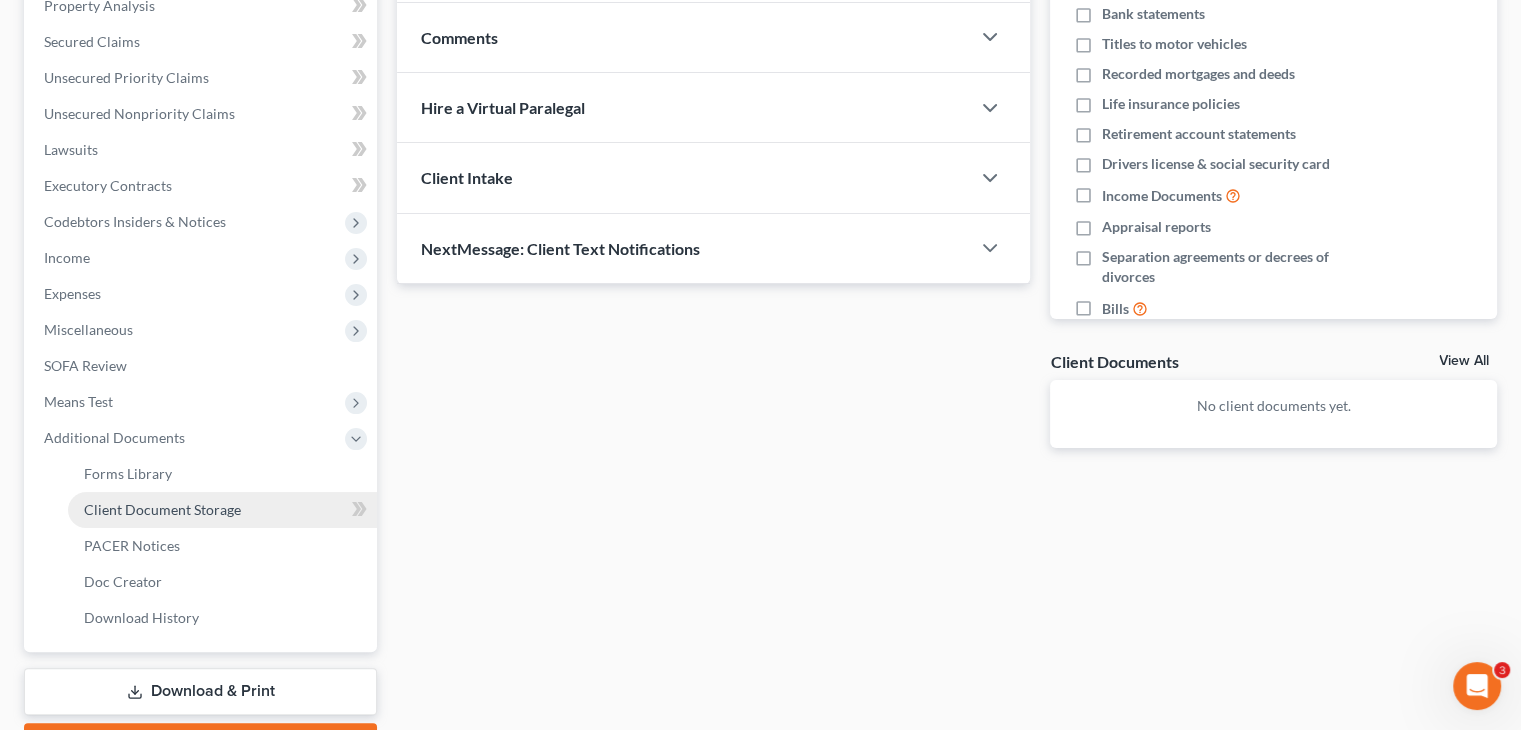 click on "Client Document Storage" at bounding box center [162, 509] 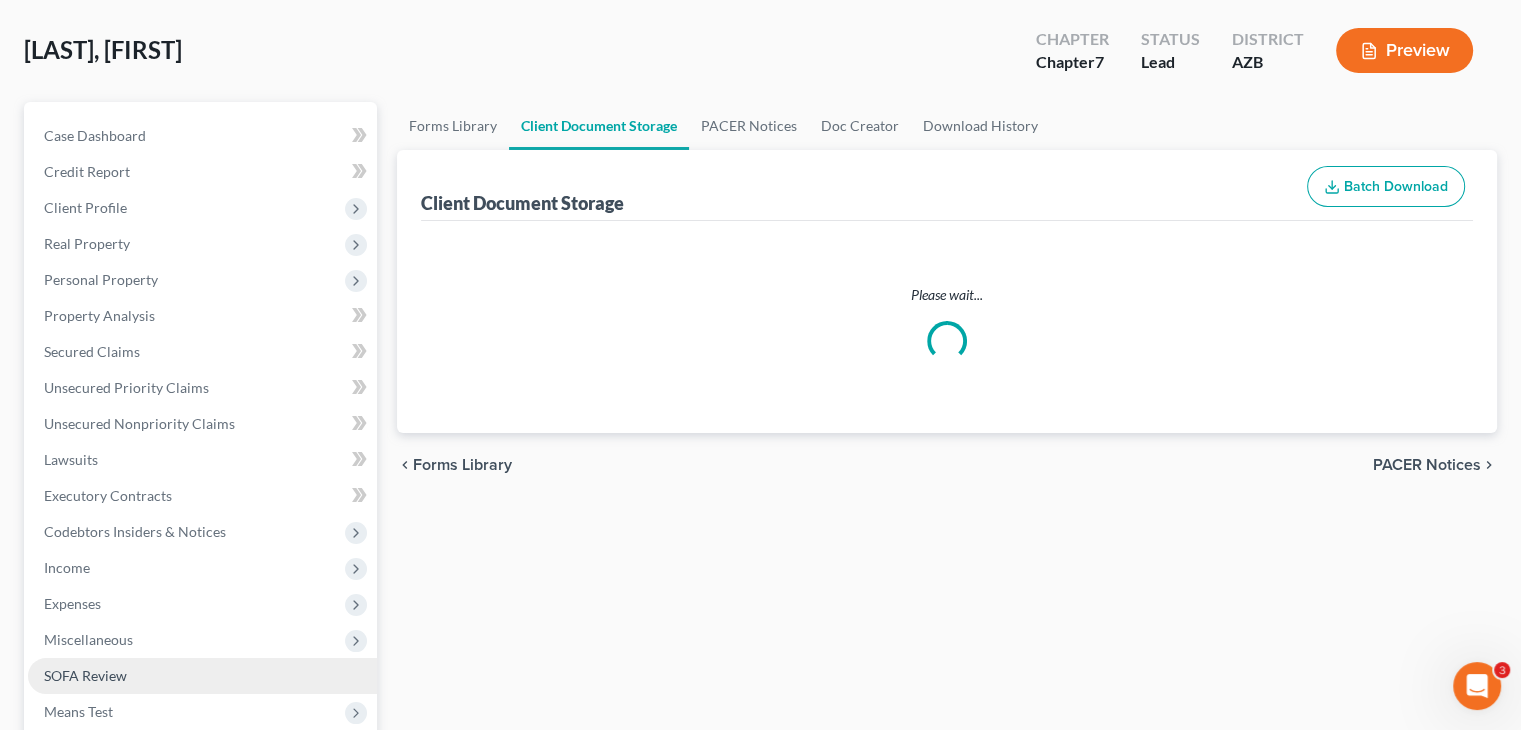 scroll, scrollTop: 0, scrollLeft: 0, axis: both 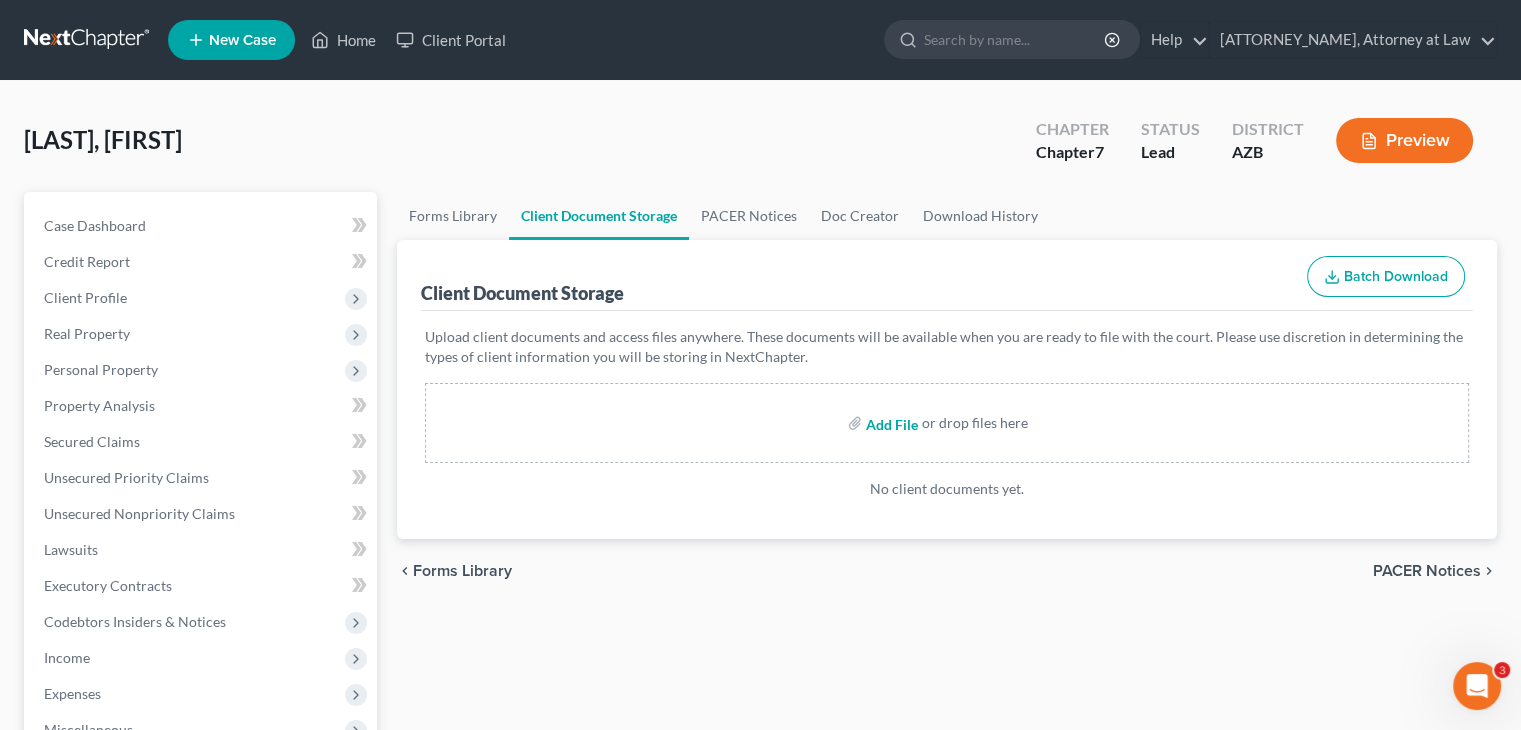 click at bounding box center (890, 423) 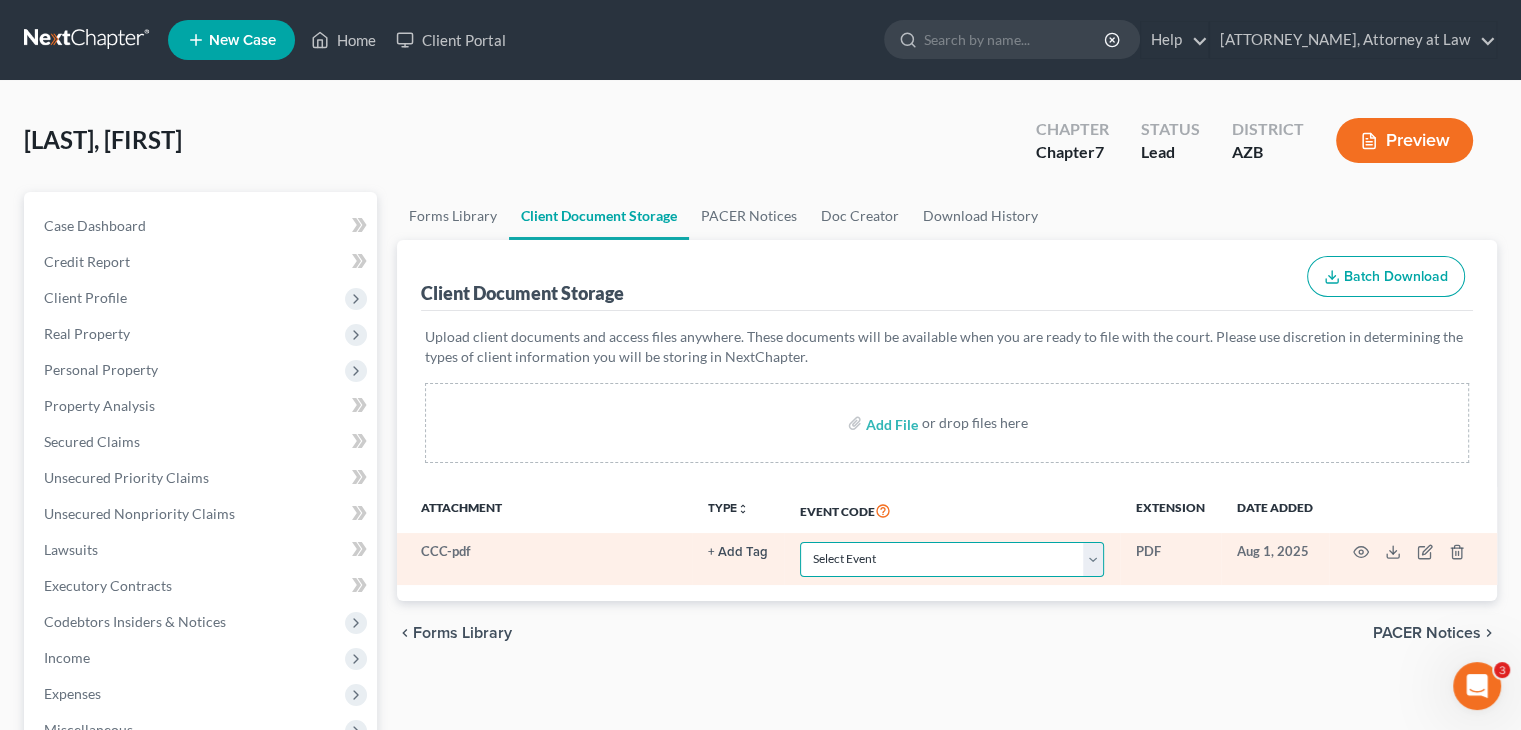 click on "Select Event AA Schedules and Statements (Formerly All Required) Amended Chapter 13 Plan and Notice of Date to File Objection Amendment to Mailing List (32.00 fee) Amendment to Petition Amendment to Schedules (A/B,C,G,H,I,J) Amendment to Schedules (D,E/F/34.00 Fee) Certificate that Debtor was Unable to Obtain Credit Counseling Due to Exigent Circumstances Chapter 11 Statement of Monthly Income Form 122B Chapter 13 Calculation of Disposable Income 122C-2 Chapter 13 Plan and Application for Pmt of Administrative Expense and Notc of Date to File Objection Chapter 13 Plan and Notice of Date to File Objection Chapter 13 Statement of Monthly Income 122C-1 Chapter 7 Means Test Calculation 122A-2 Chapter 7 Statements - Monthly Income (122A-1) / Exemption Presumption of Abuse (122A-1Supp) Credit Counseling Certificate (Include any Debt Repayment Plan) DeBN Debtor Electronic Noticing Request Debtor Application to Waive Payment of Chapter 7 Filing Fee Debtor Tax Information Declaration of Evidence of Employer Payments" at bounding box center [952, 559] 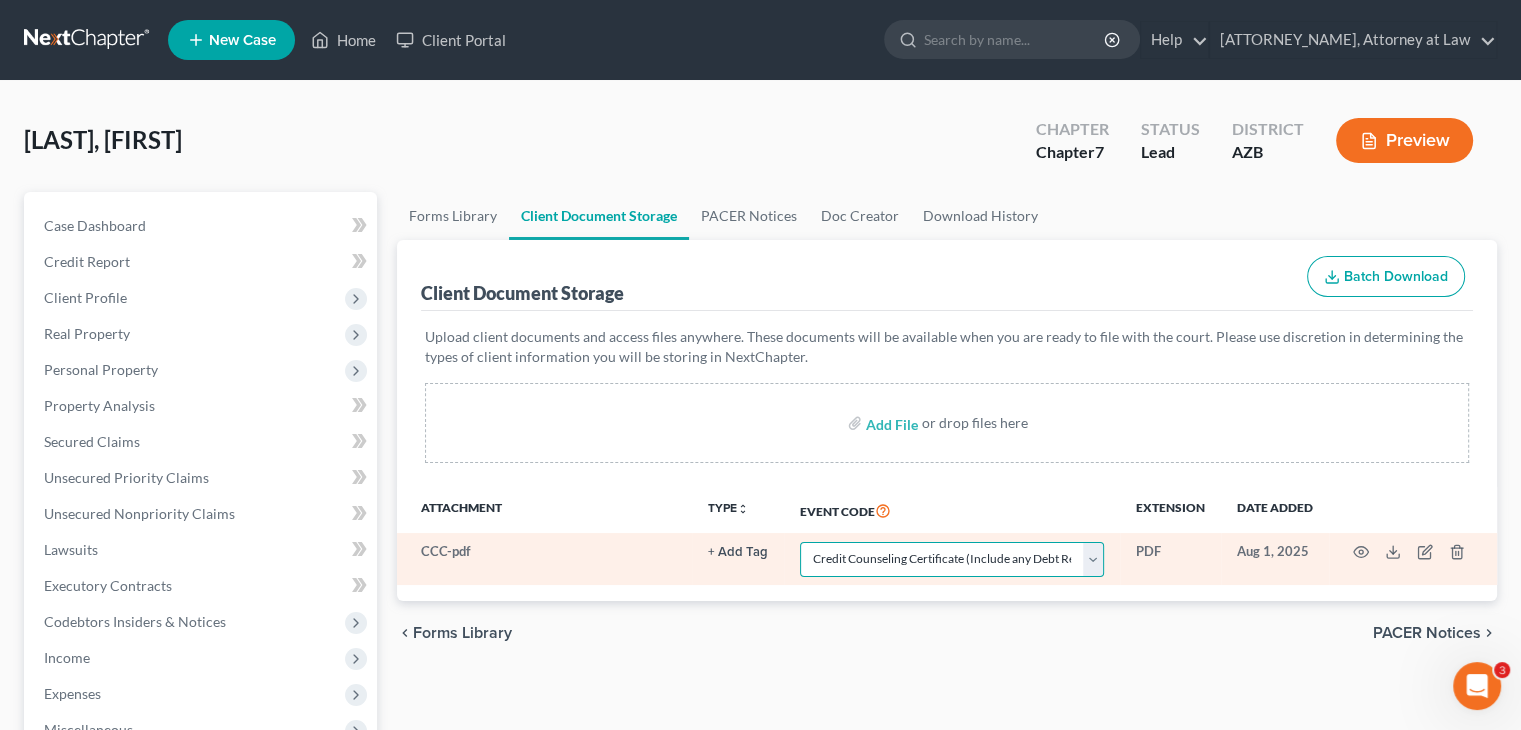 click on "Select Event AA Schedules and Statements (Formerly All Required) Amended Chapter 13 Plan and Notice of Date to File Objection Amendment to Mailing List (32.00 fee) Amendment to Petition Amendment to Schedules (A/B,C,G,H,I,J) Amendment to Schedules (D,E/F/34.00 Fee) Certificate that Debtor was Unable to Obtain Credit Counseling Due to Exigent Circumstances Chapter 11 Statement of Monthly Income Form 122B Chapter 13 Calculation of Disposable Income 122C-2 Chapter 13 Plan and Application for Pmt of Administrative Expense and Notc of Date to File Objection Chapter 13 Plan and Notice of Date to File Objection Chapter 13 Statement of Monthly Income 122C-1 Chapter 7 Means Test Calculation 122A-2 Chapter 7 Statements - Monthly Income (122A-1) / Exemption Presumption of Abuse (122A-1Supp) Credit Counseling Certificate (Include any Debt Repayment Plan) DeBN Debtor Electronic Noticing Request Debtor Application to Waive Payment of Chapter 7 Filing Fee Debtor Tax Information Declaration of Evidence of Employer Payments" at bounding box center [952, 559] 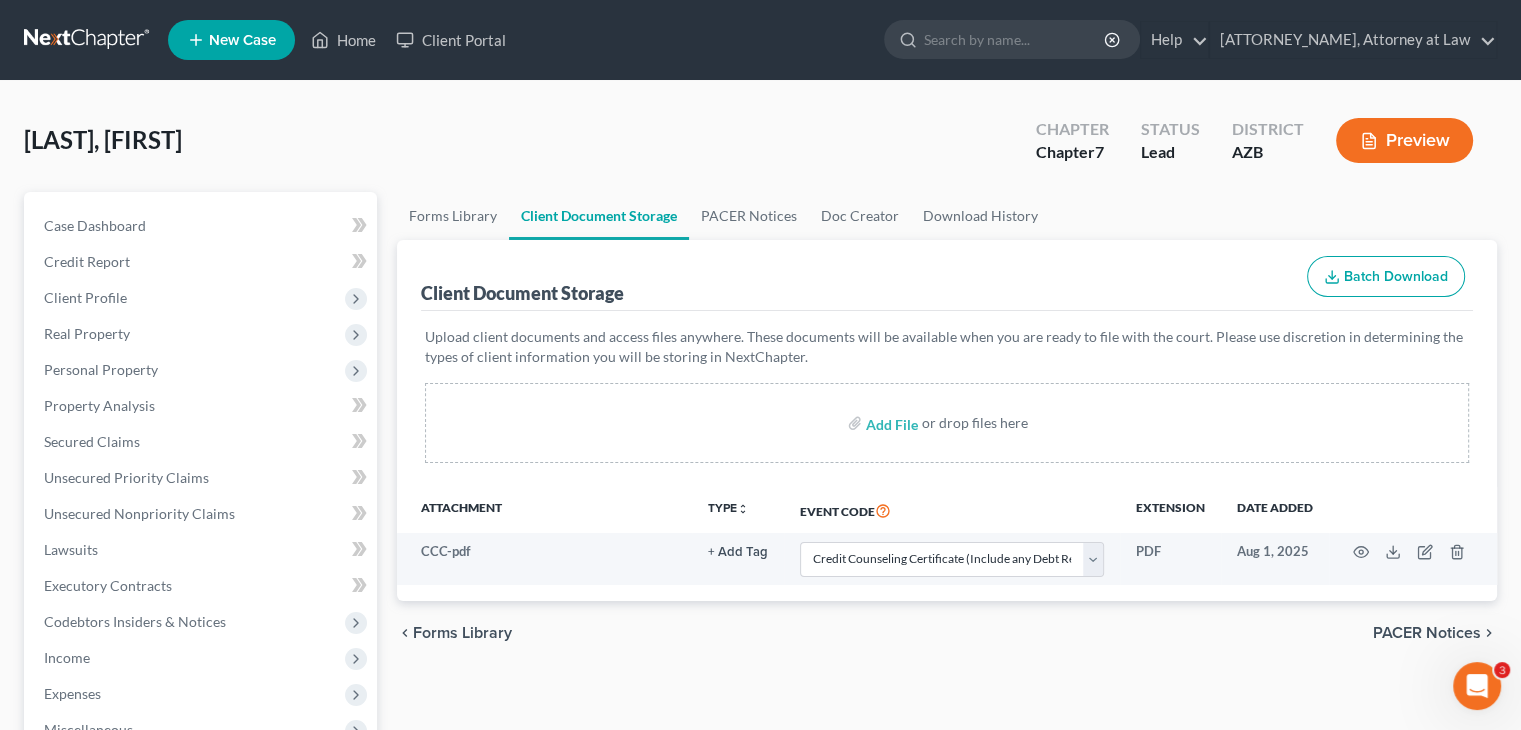 click on "[LAST], [FIRST] Upgraded Chapter Chapter 7 Status Lead District AZB Preview" at bounding box center [760, 148] 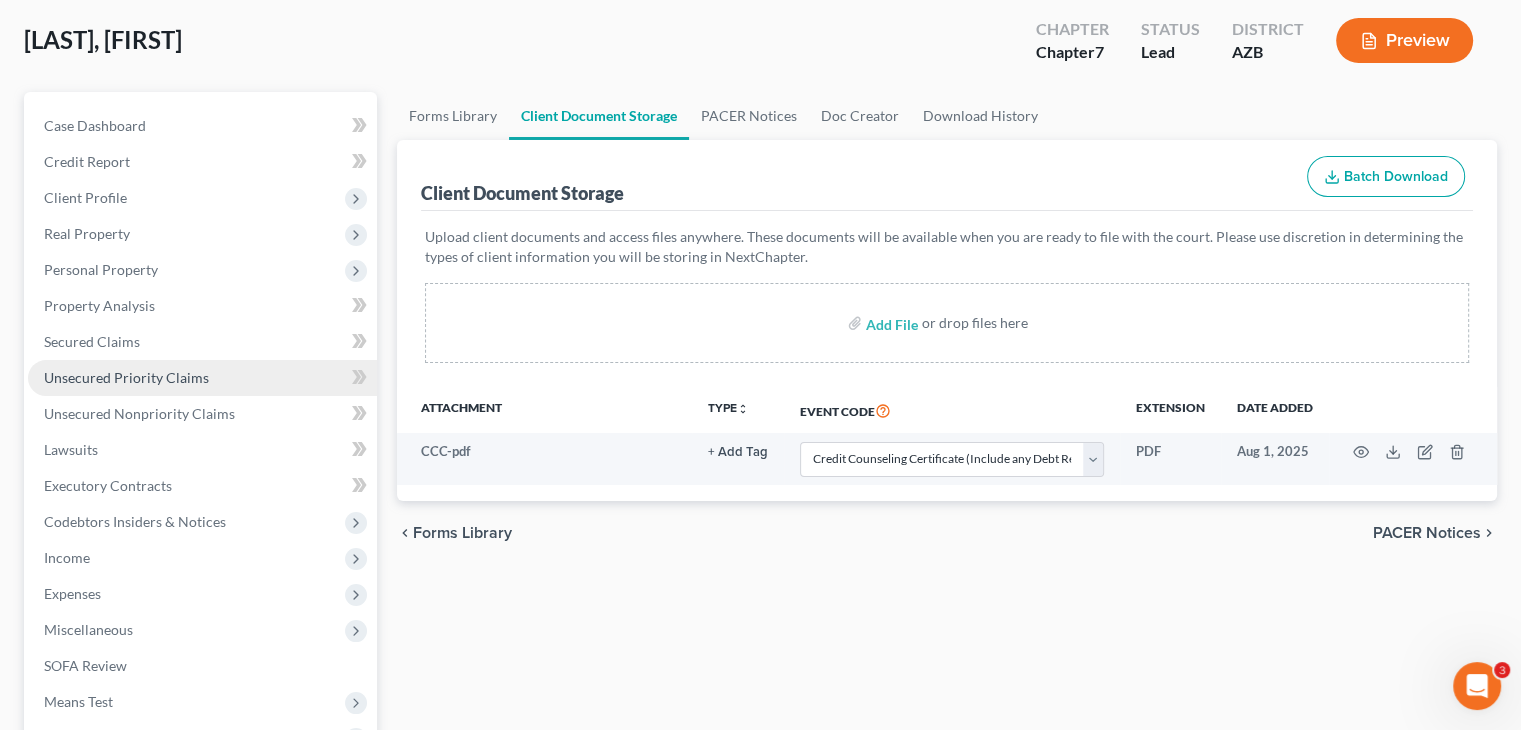 scroll, scrollTop: 100, scrollLeft: 0, axis: vertical 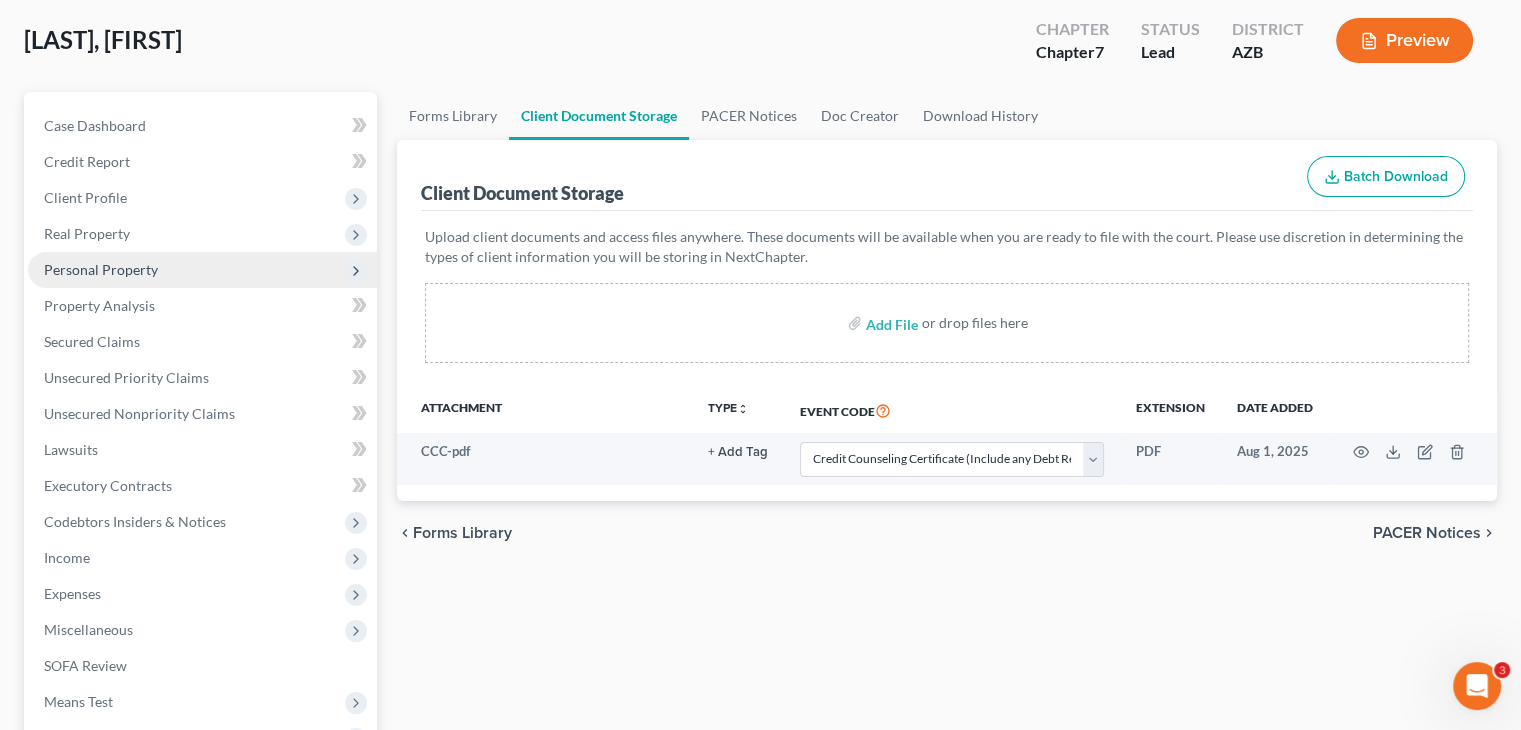 click on "Personal Property" at bounding box center [202, 270] 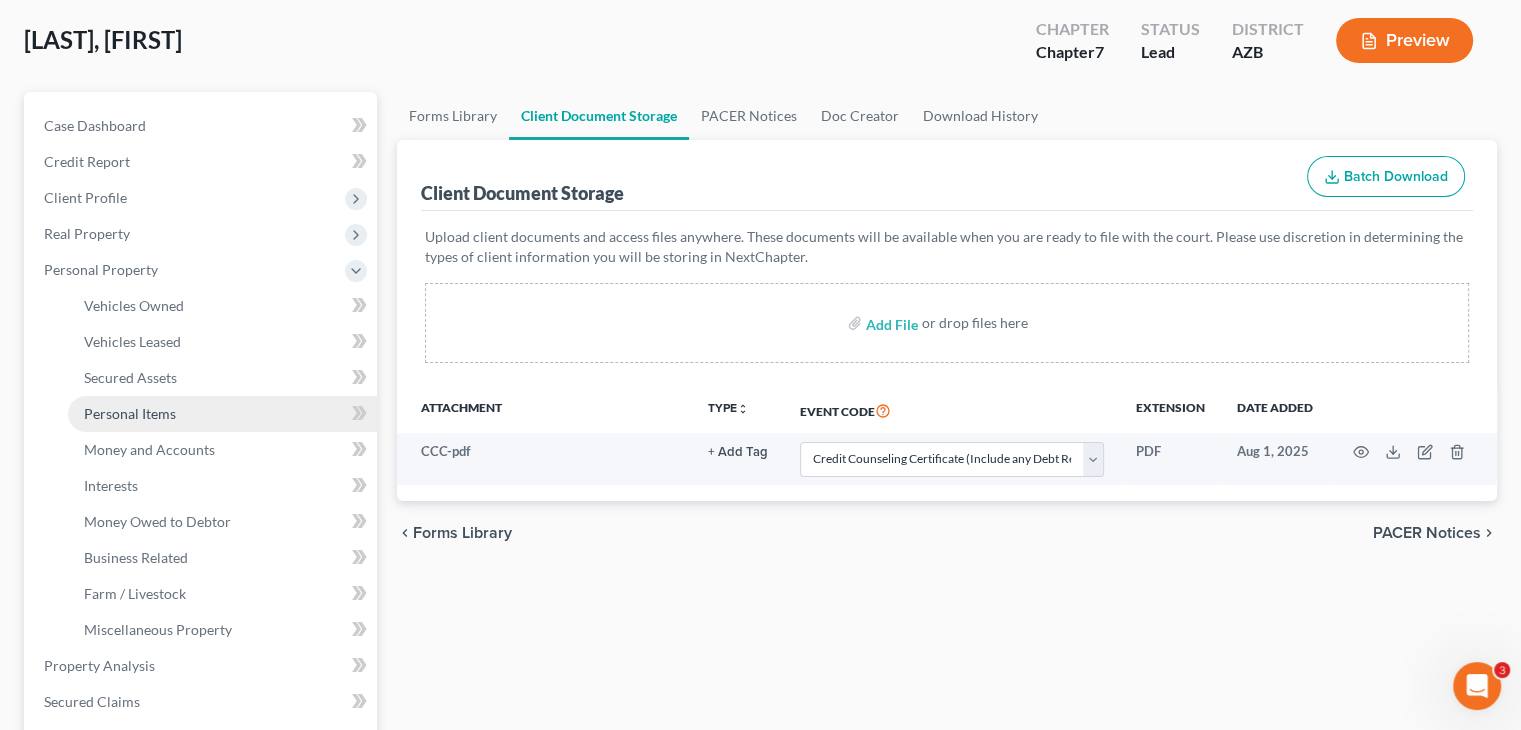 click on "Personal Items" at bounding box center [130, 413] 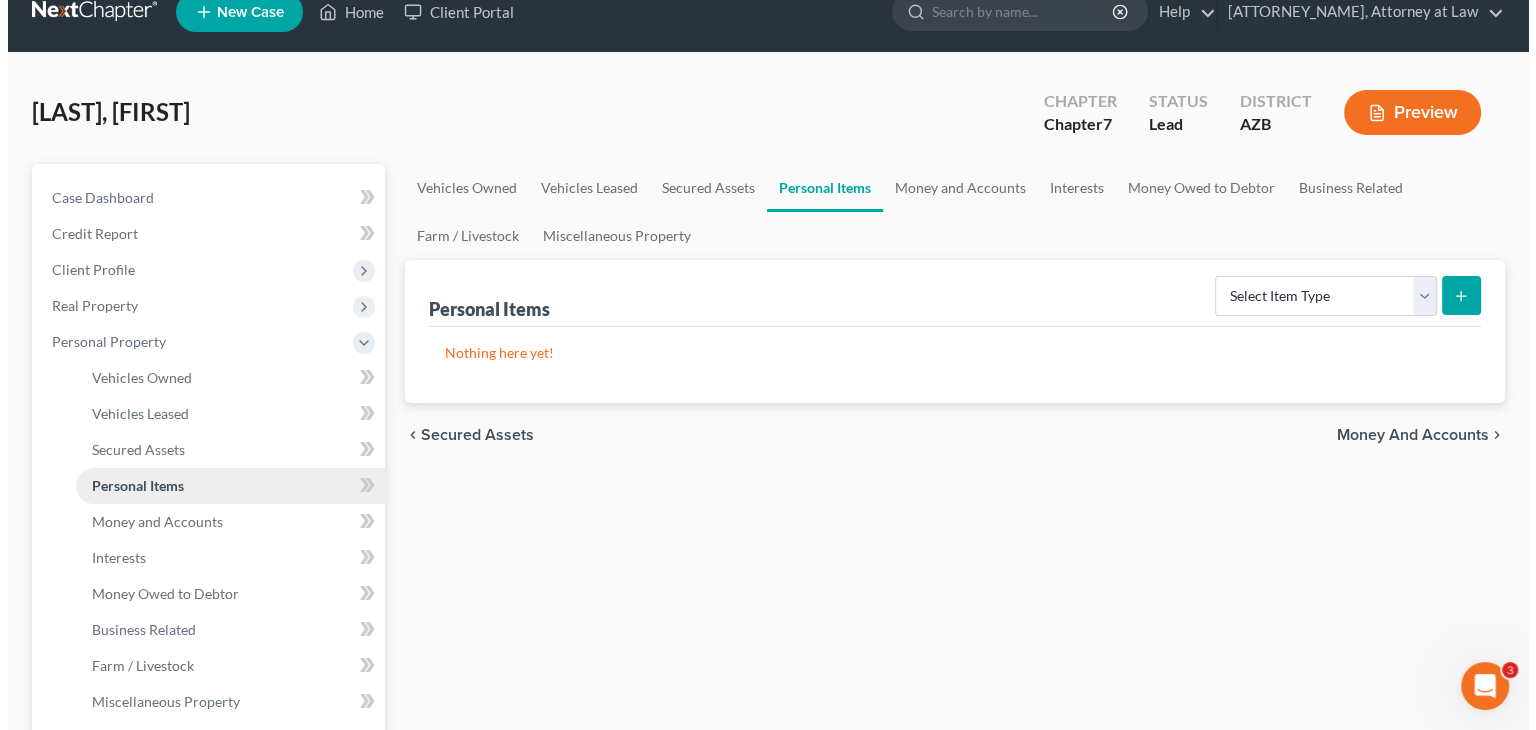 scroll, scrollTop: 0, scrollLeft: 0, axis: both 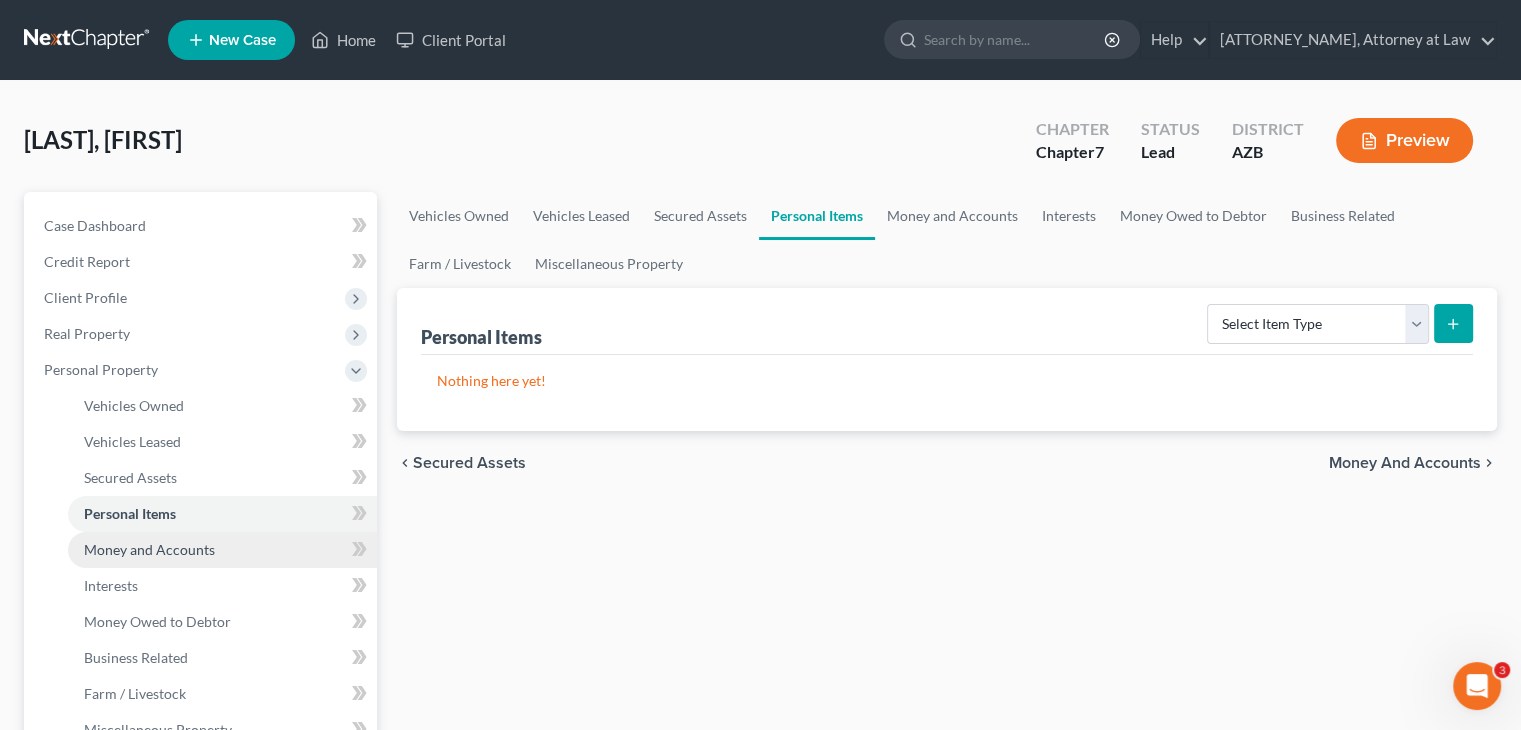 click on "Money and Accounts" at bounding box center [222, 550] 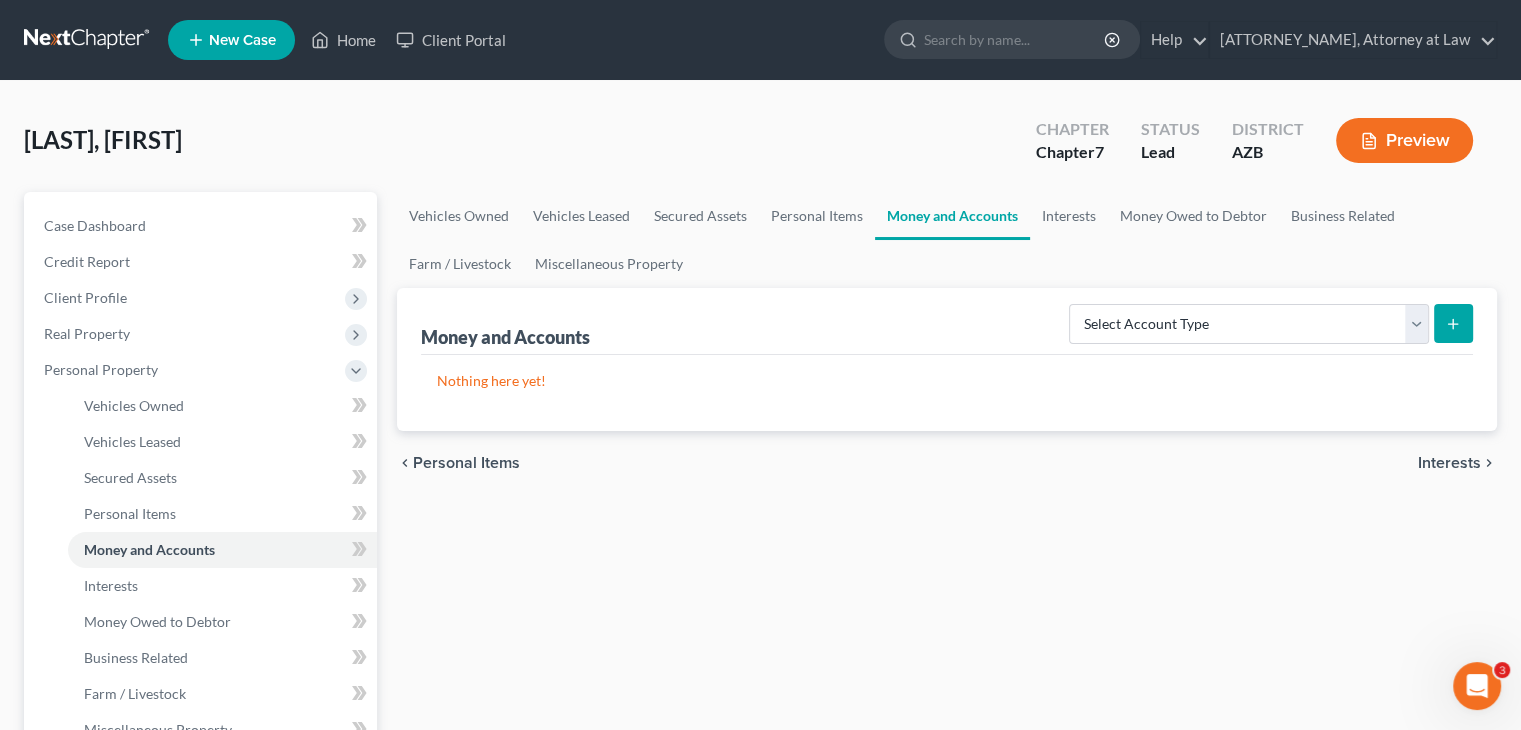 click 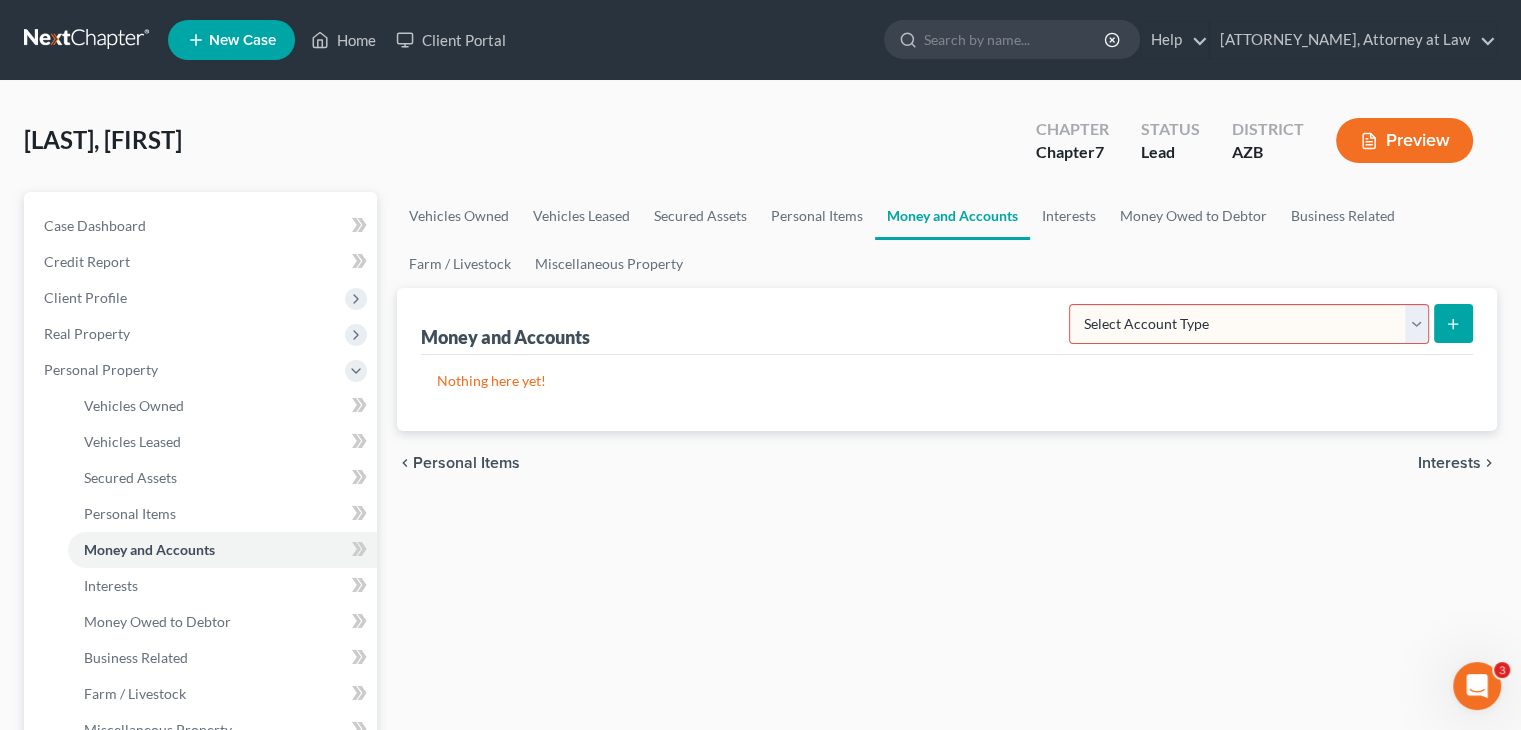 click on "Select Account Type Brokerage Cash on Hand Certificates of Deposit Checking Account Money Market Other (Credit Union, Health Savings Account, etc) Safe Deposit Box Savings Account Security Deposits or Prepayments" at bounding box center [1249, 324] 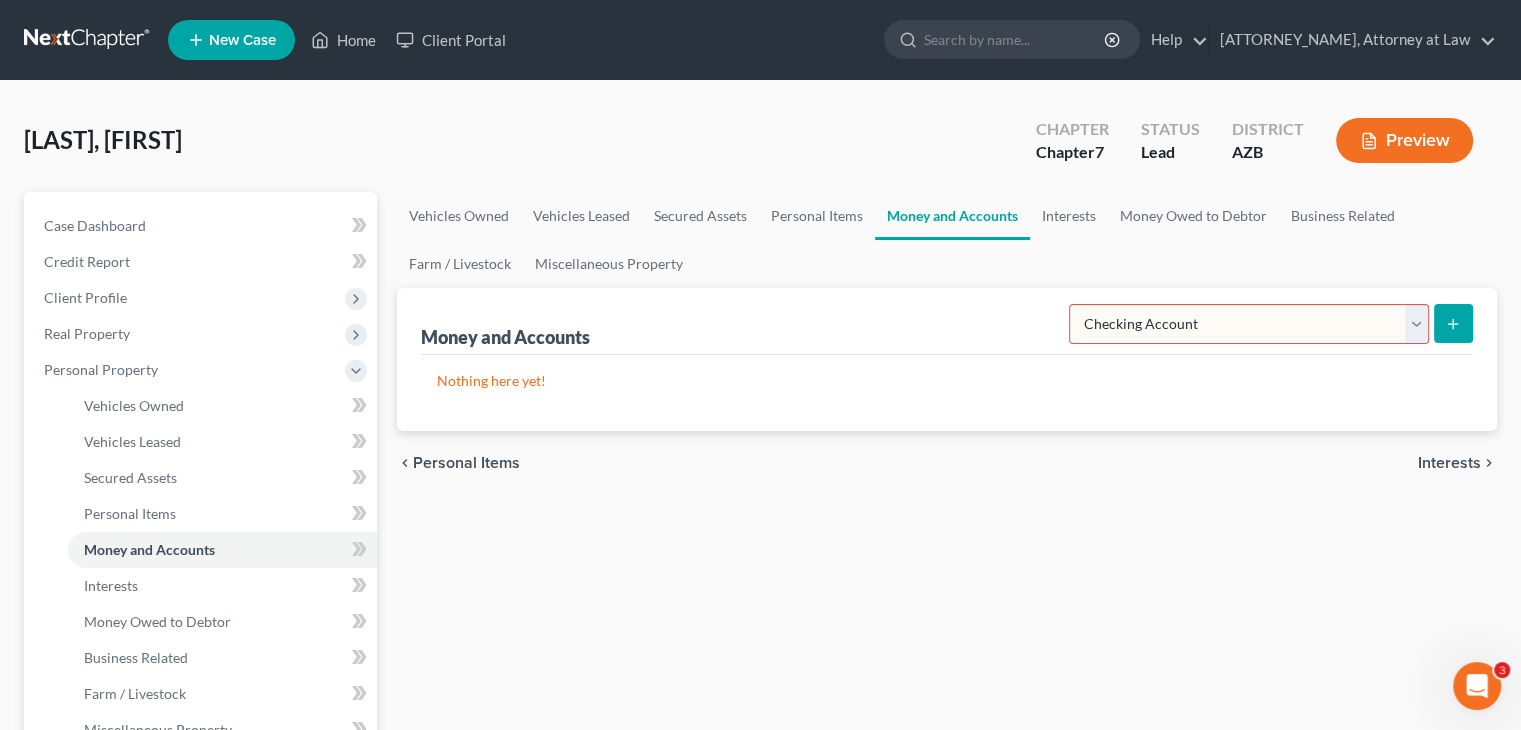 click on "Select Account Type Brokerage Cash on Hand Certificates of Deposit Checking Account Money Market Other (Credit Union, Health Savings Account, etc) Safe Deposit Box Savings Account Security Deposits or Prepayments" at bounding box center [1249, 324] 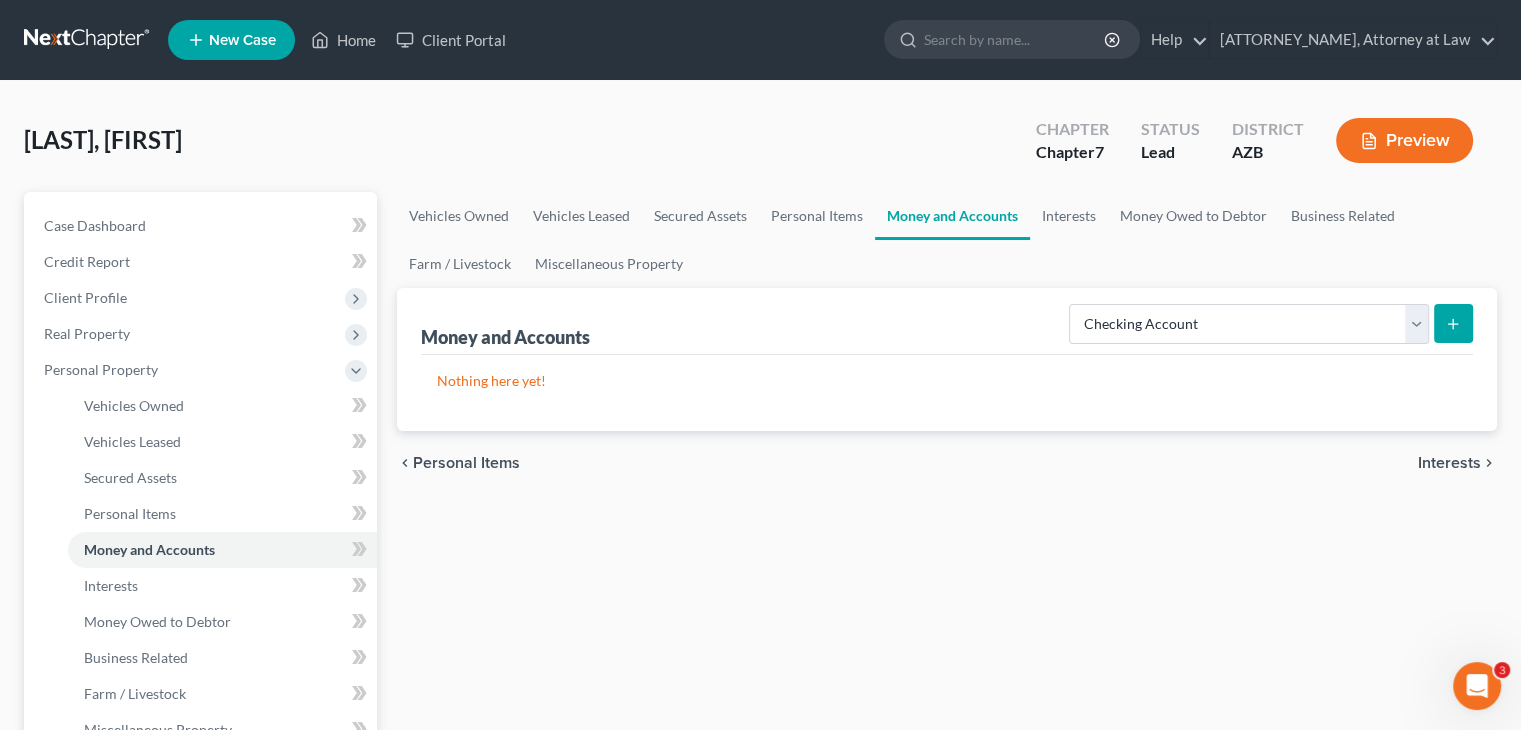 click 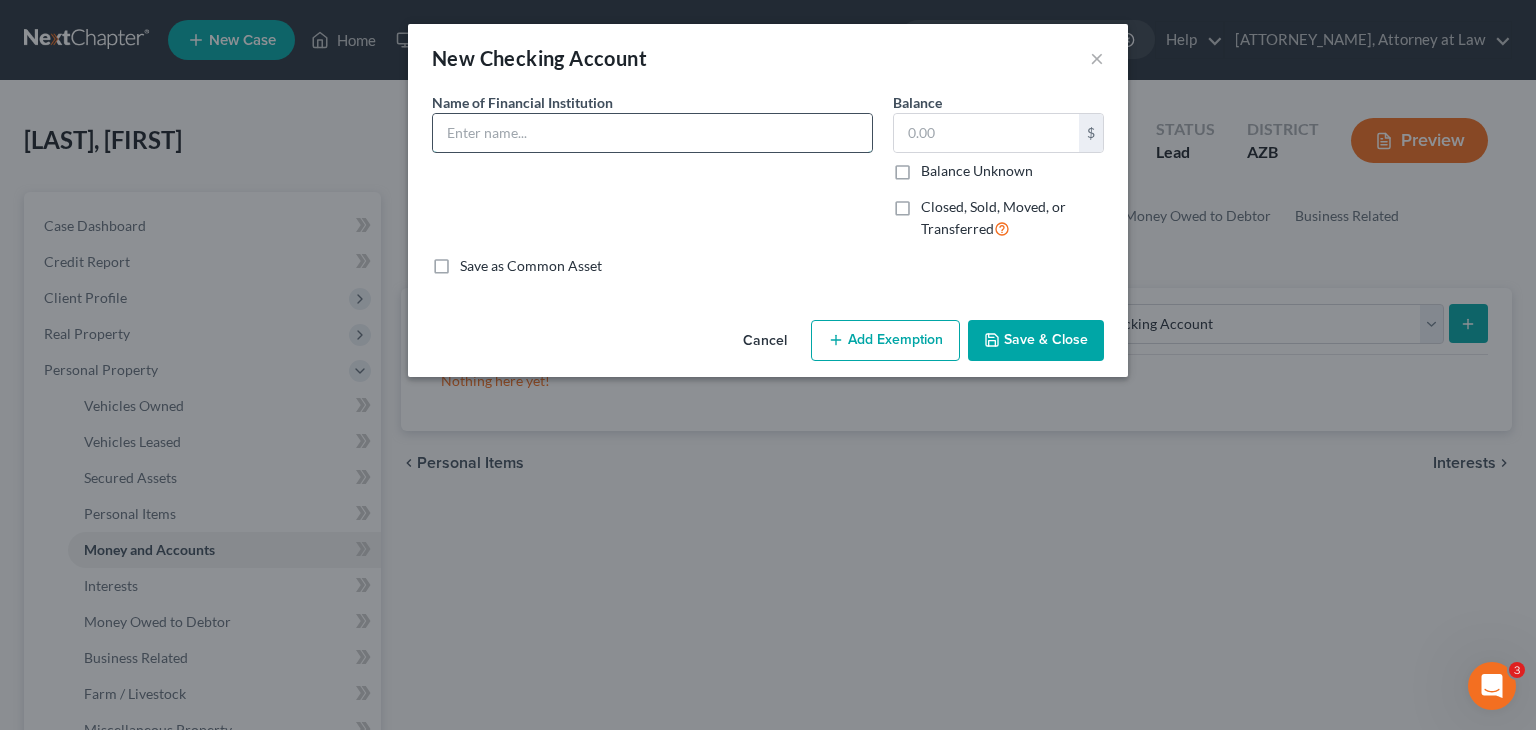 click at bounding box center [652, 133] 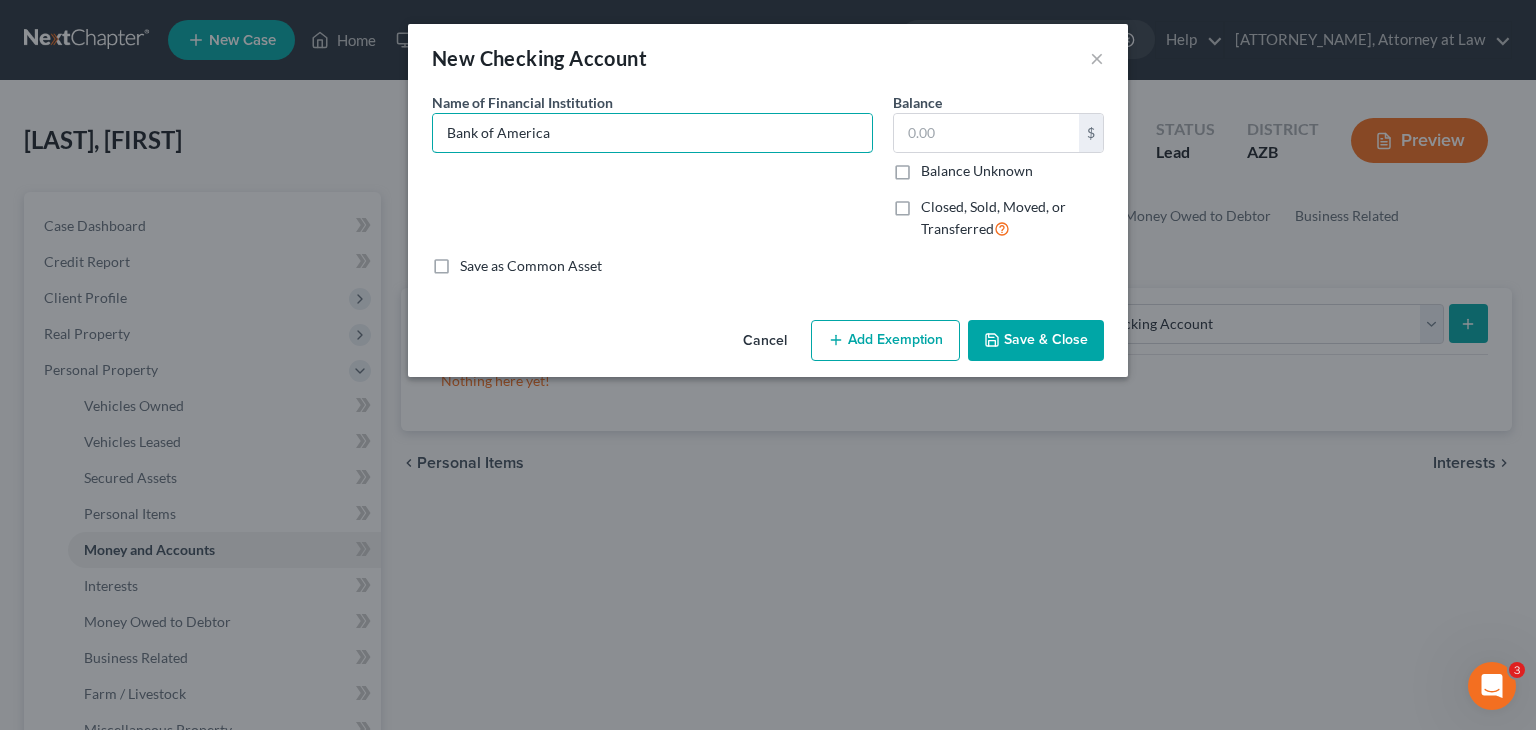 type on "Bank of America" 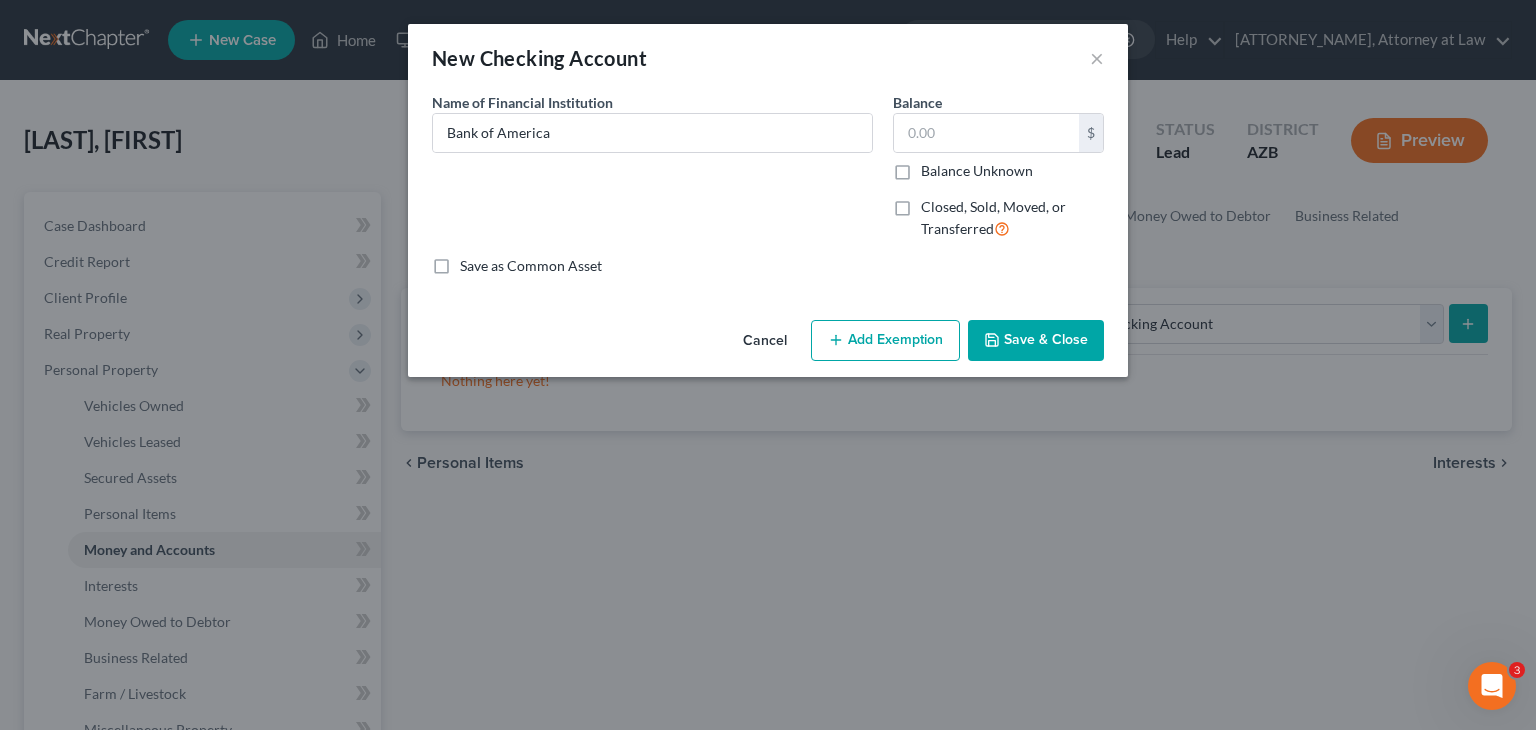 click on "Add Exemption" at bounding box center (885, 341) 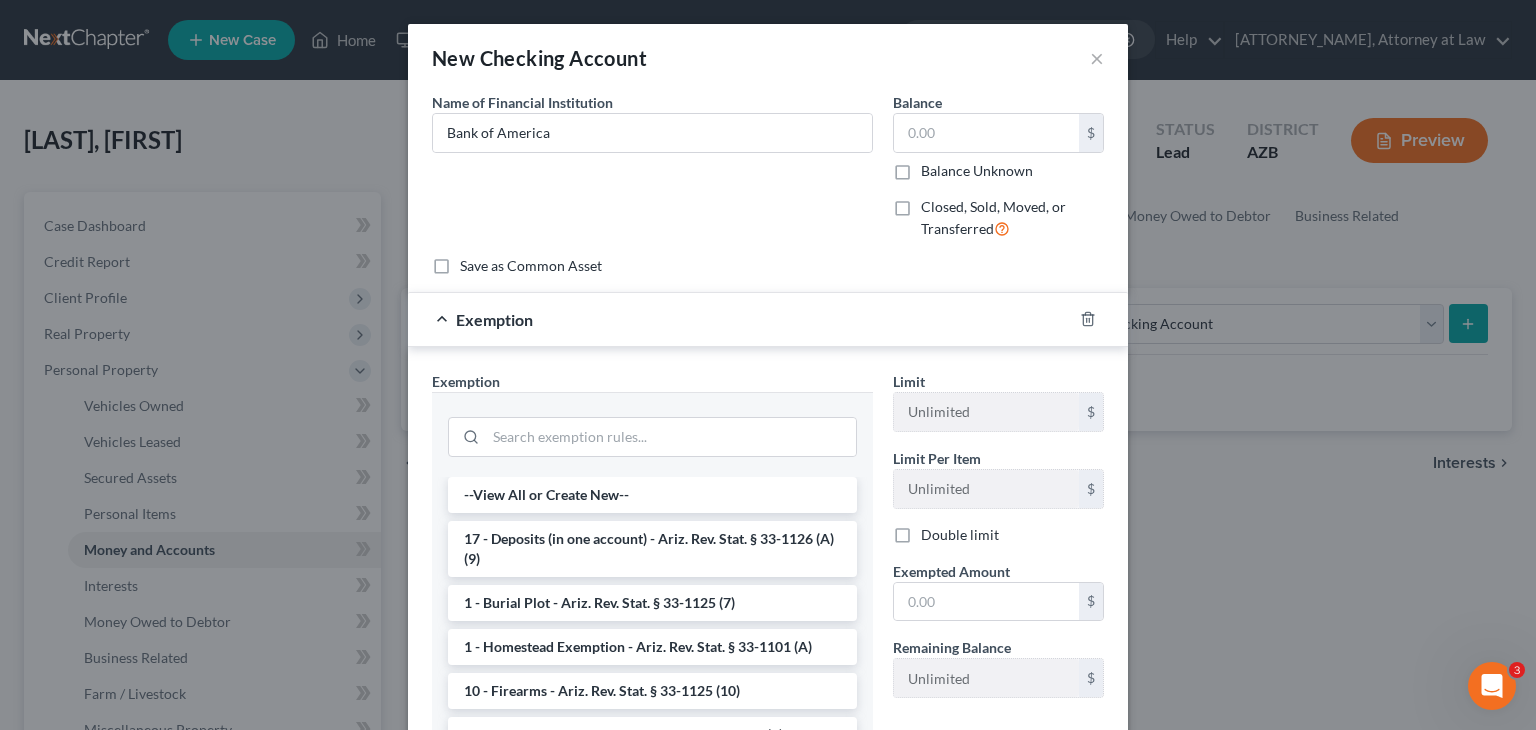 click on "17 - Deposits (in one account) - Ariz. Rev. Stat. § 33-1126 (A)(9)" at bounding box center [652, 549] 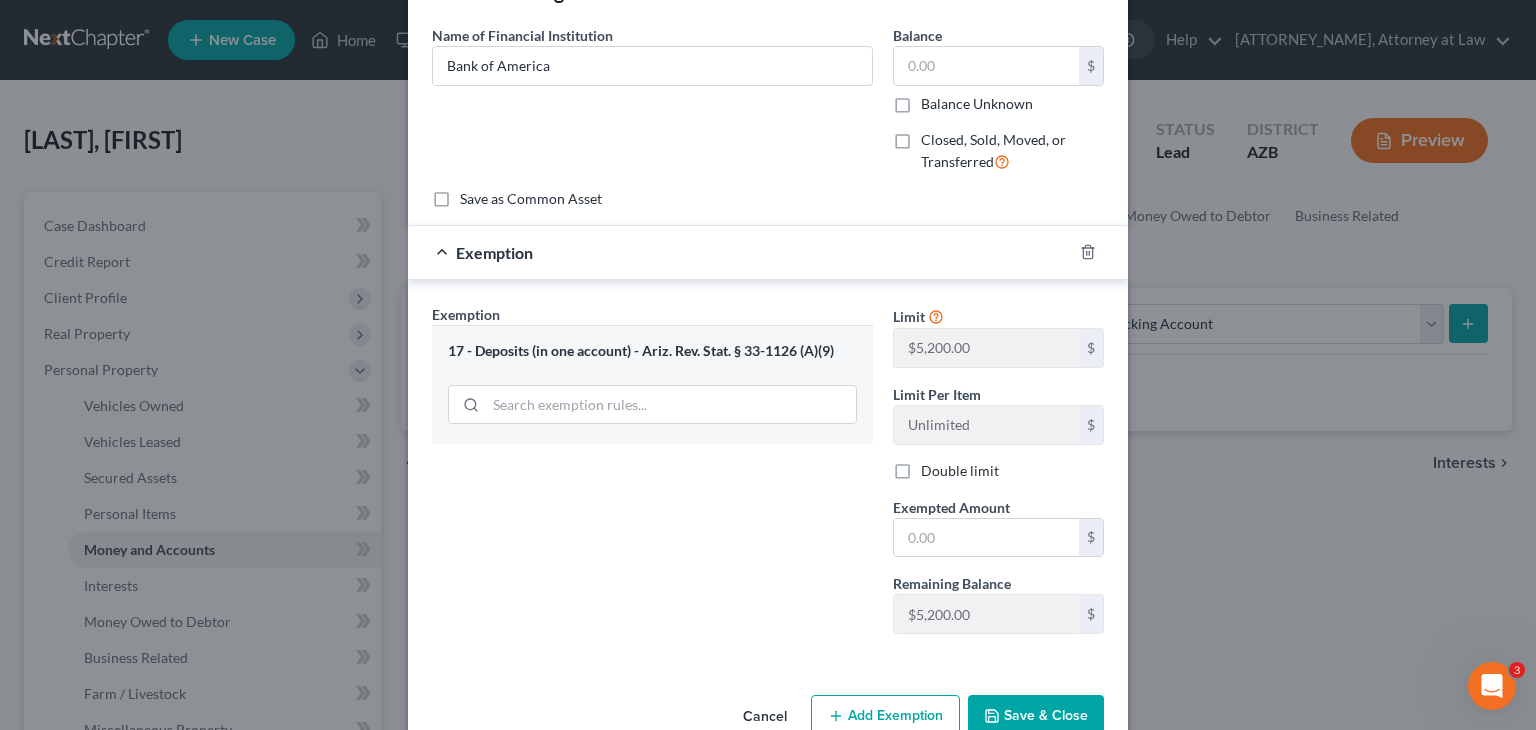 scroll, scrollTop: 100, scrollLeft: 0, axis: vertical 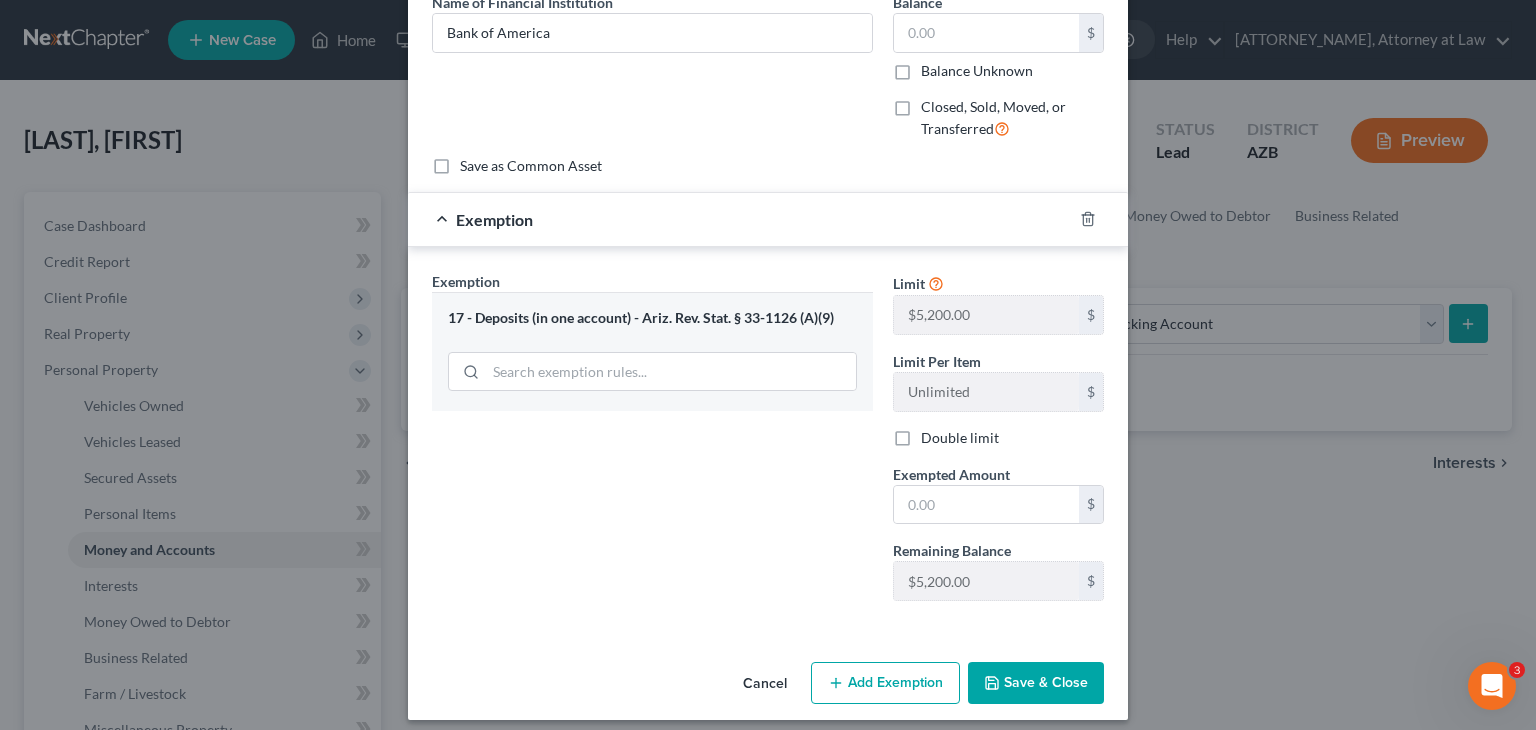 click on "Save & Close" at bounding box center (1036, 683) 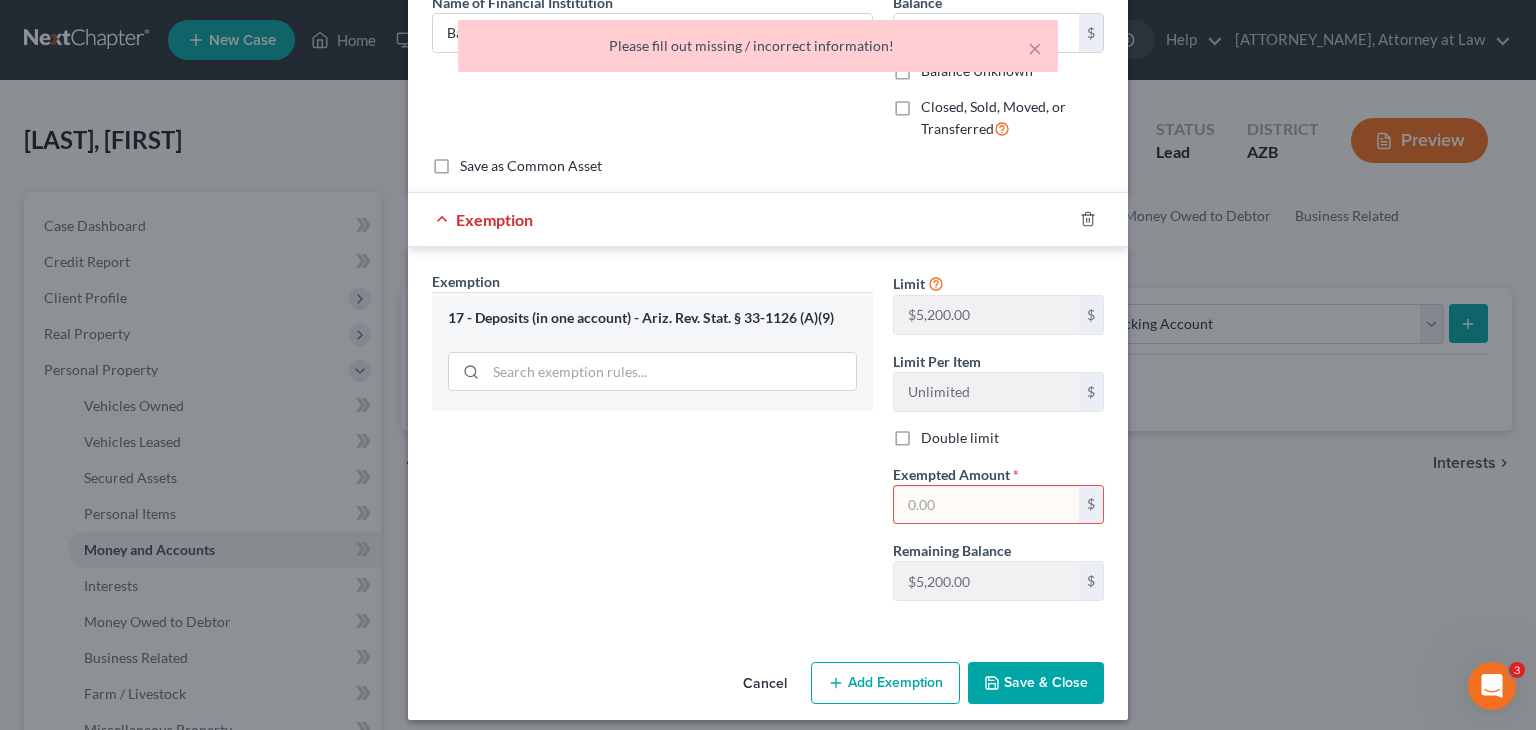 click on "Exemption Set must be selected for CA. Exemption * 17 - Deposits (in one account) - Ariz. Rev. Stat. § 33-1126 (A)(9)" at bounding box center [652, 444] 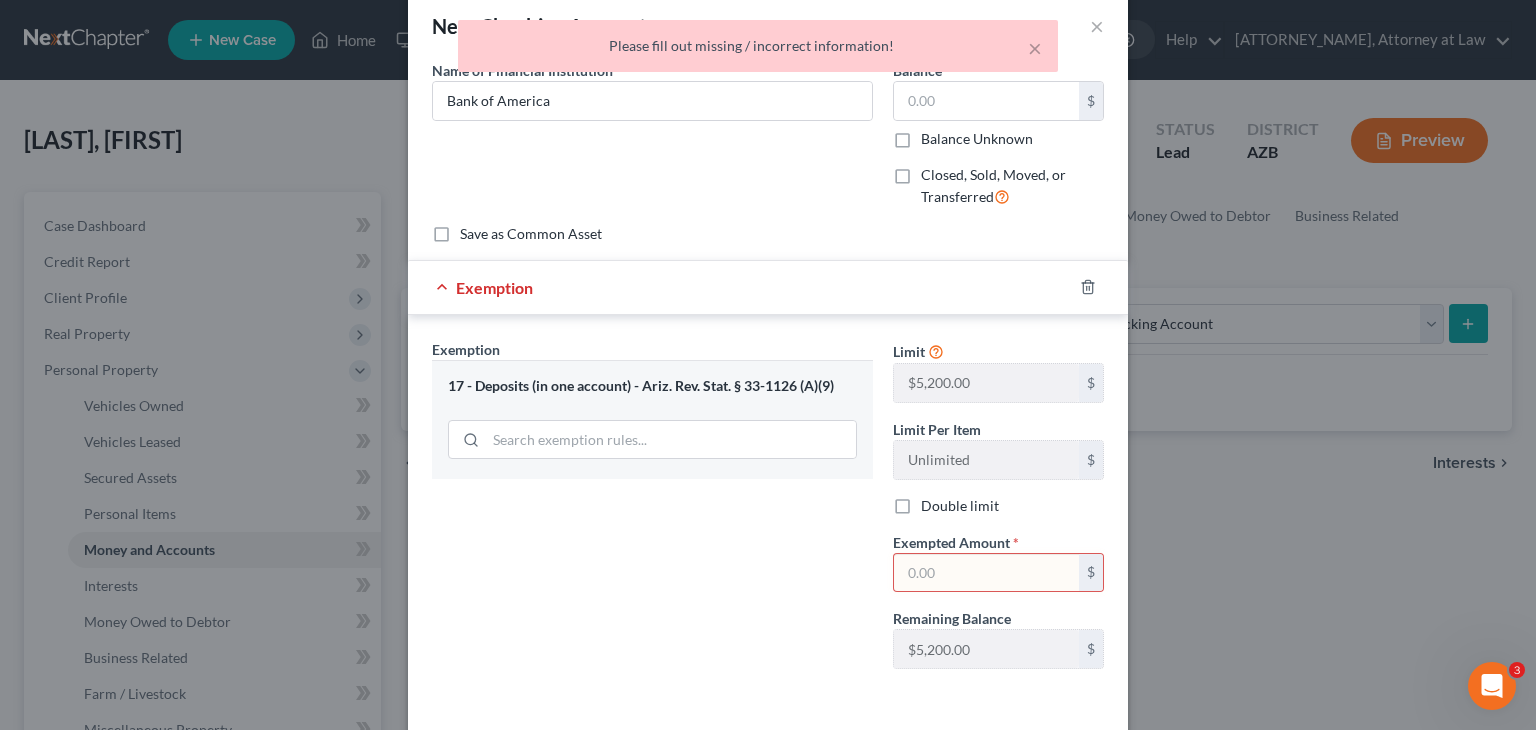 scroll, scrollTop: 0, scrollLeft: 0, axis: both 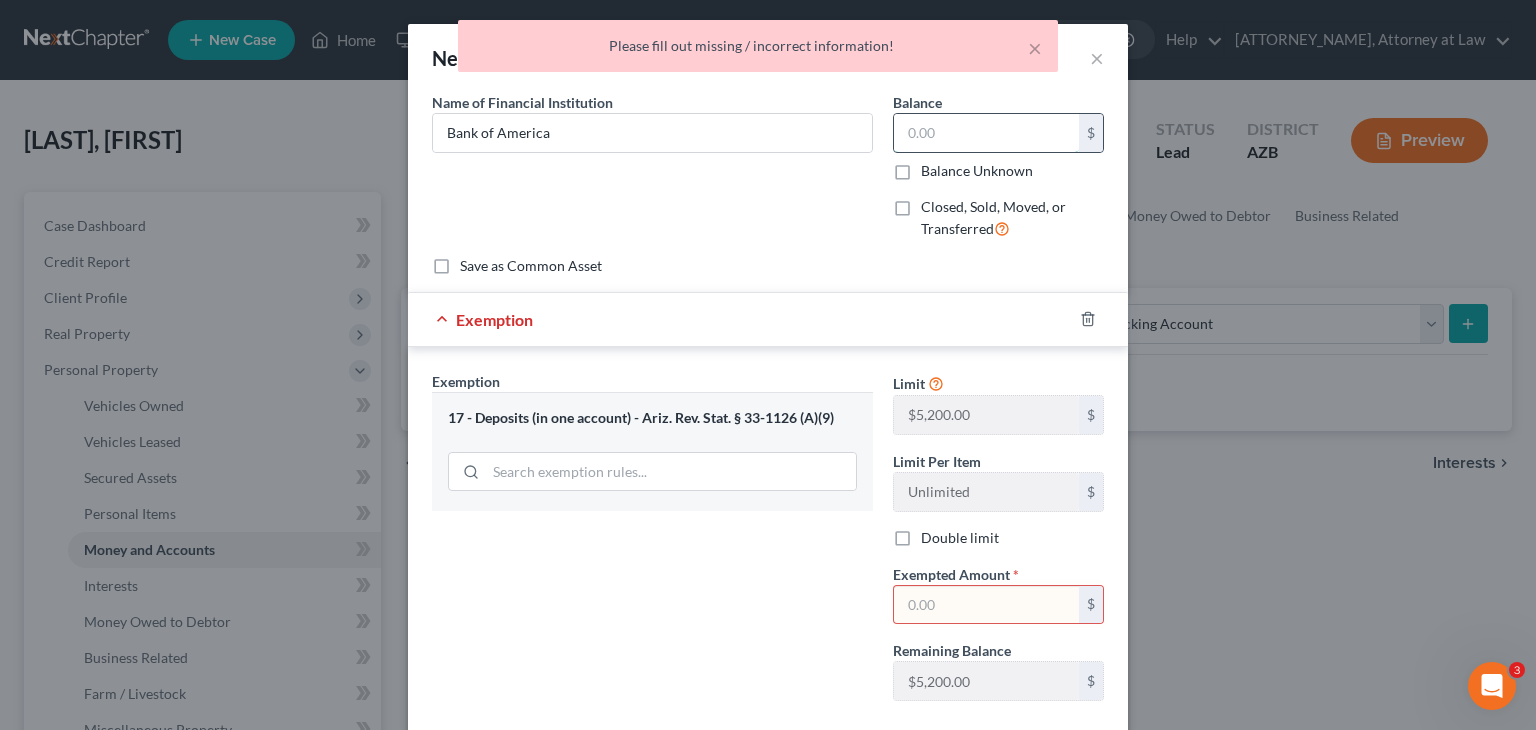 click at bounding box center (986, 133) 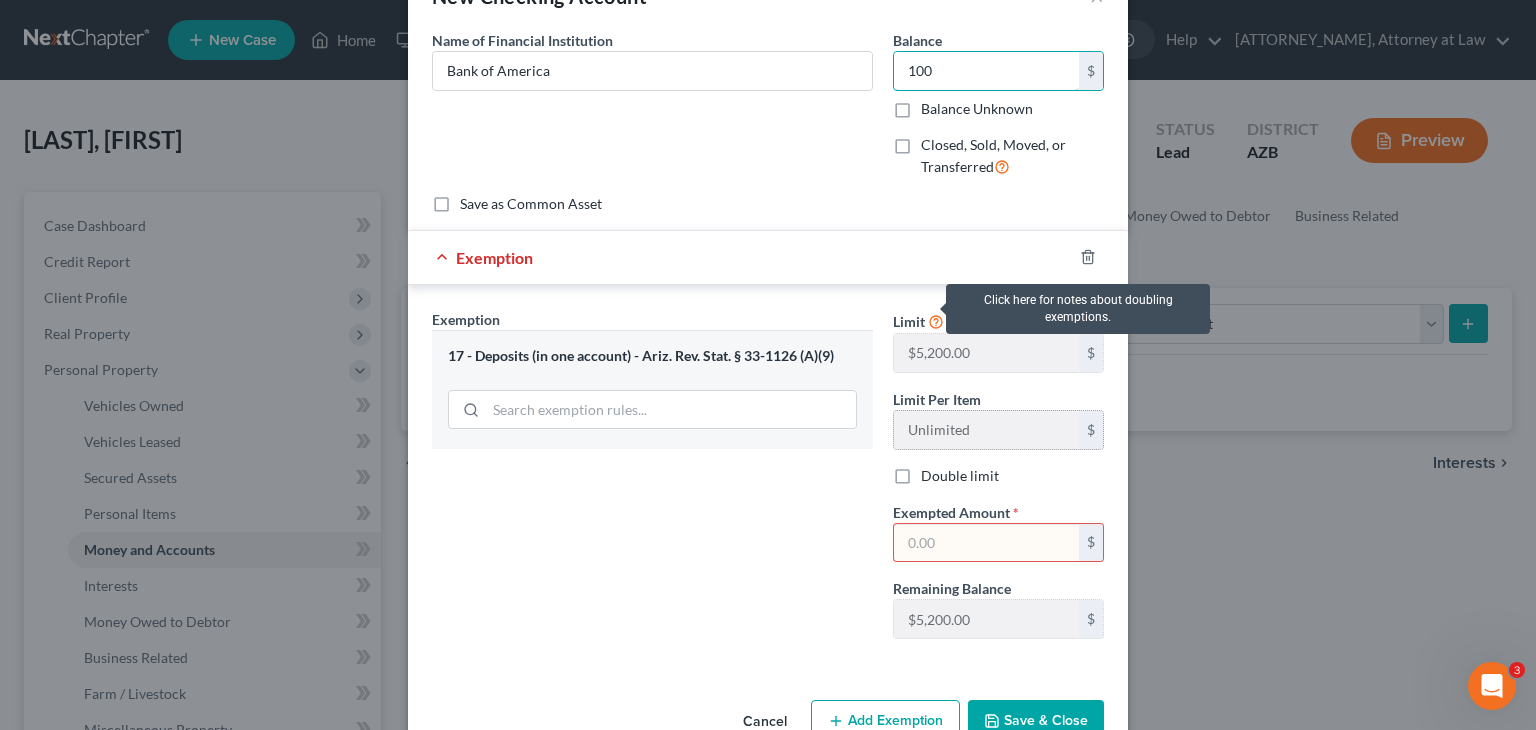scroll, scrollTop: 112, scrollLeft: 0, axis: vertical 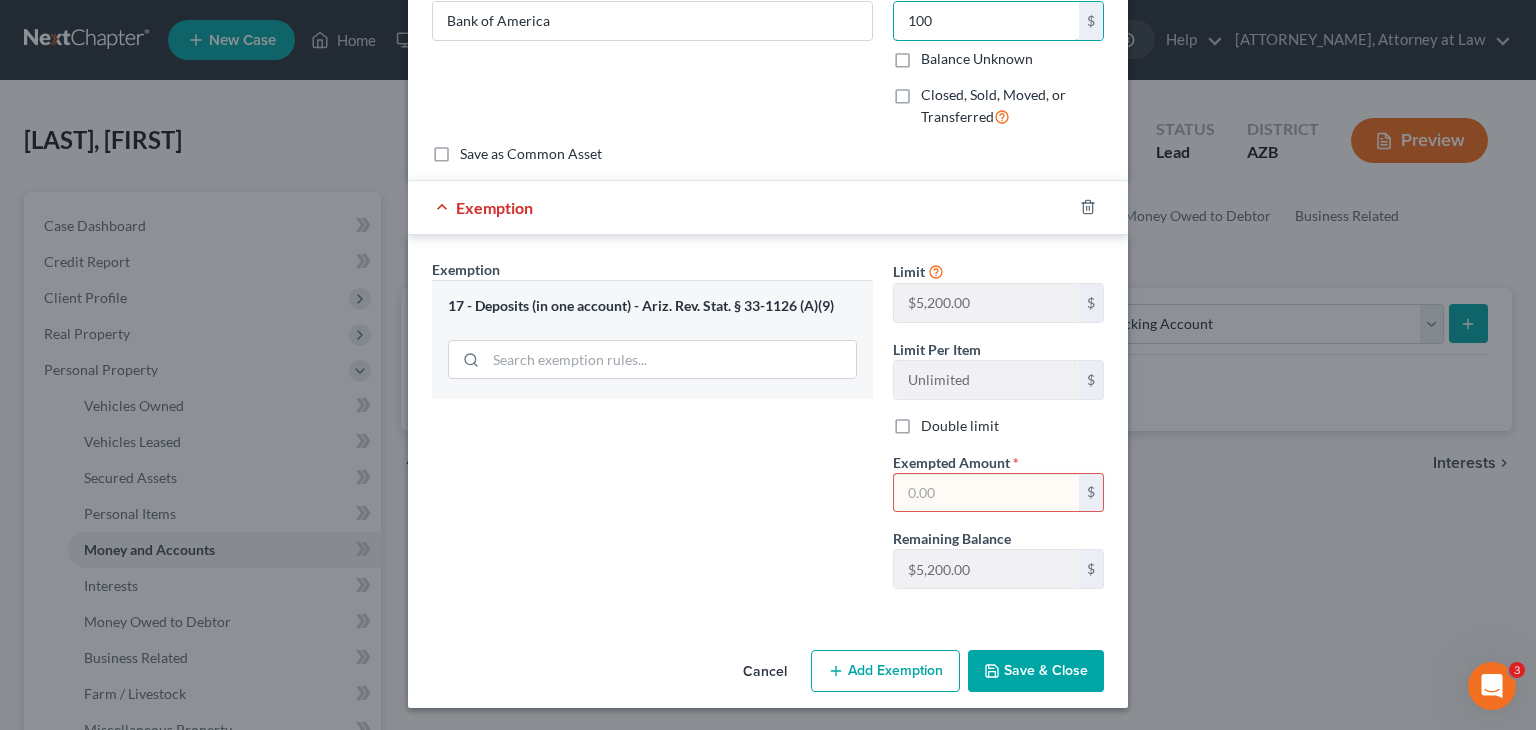 type on "100" 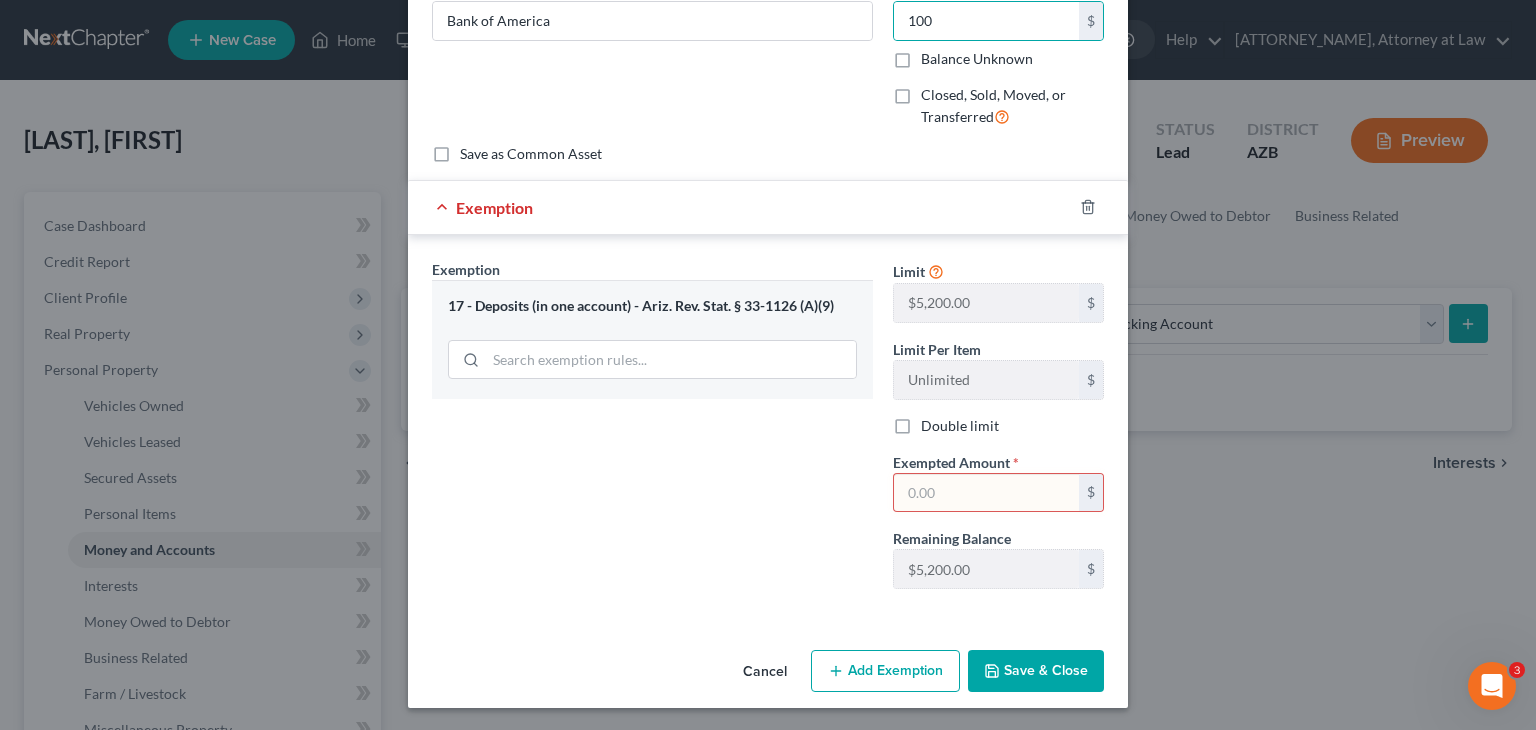 click on "Save & Close" at bounding box center [1036, 671] 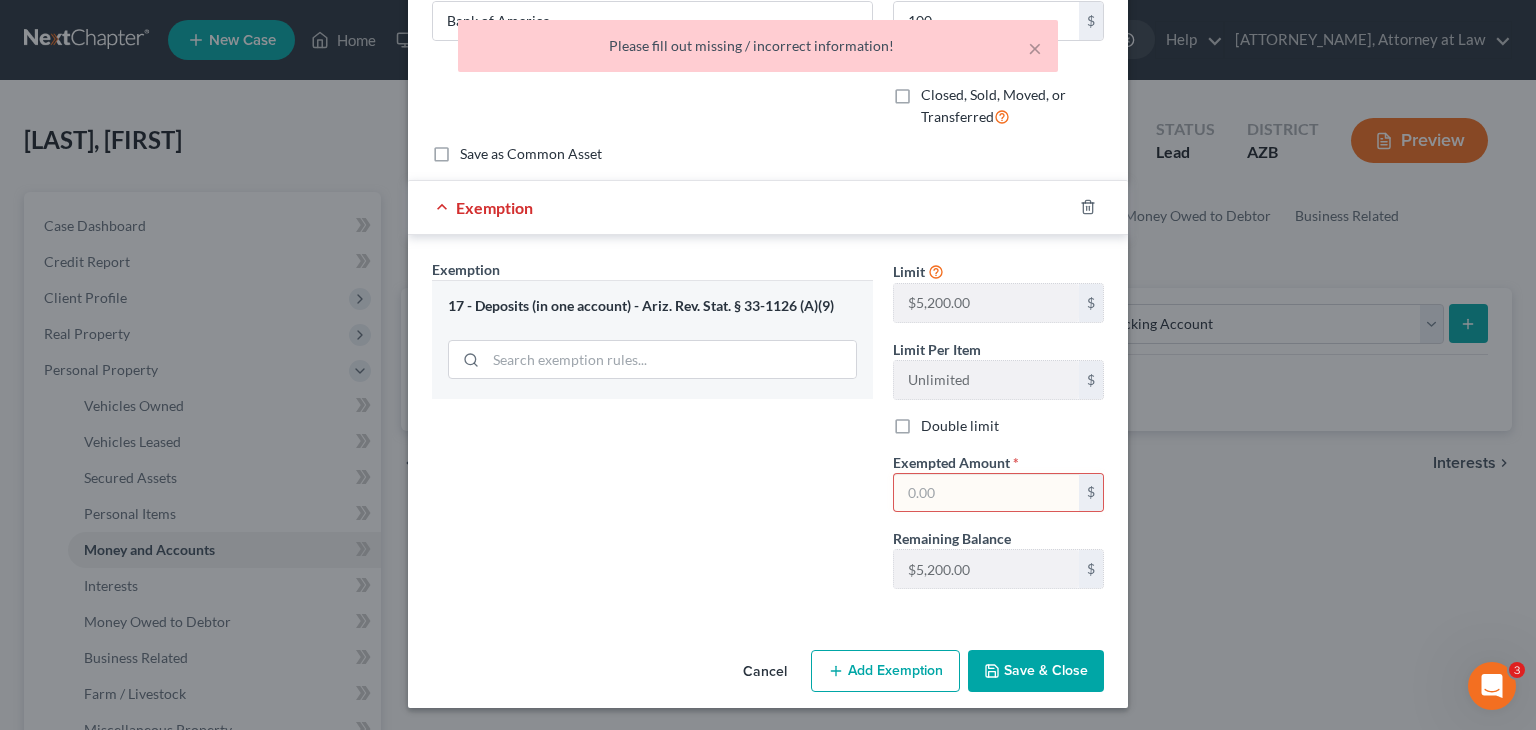 scroll, scrollTop: 0, scrollLeft: 0, axis: both 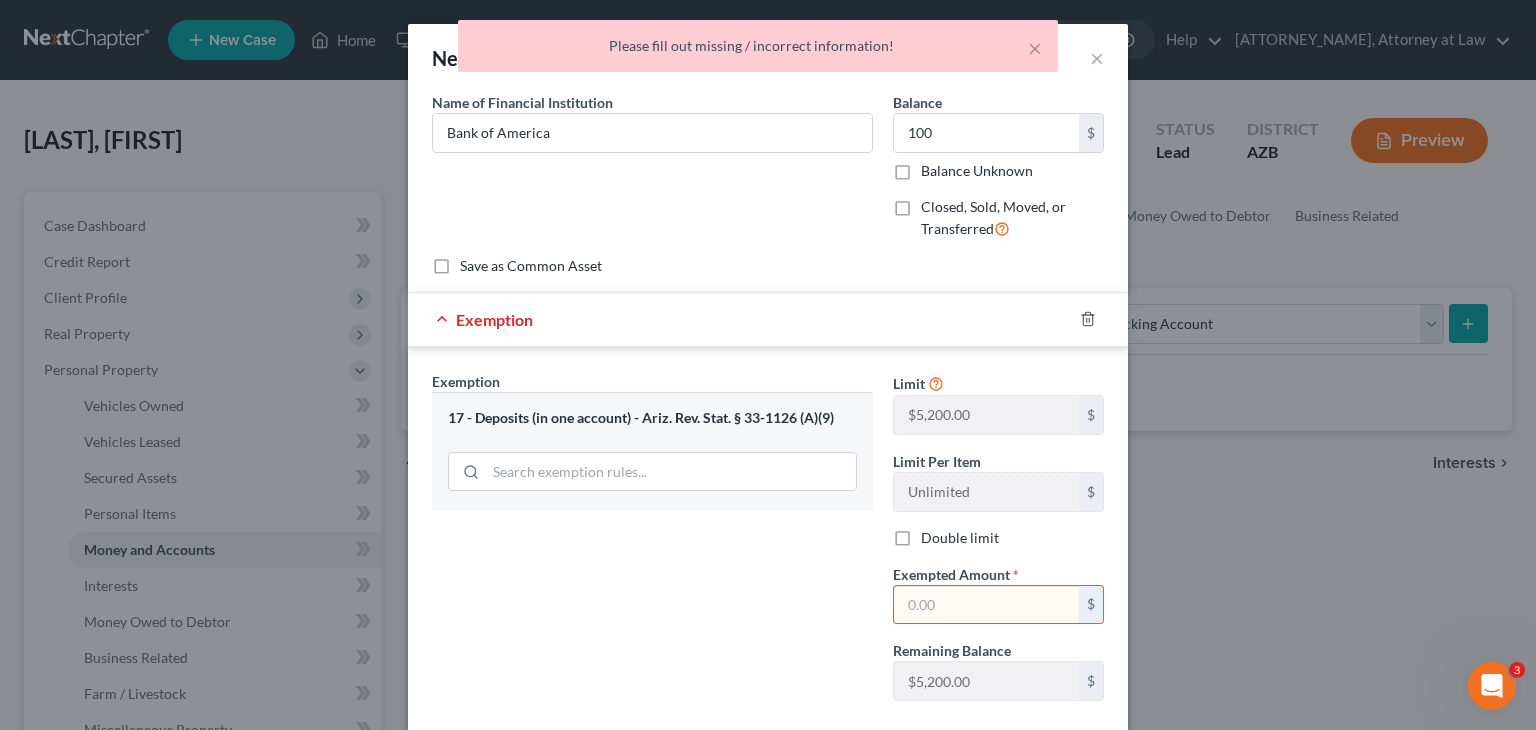 drag, startPoint x: 976, startPoint y: 591, endPoint x: 880, endPoint y: 599, distance: 96.332756 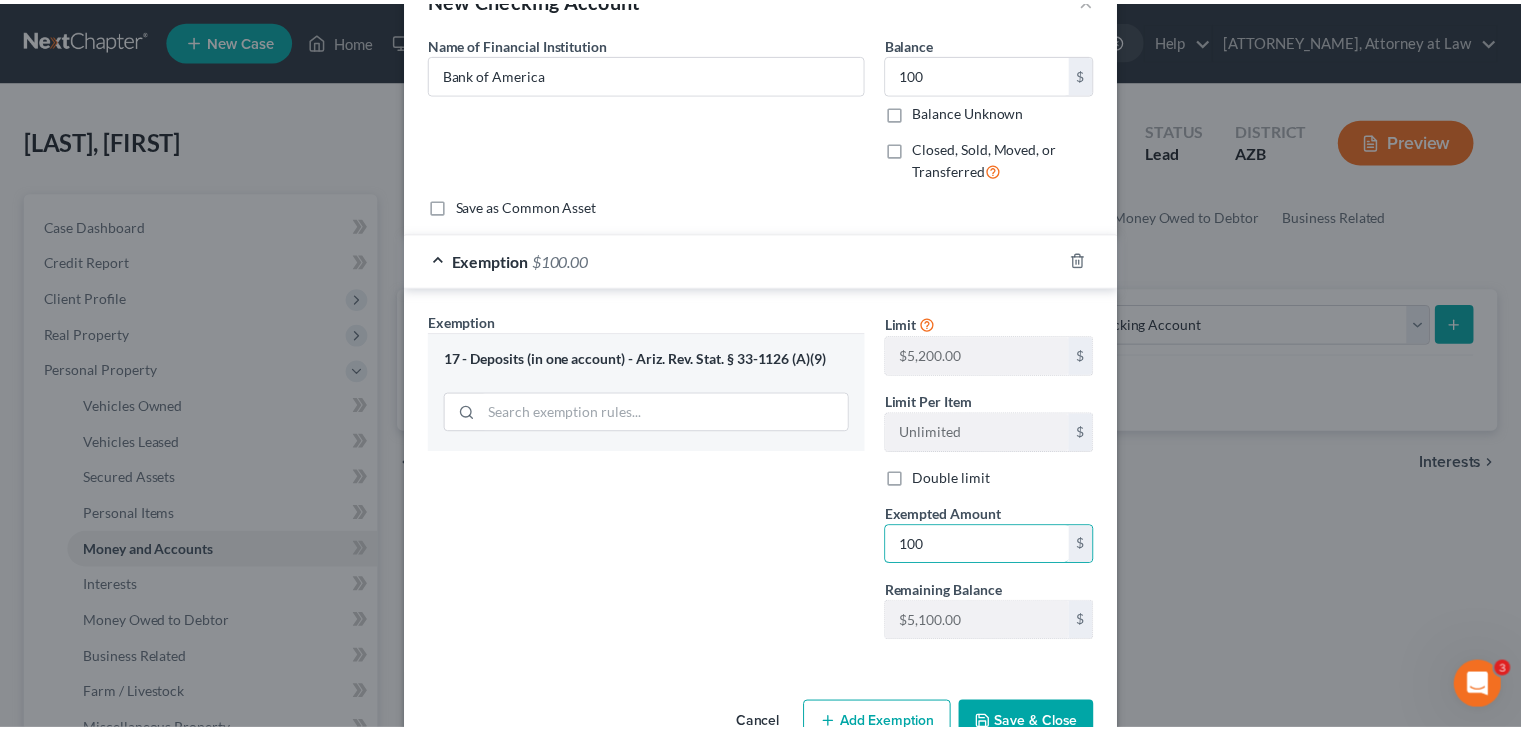 scroll, scrollTop: 112, scrollLeft: 0, axis: vertical 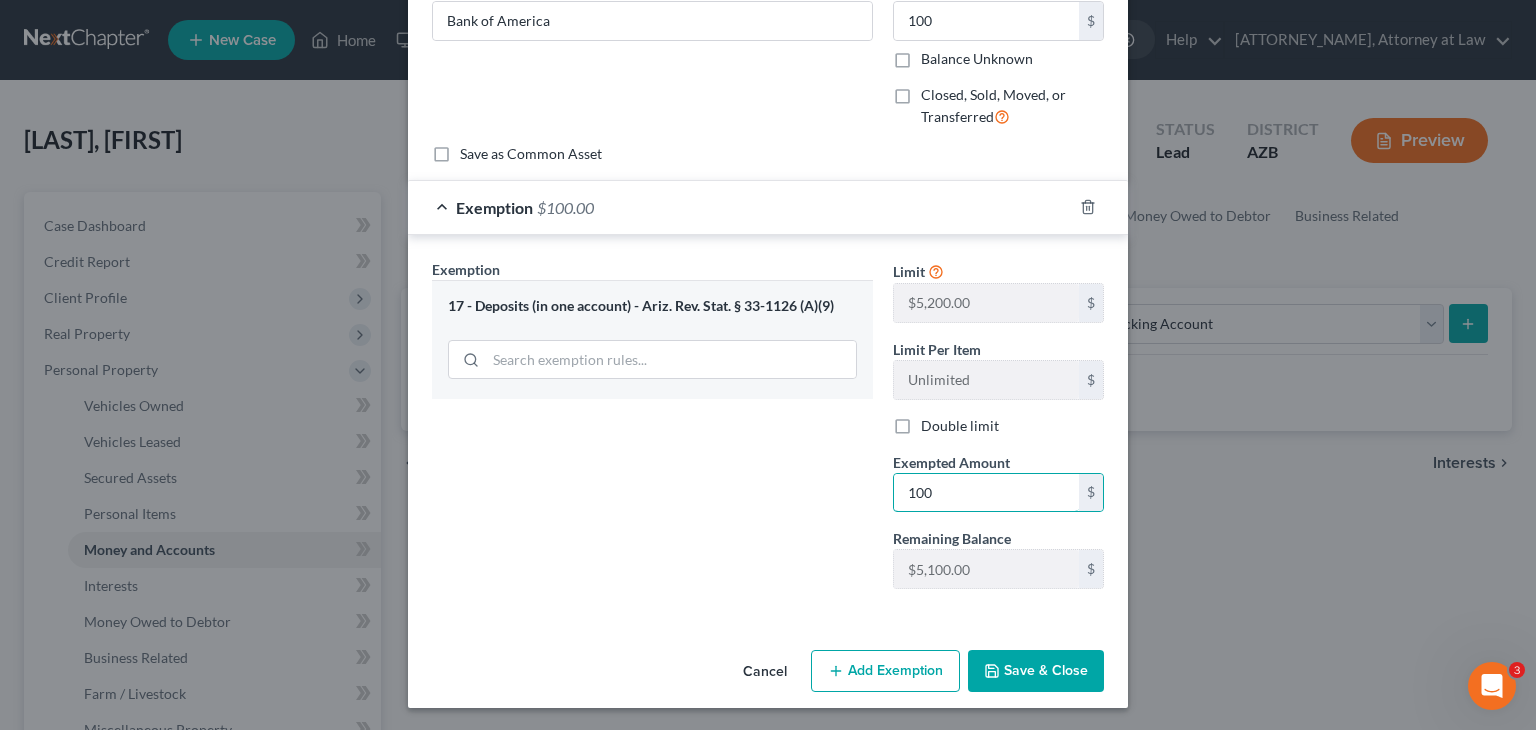 type on "100" 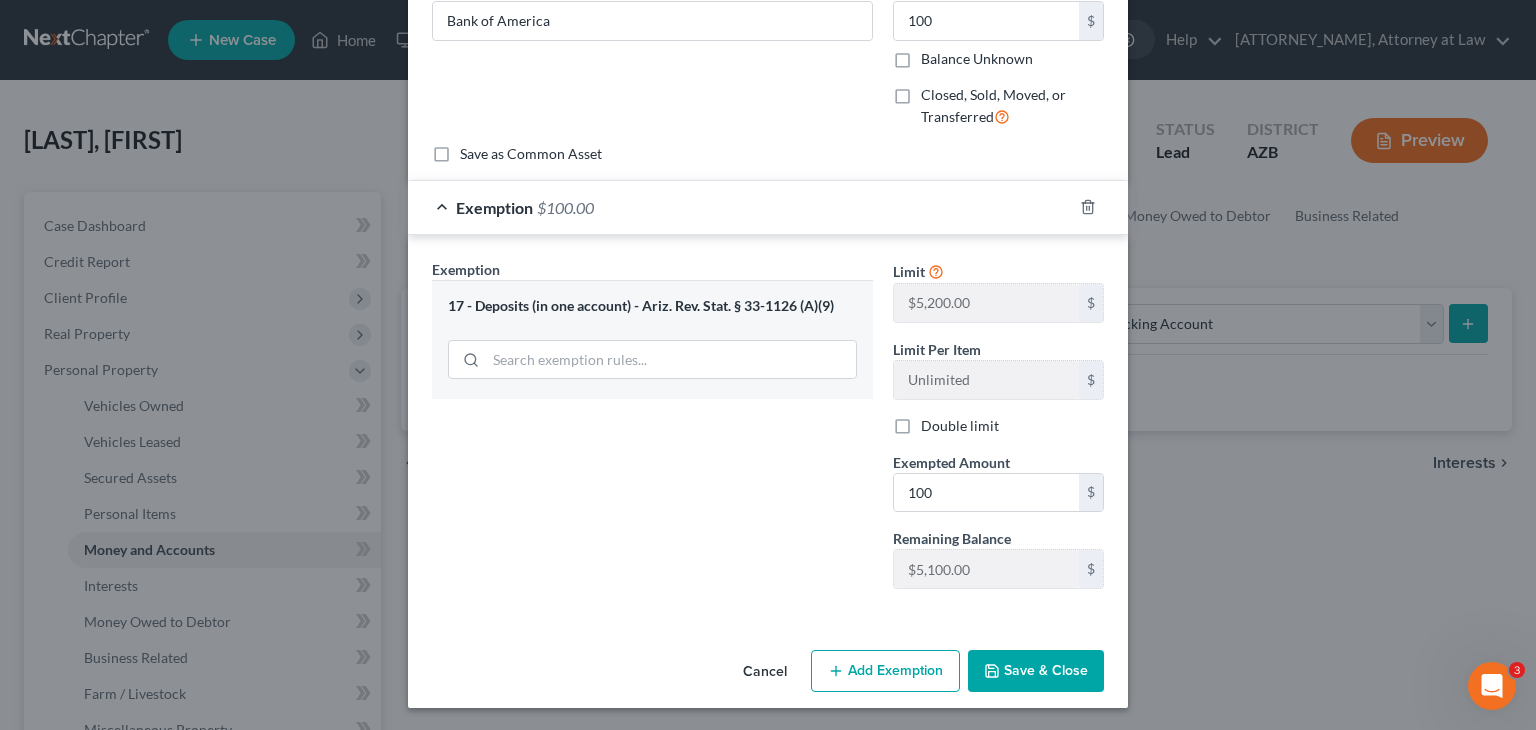 click on "Save & Close" at bounding box center (1036, 671) 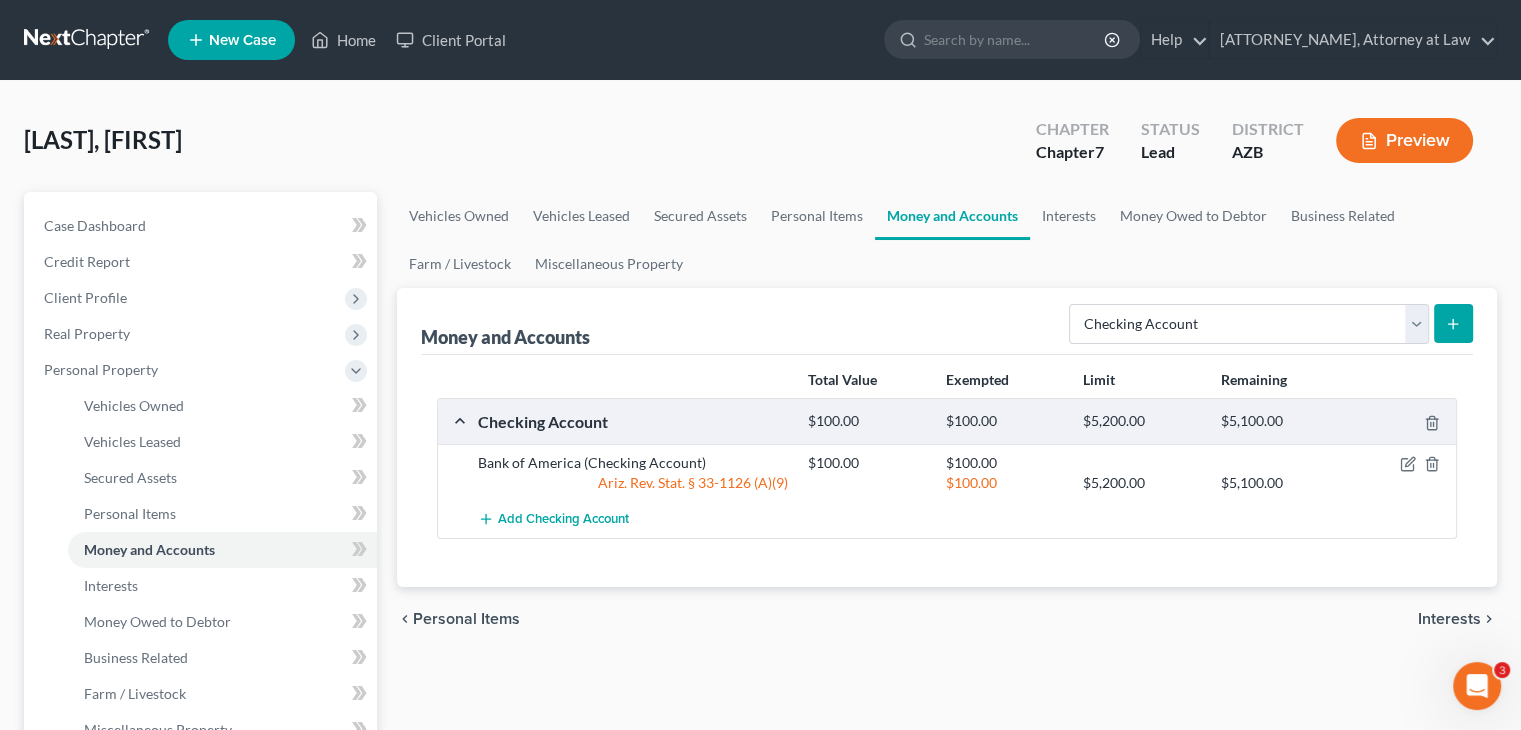 click at bounding box center (1453, 323) 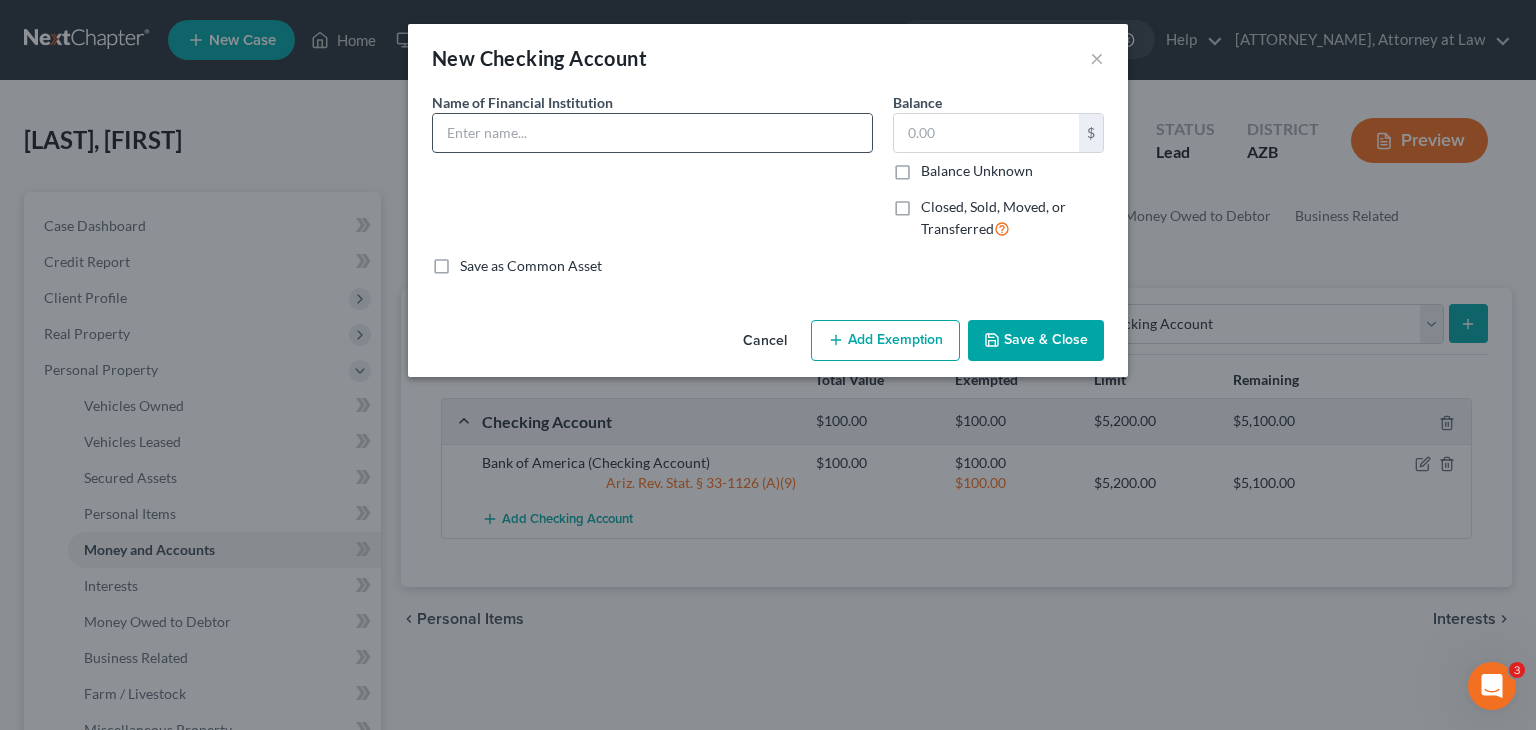 click at bounding box center [652, 133] 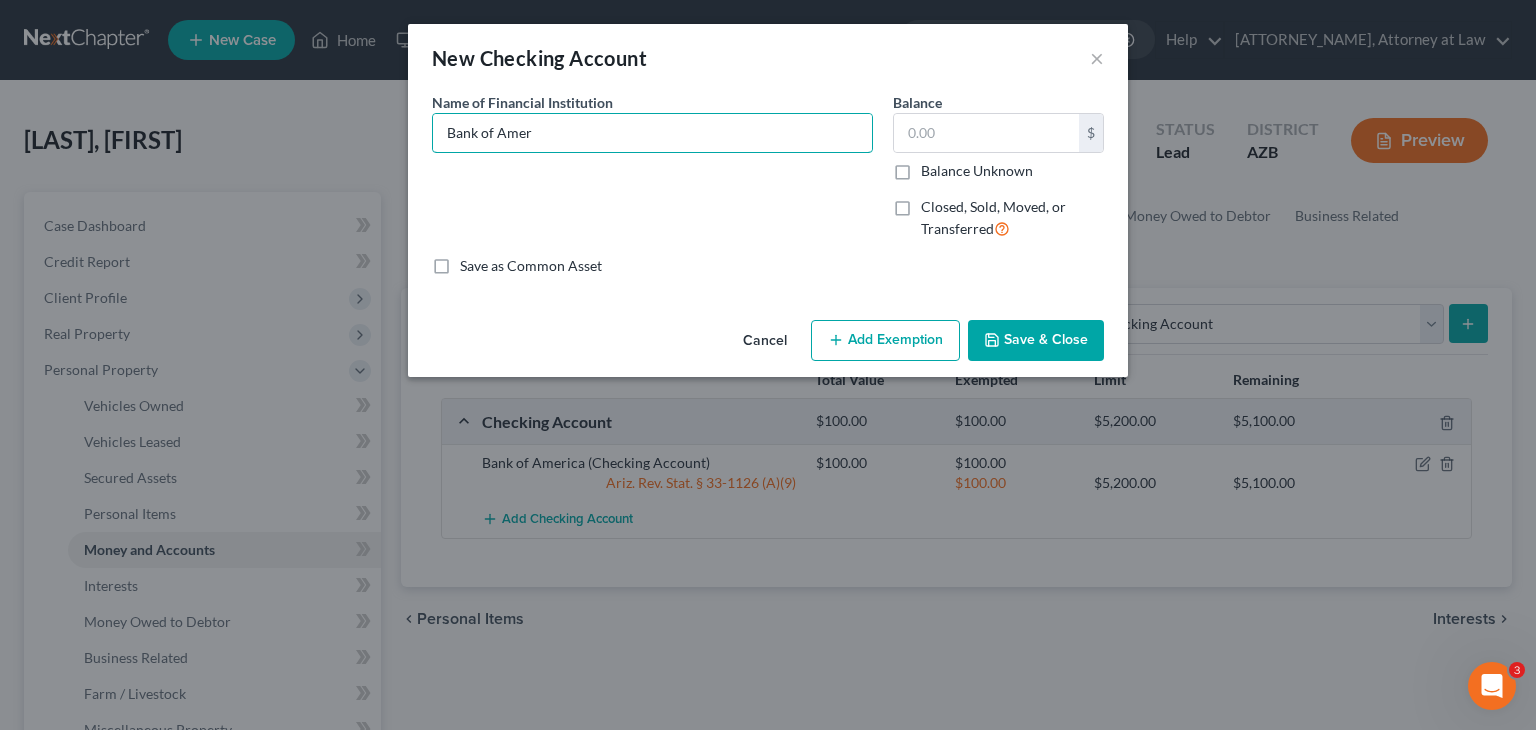 type on "Bank of Amer" 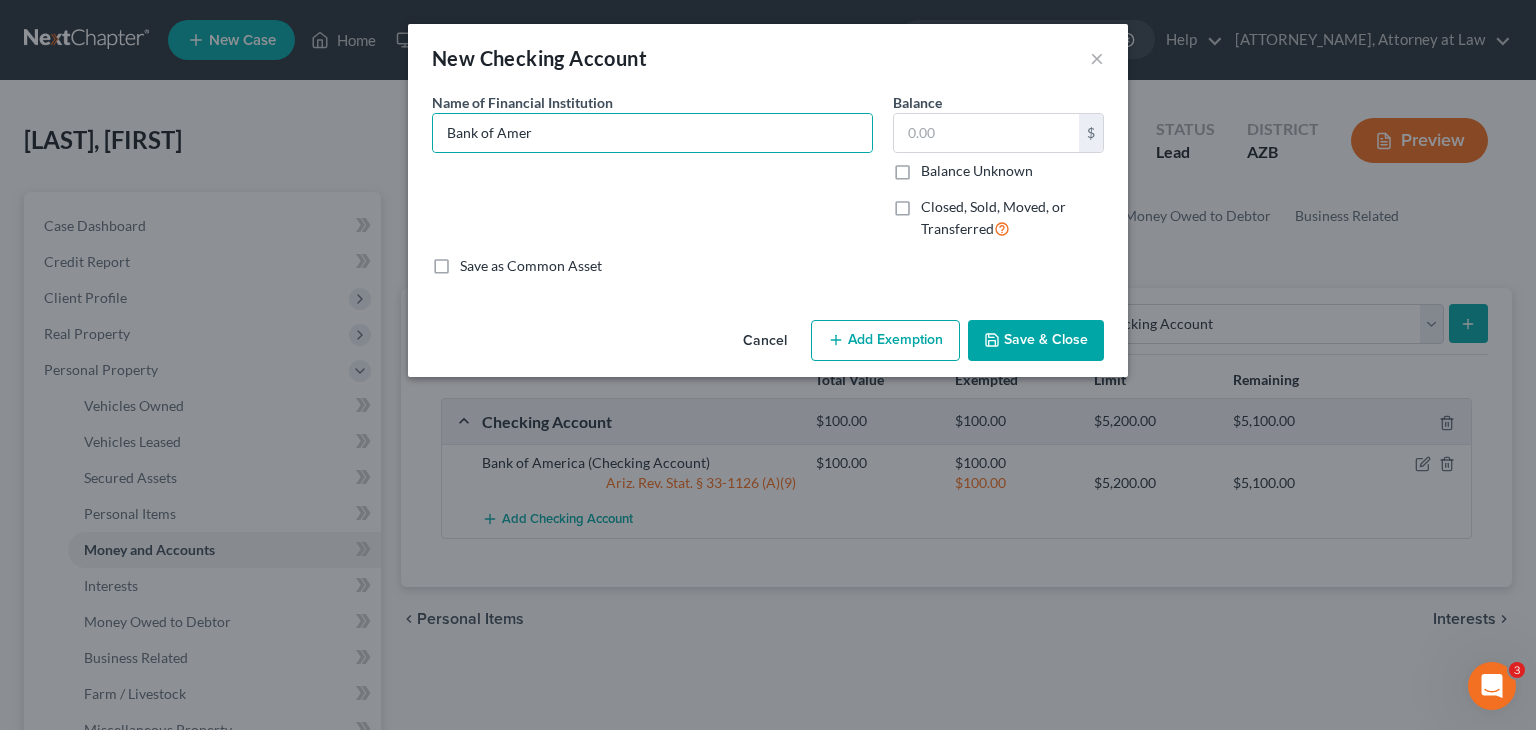 click on "Cancel" at bounding box center [765, 342] 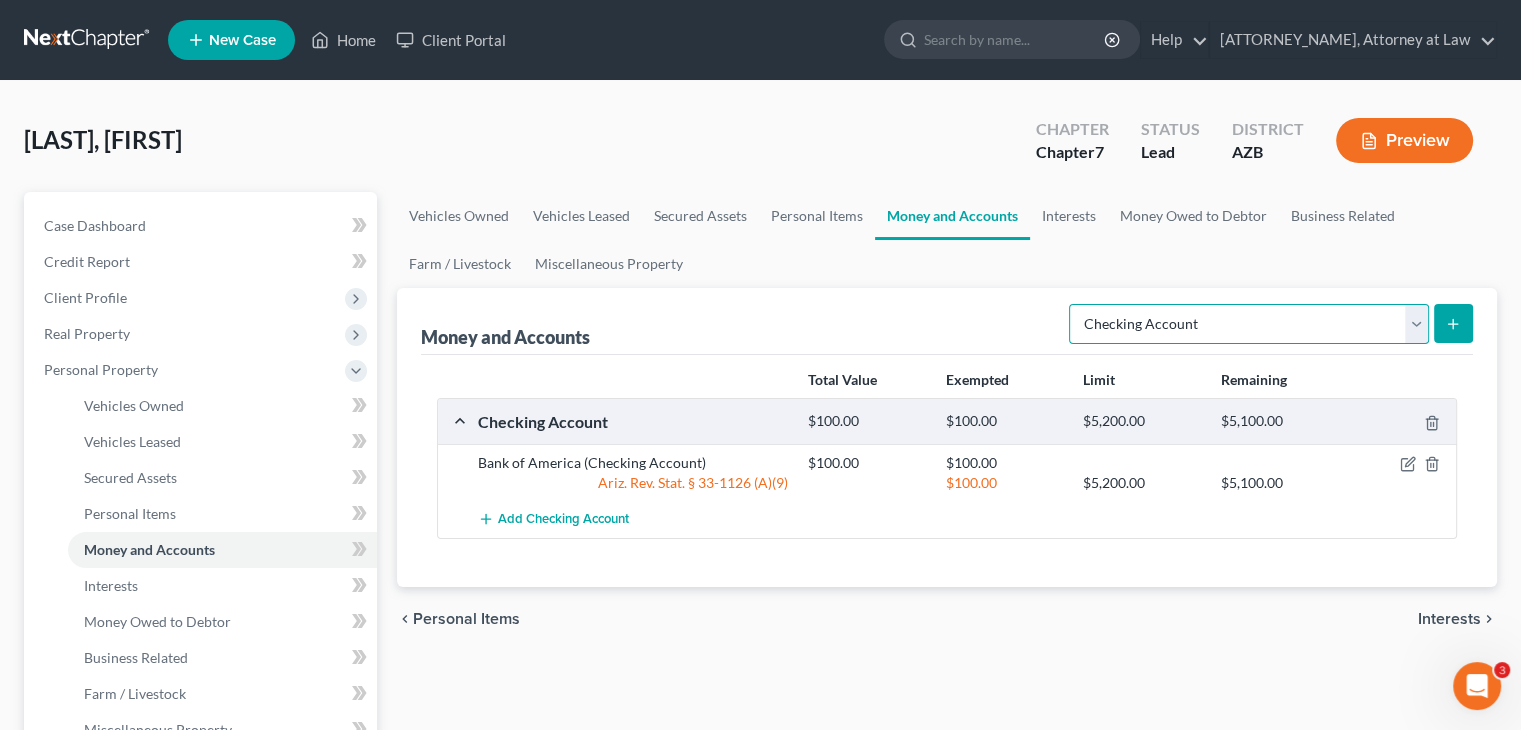 click on "Select Account Type Brokerage Cash on Hand Certificates of Deposit Checking Account Money Market Other (Credit Union, Health Savings Account, etc) Safe Deposit Box Savings Account Security Deposits or Prepayments" at bounding box center (1249, 324) 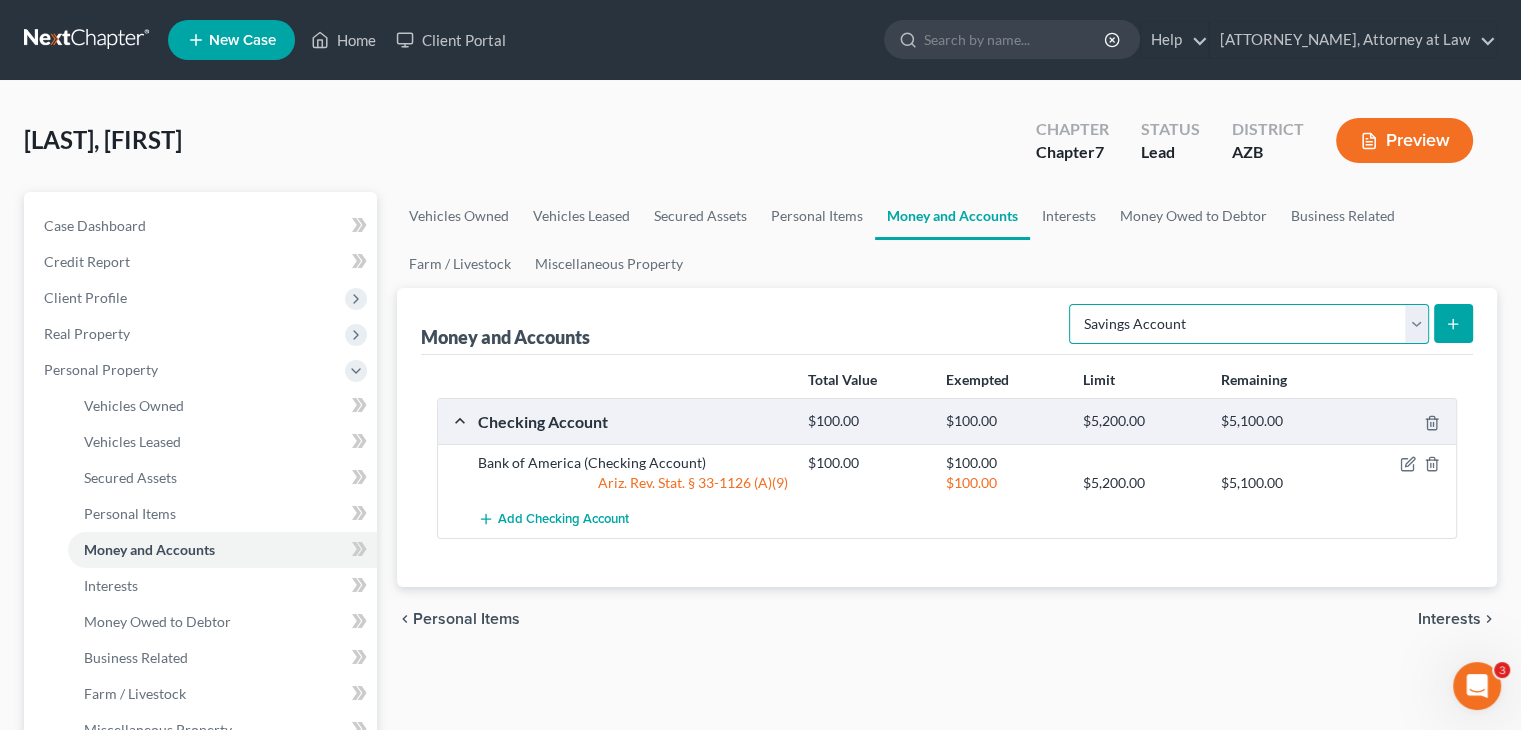 click on "Select Account Type Brokerage Cash on Hand Certificates of Deposit Checking Account Money Market Other (Credit Union, Health Savings Account, etc) Safe Deposit Box Savings Account Security Deposits or Prepayments" at bounding box center [1249, 324] 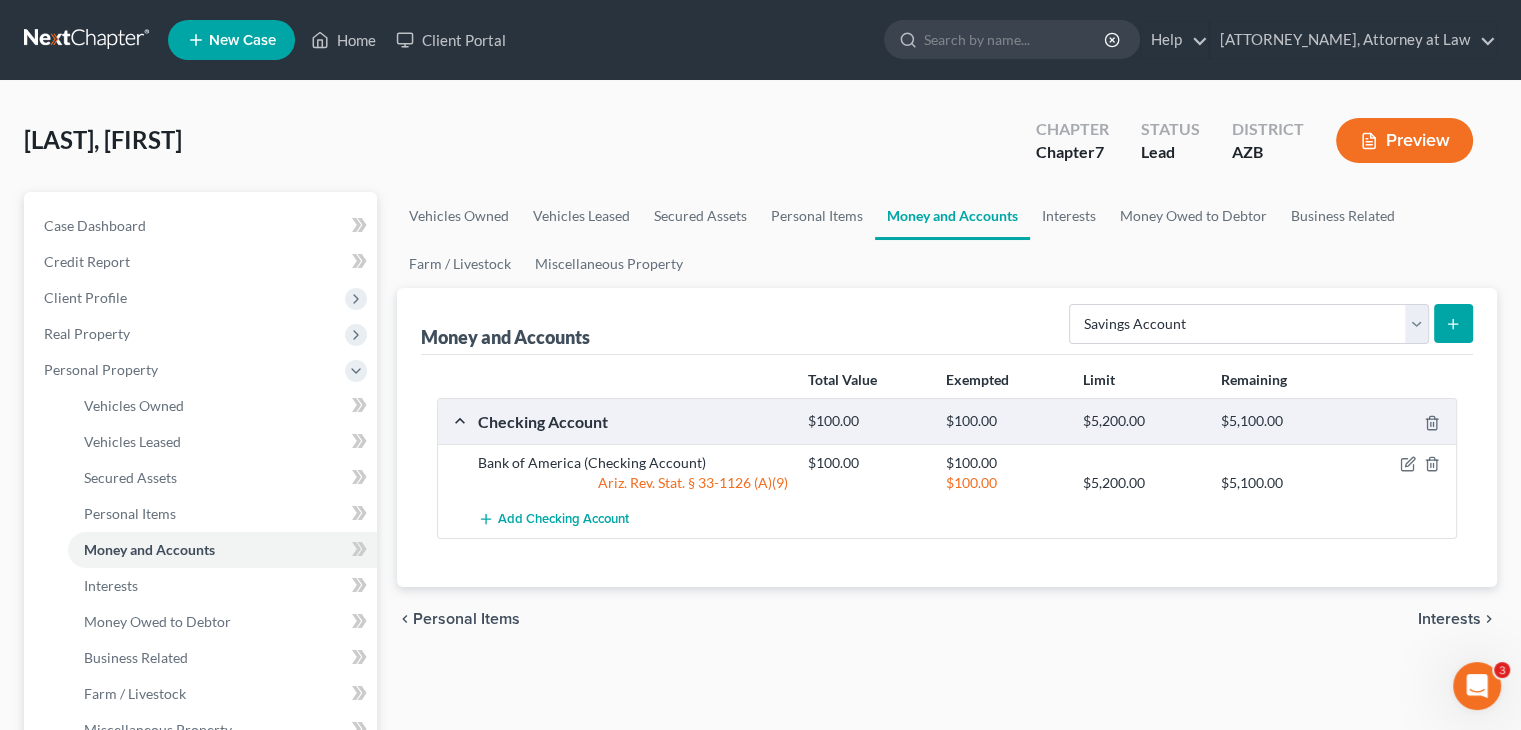 click at bounding box center (1453, 323) 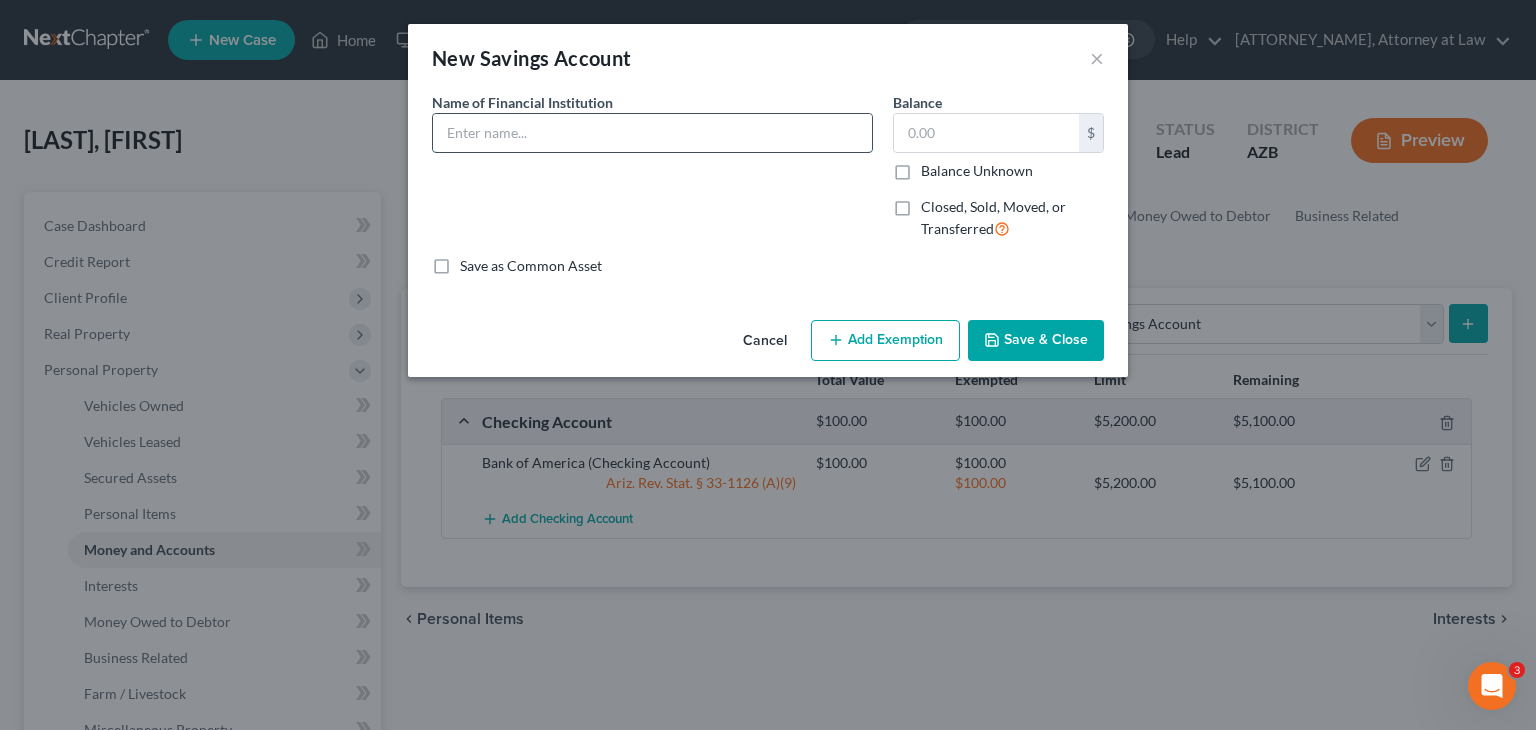 click at bounding box center (652, 133) 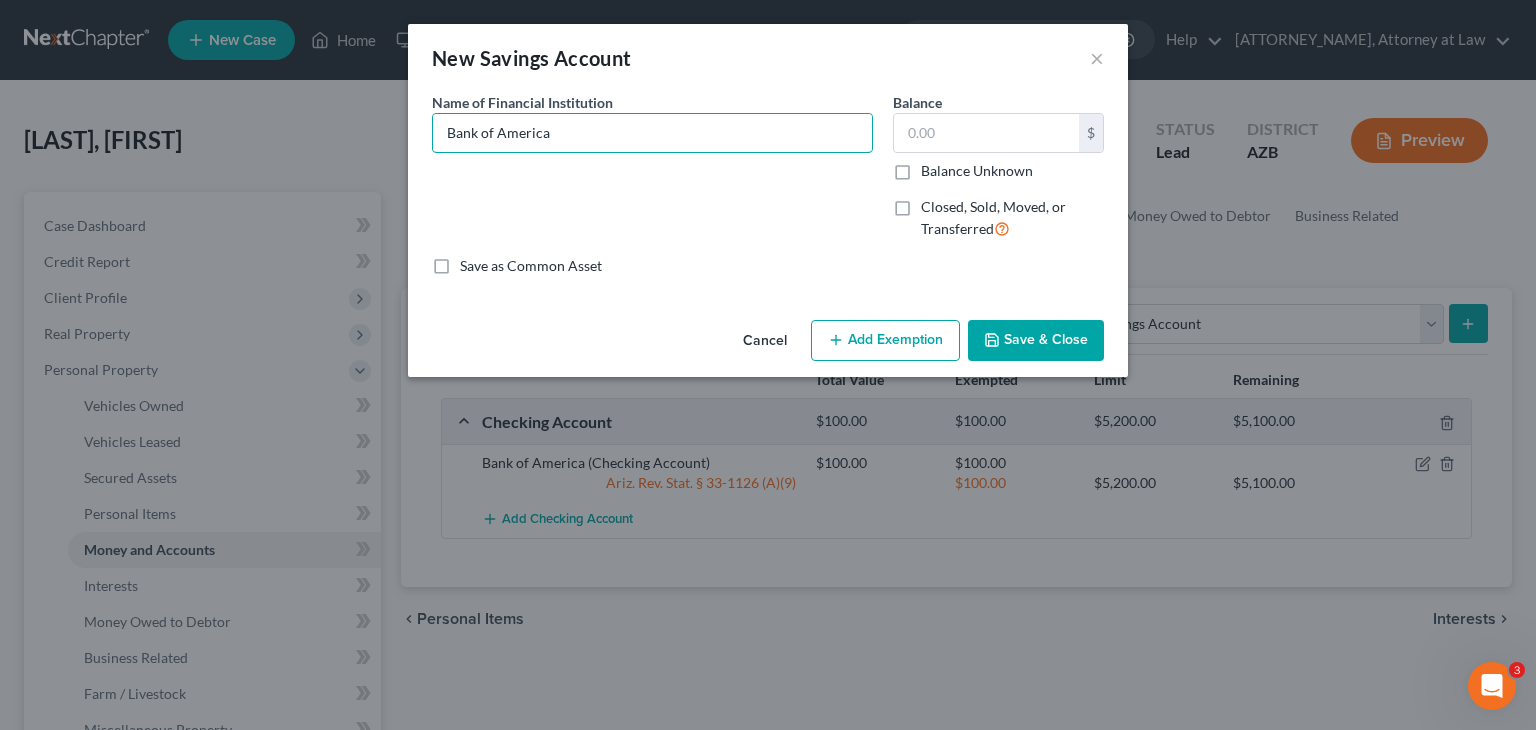 type on "Bank of America" 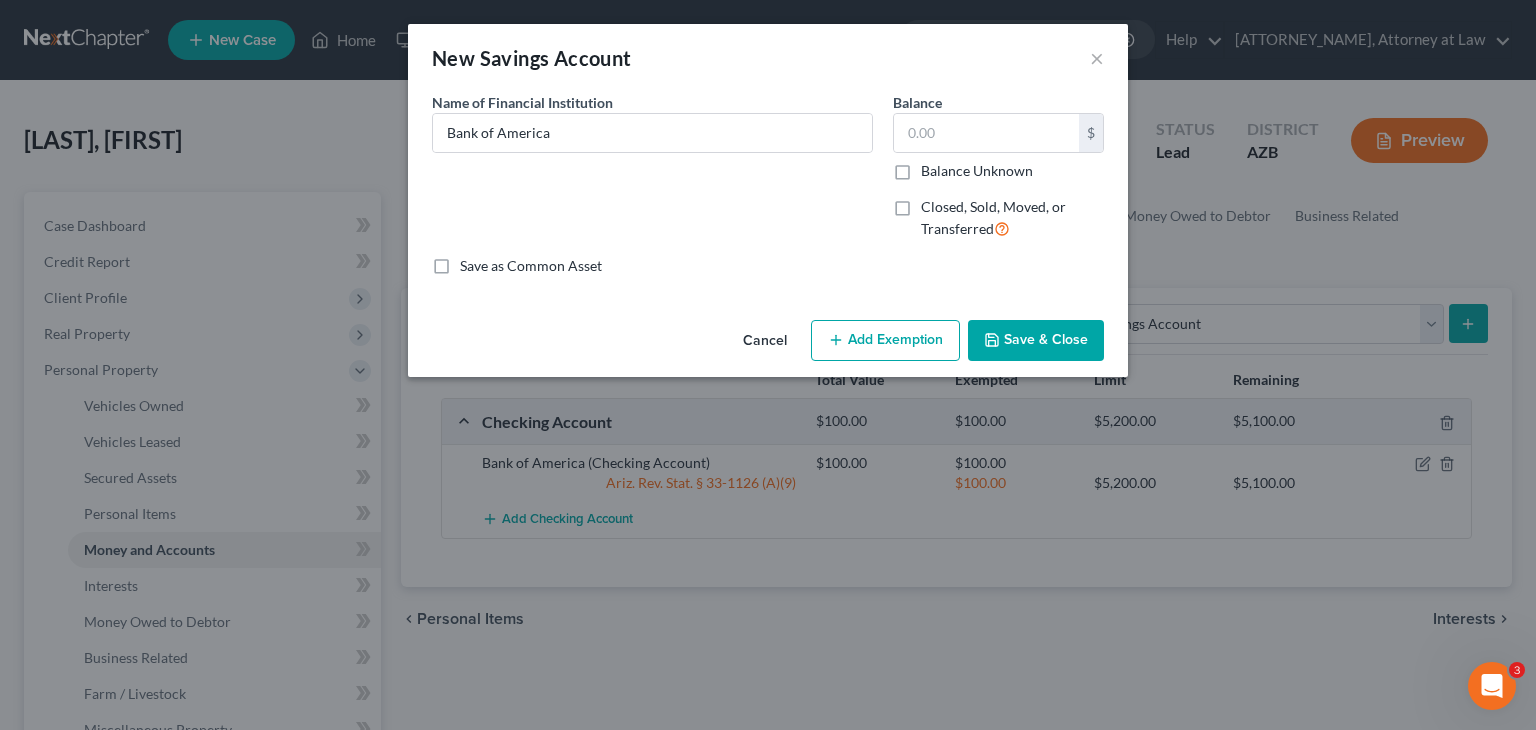 click on "Balance Unknown" at bounding box center [977, 171] 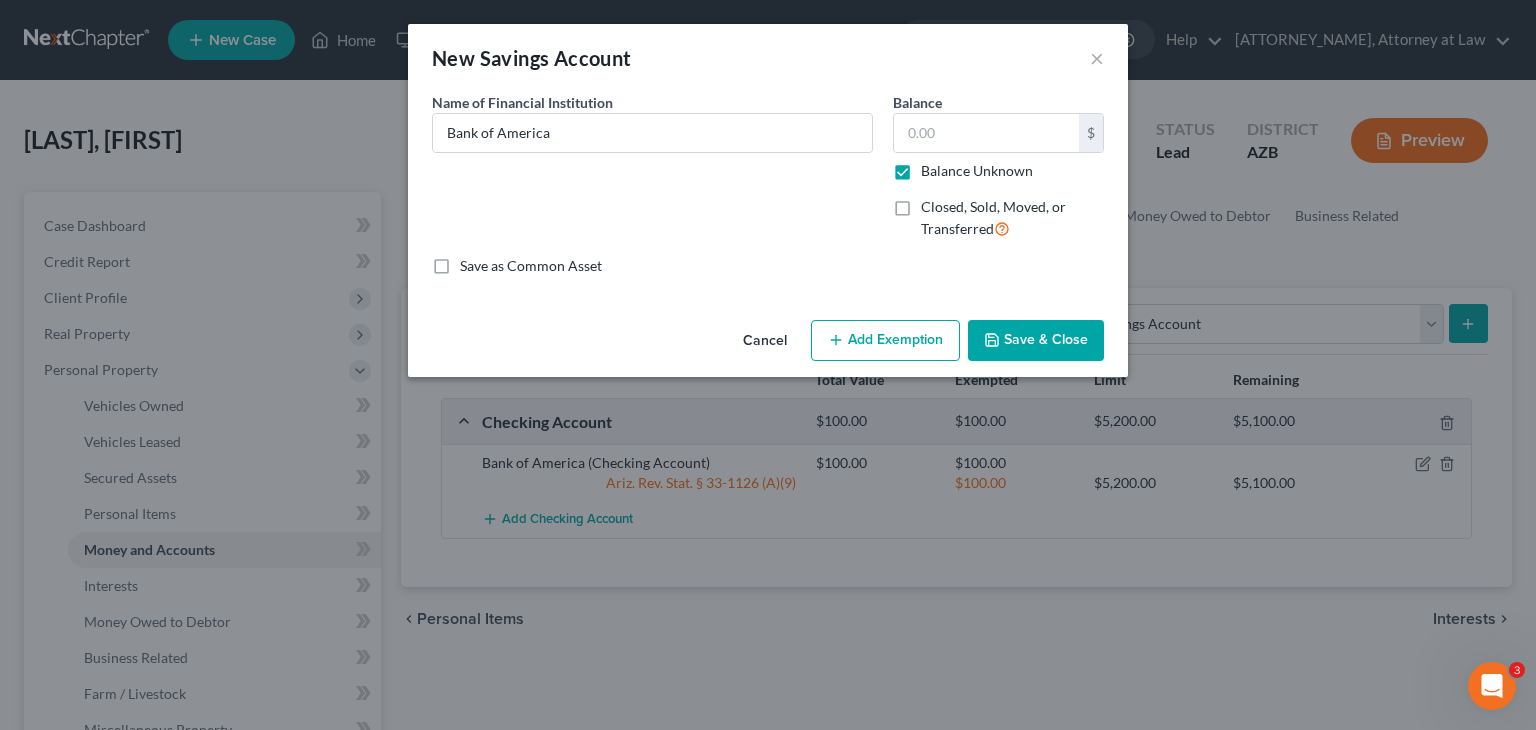 type on "0.00" 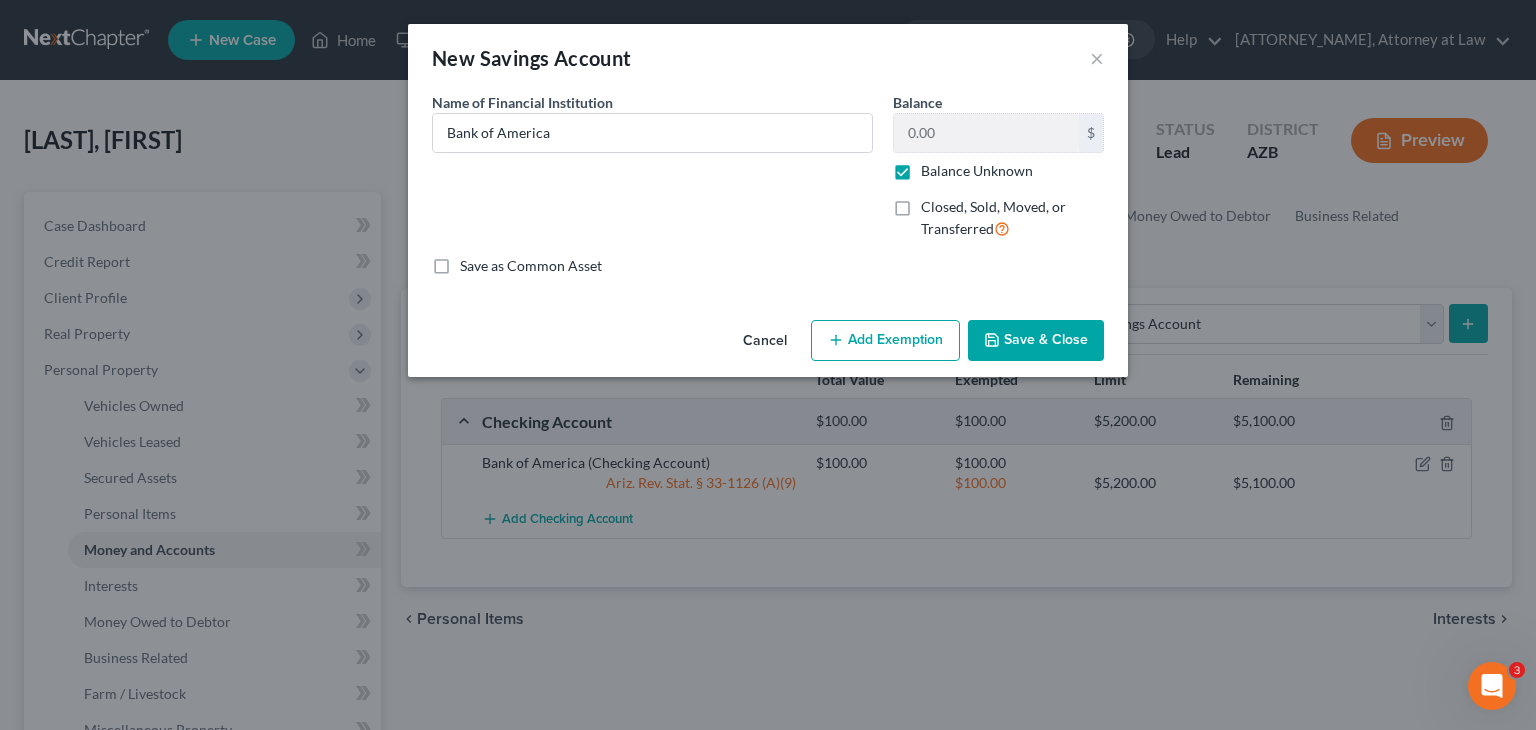 click on "Save & Close" at bounding box center (1036, 341) 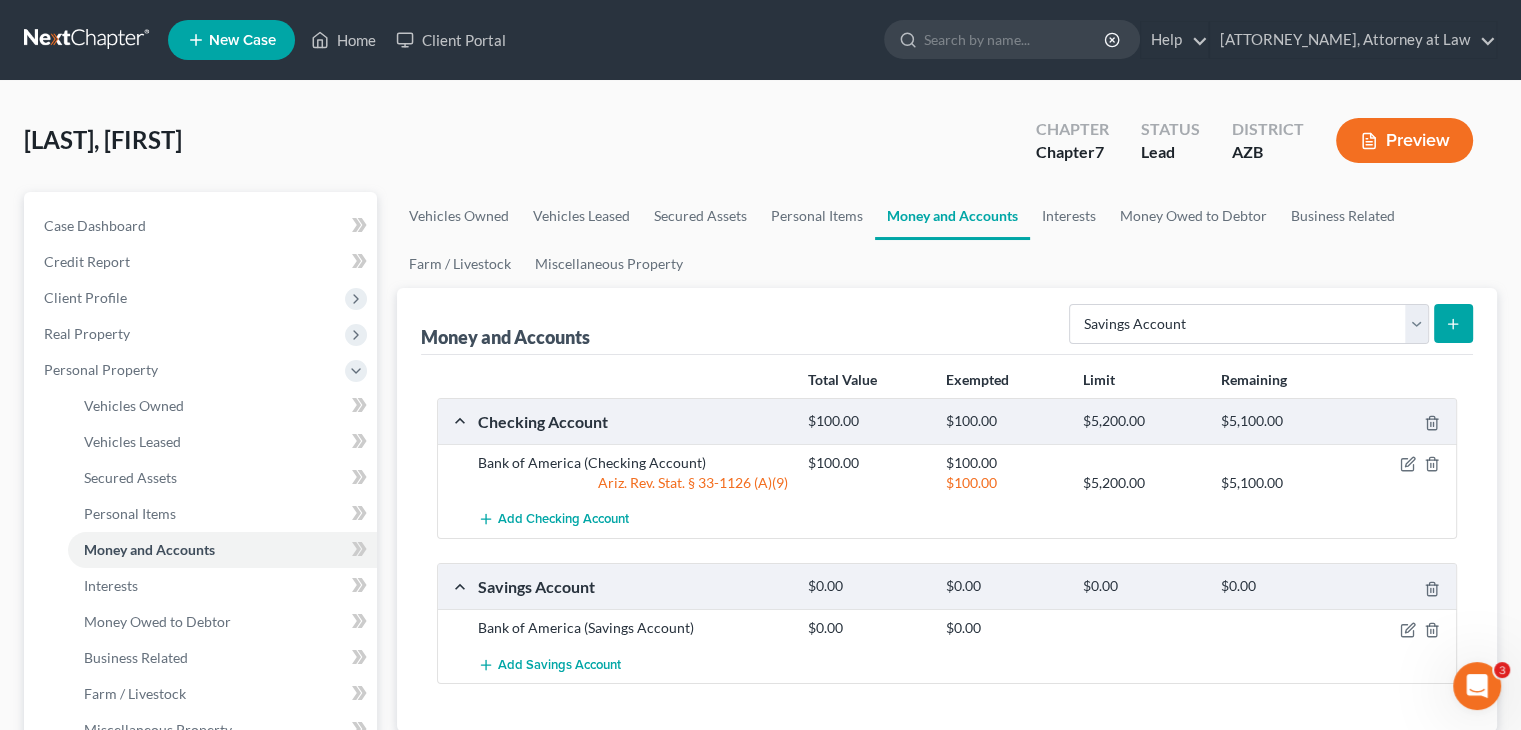 click on "Bank of America (Checking Account)" at bounding box center (633, 463) 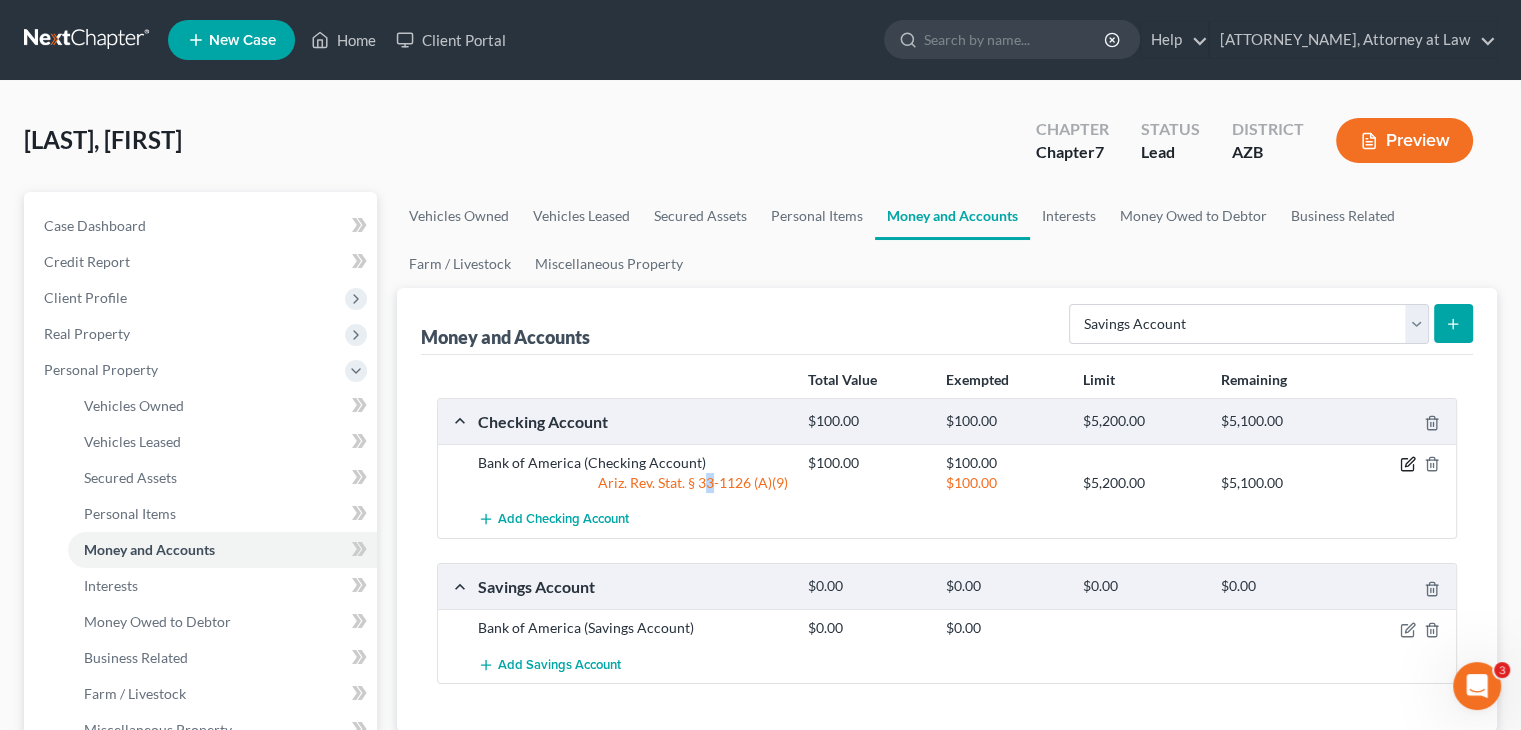 click 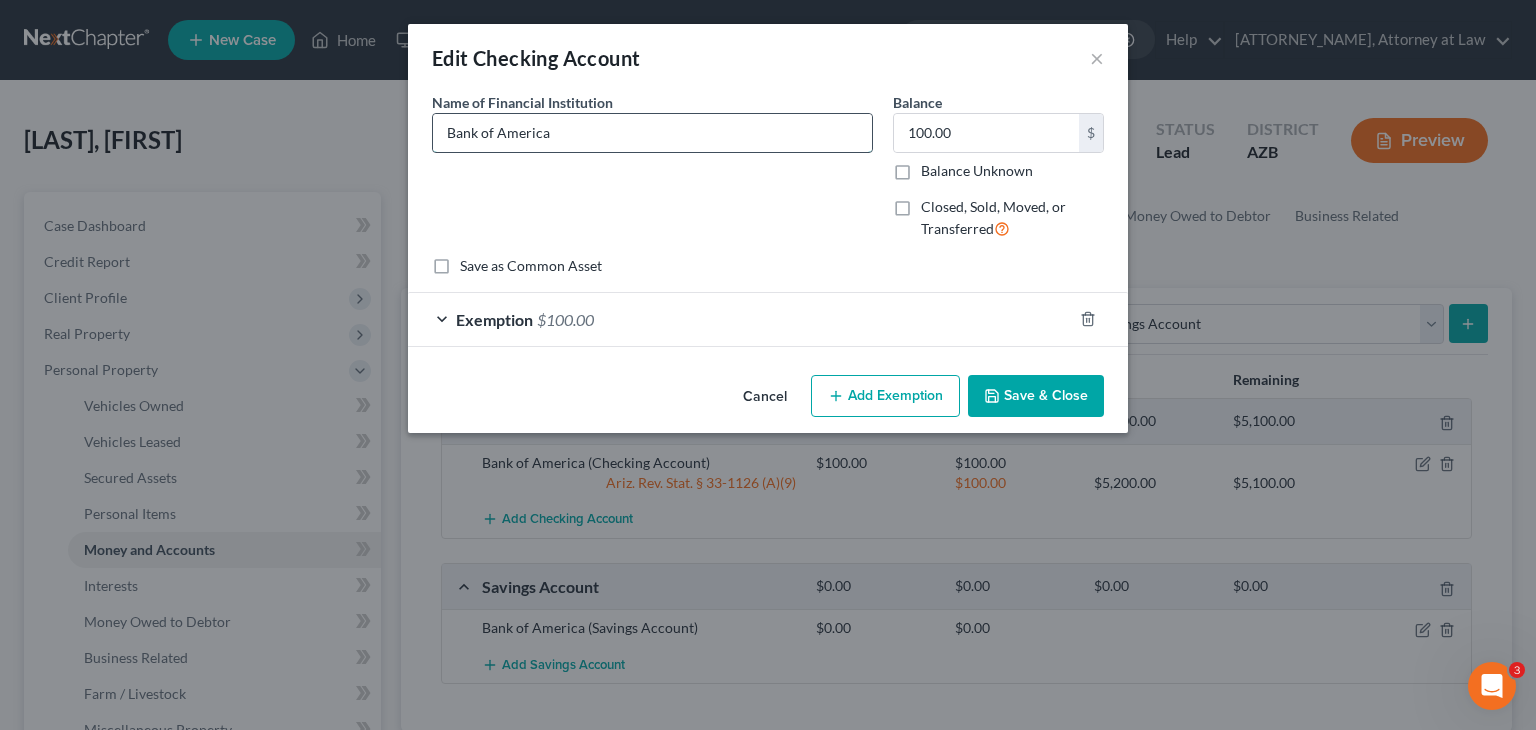 click on "Bank of America" at bounding box center (652, 133) 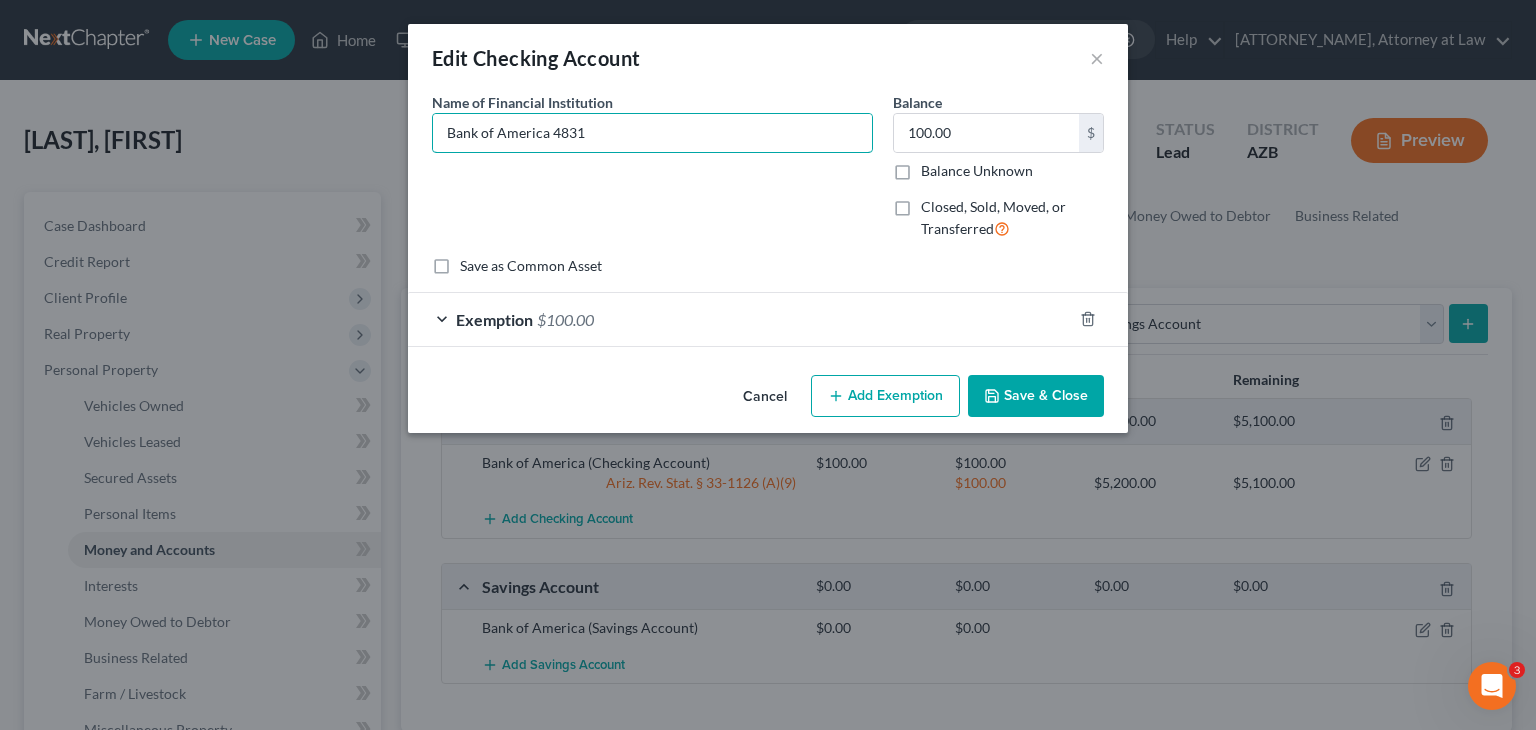 type on "Bank of America 4831" 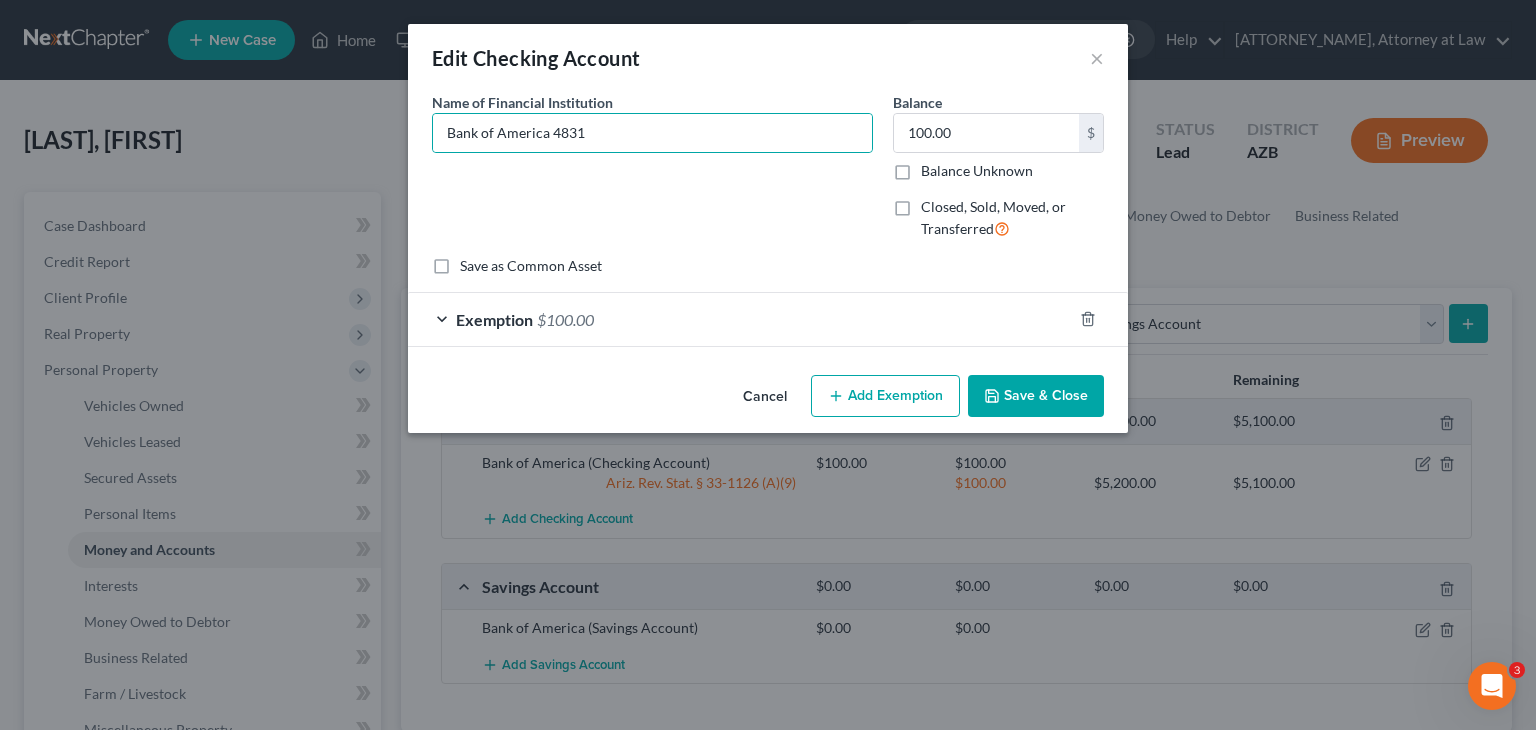 click on "Save & Close" at bounding box center (1036, 396) 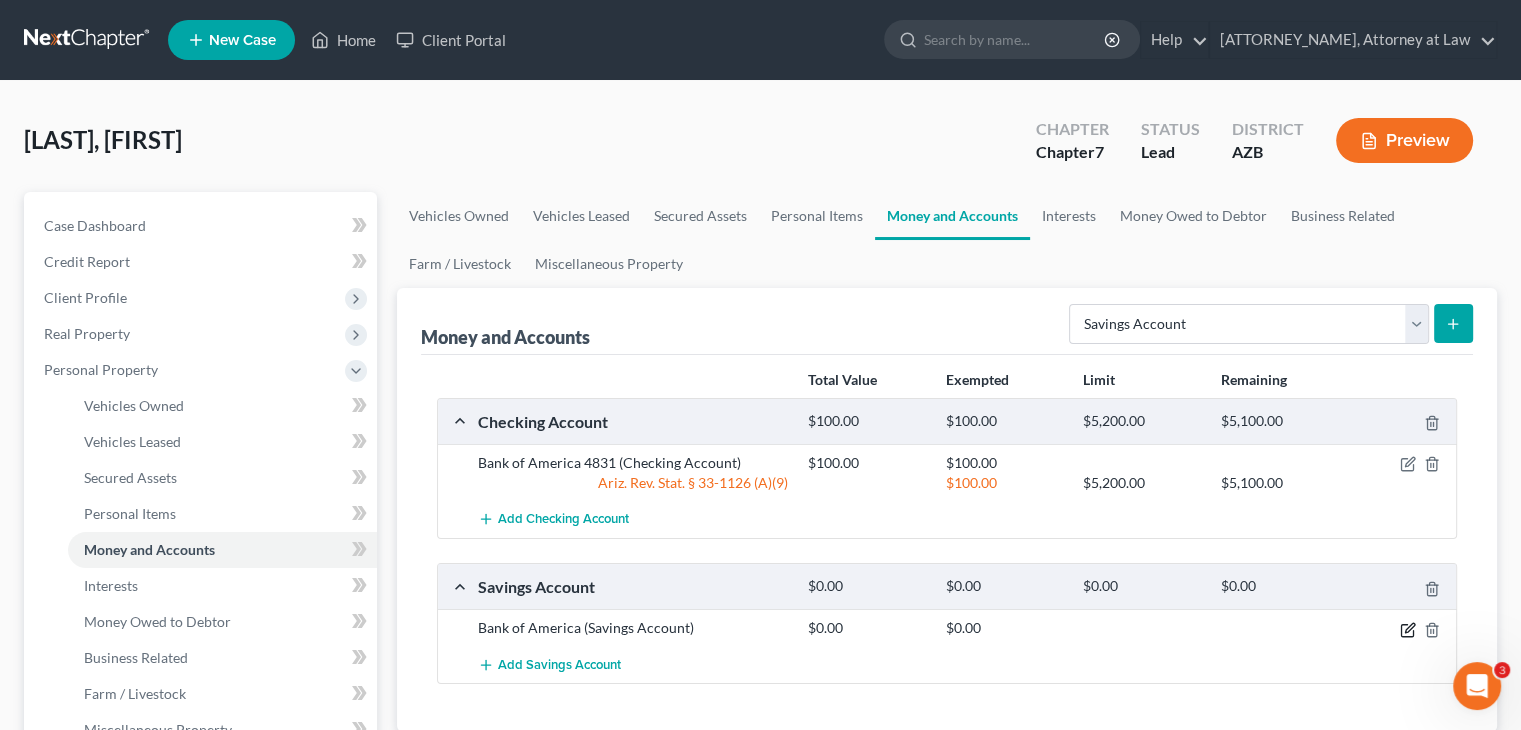 click 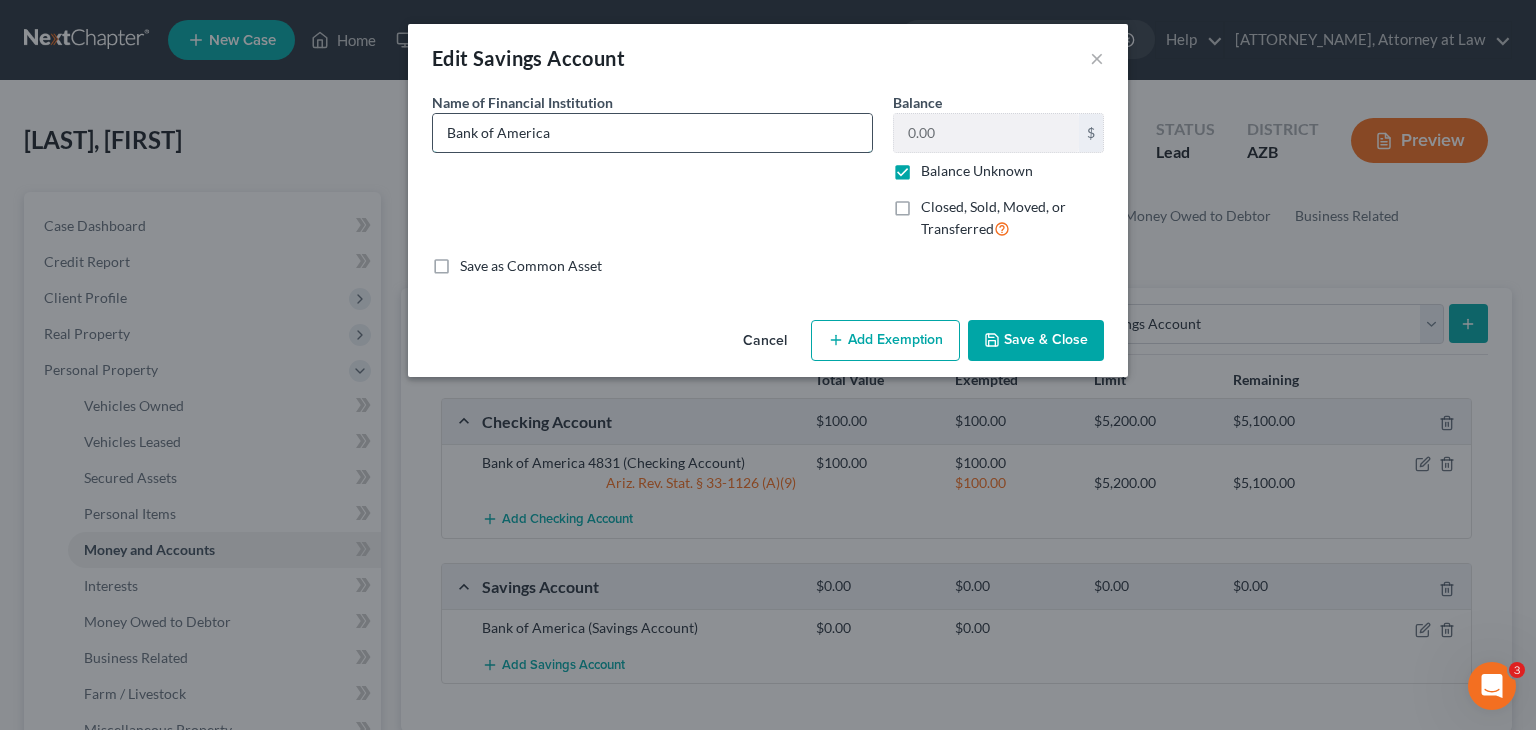 click on "Bank of America" at bounding box center [652, 133] 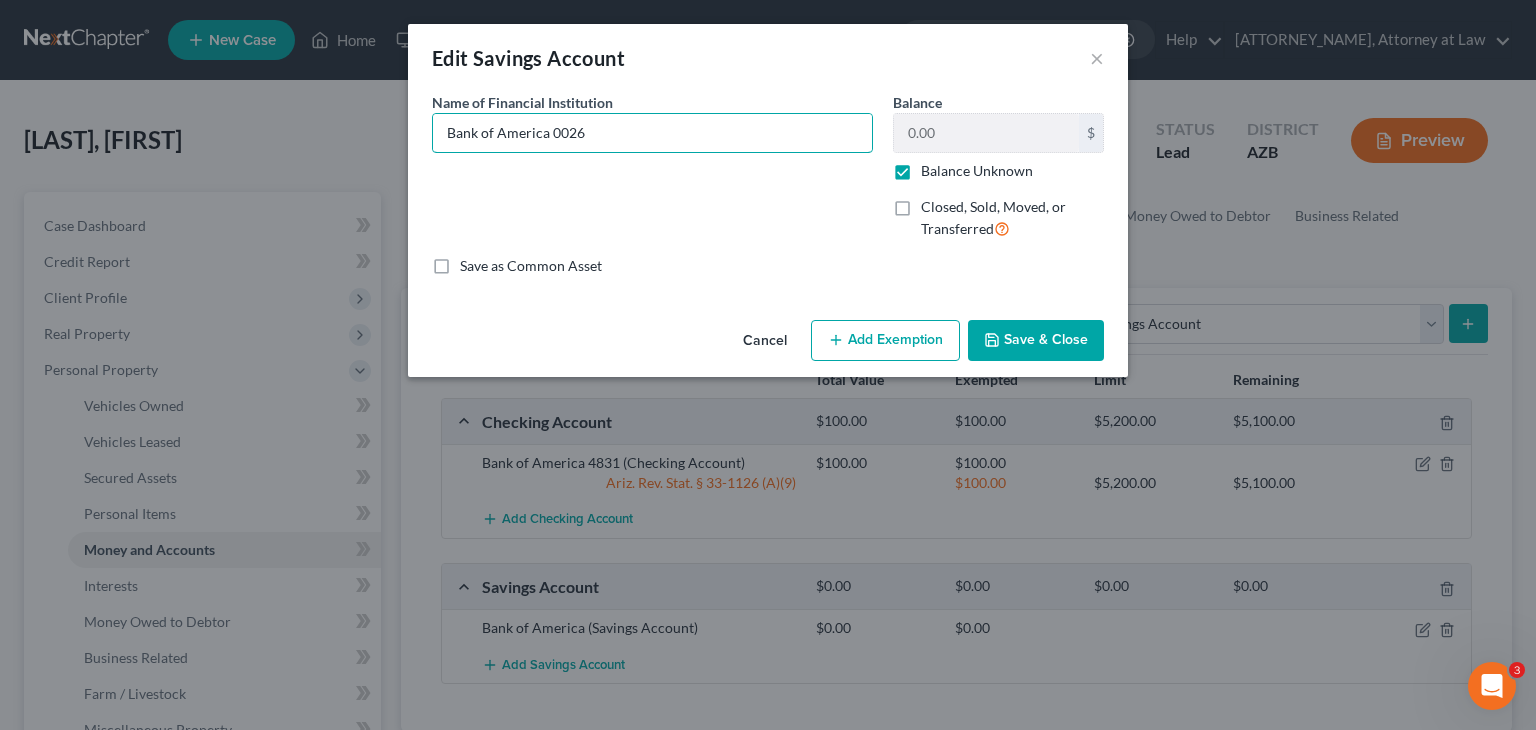 type on "Bank of America 0026" 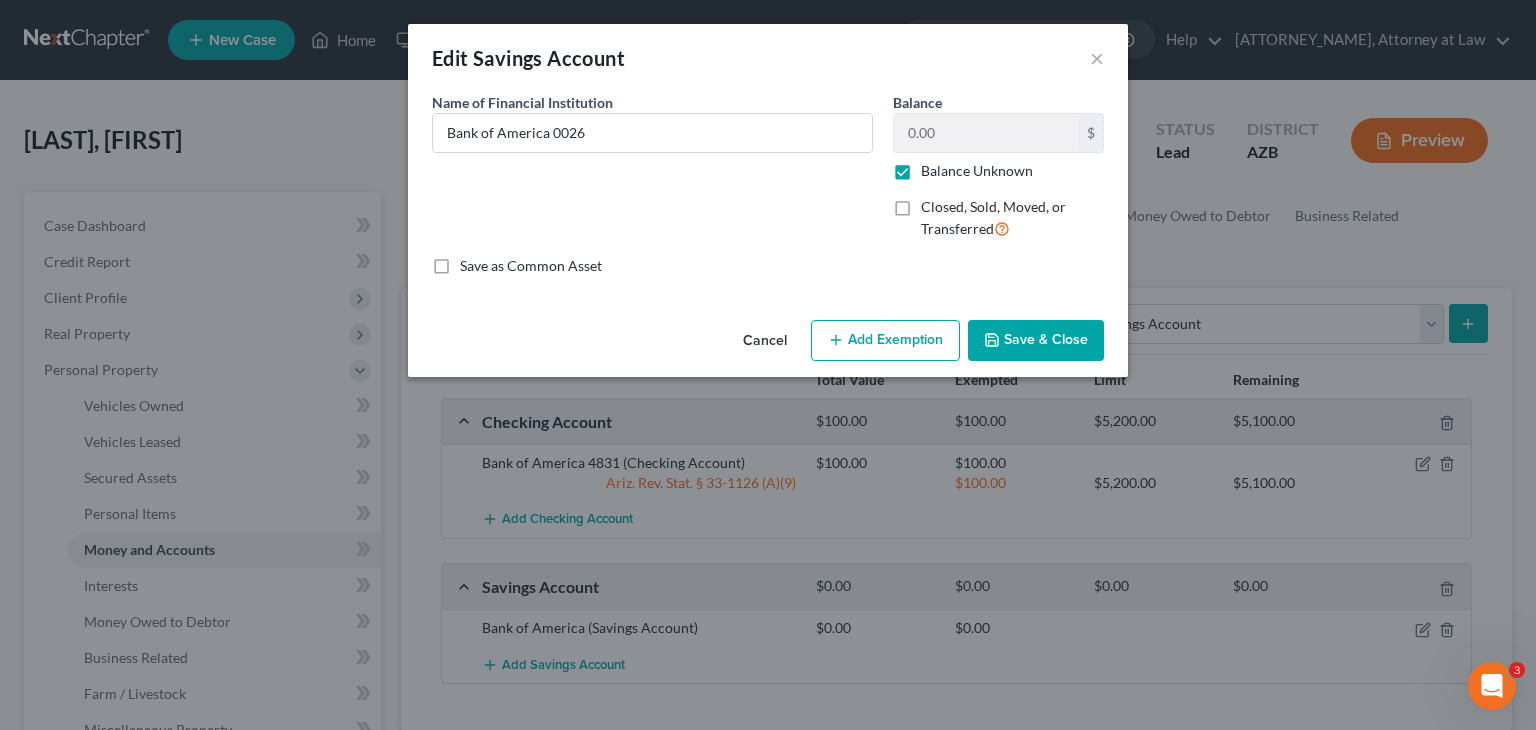 click on "Save & Close" at bounding box center (1036, 341) 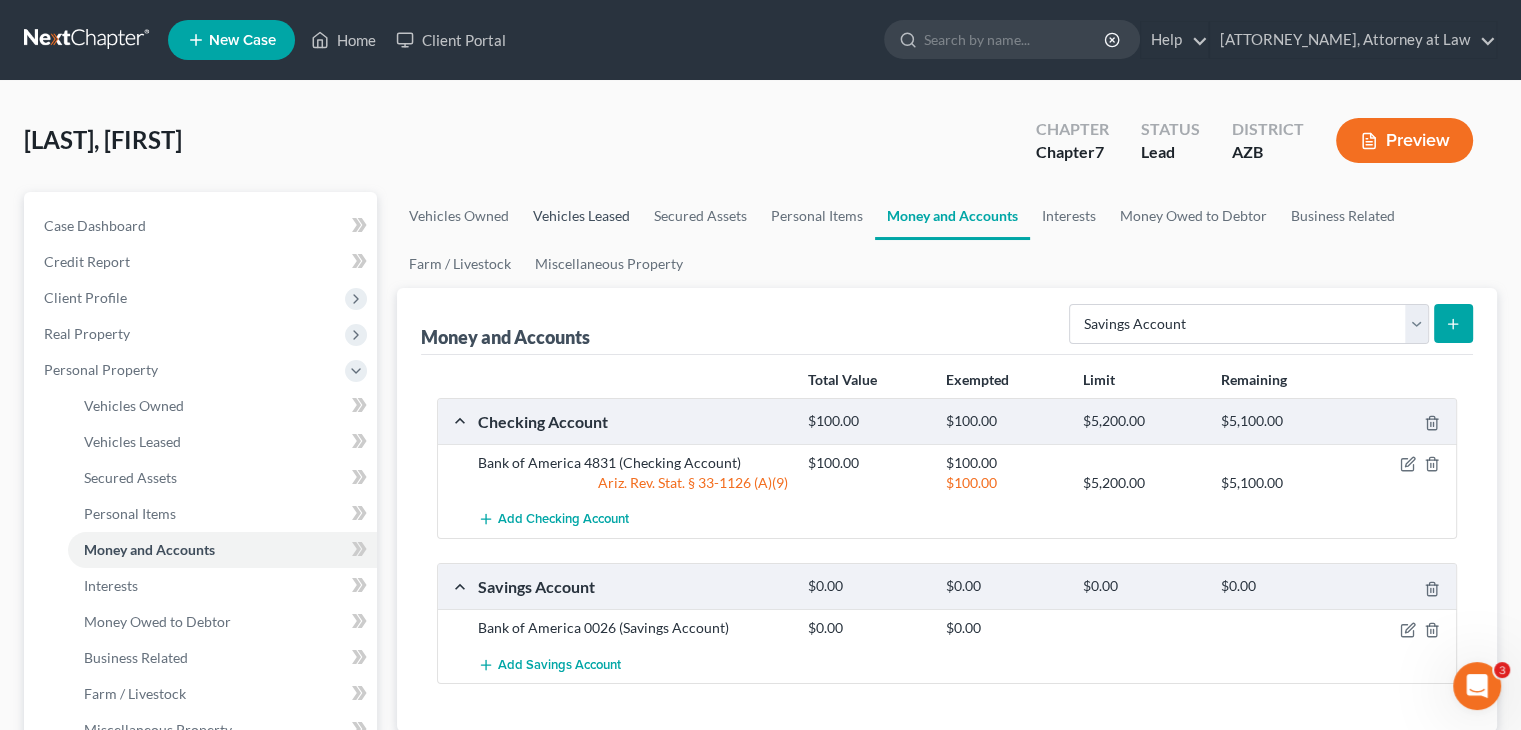 click on "Vehicles Leased" at bounding box center (581, 216) 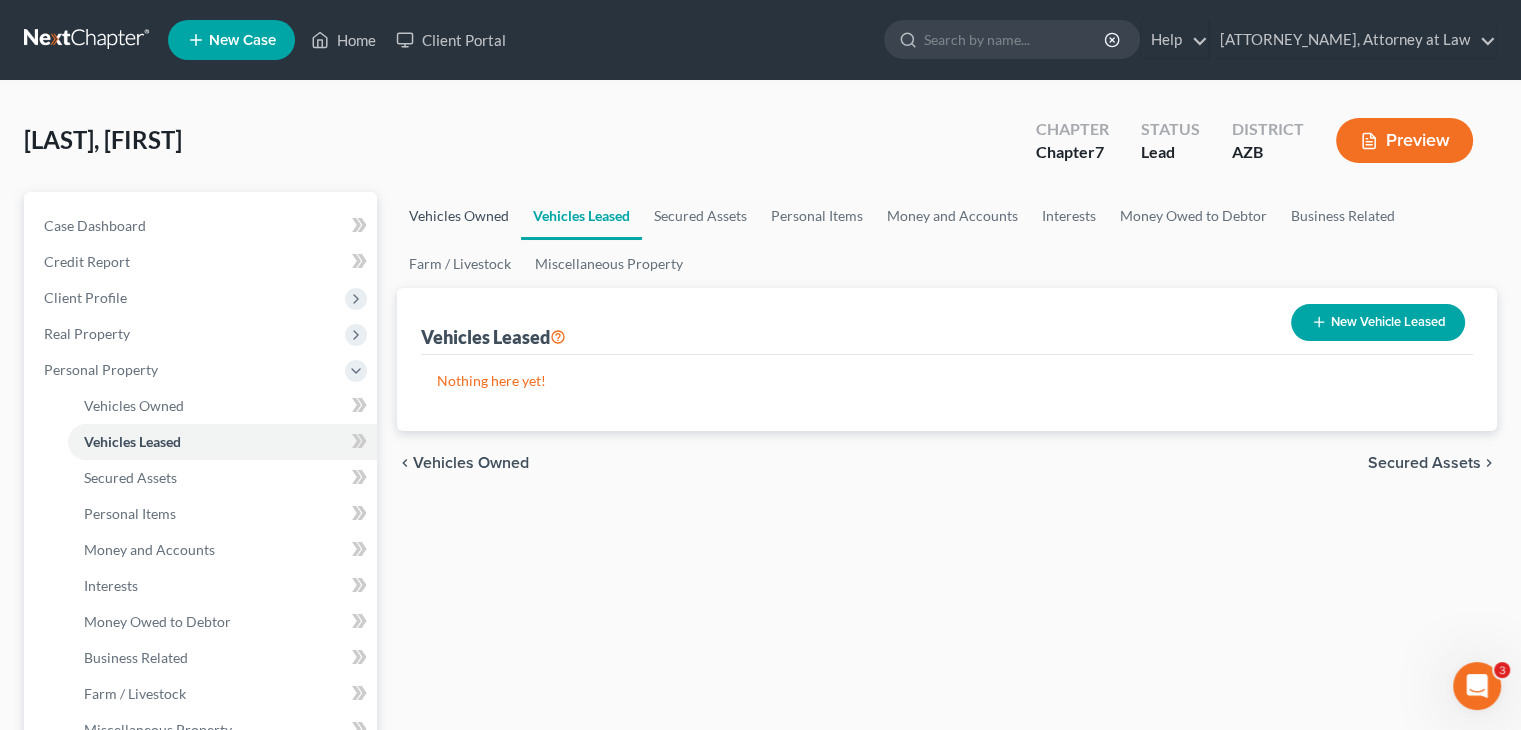 click on "Vehicles Owned" at bounding box center [459, 216] 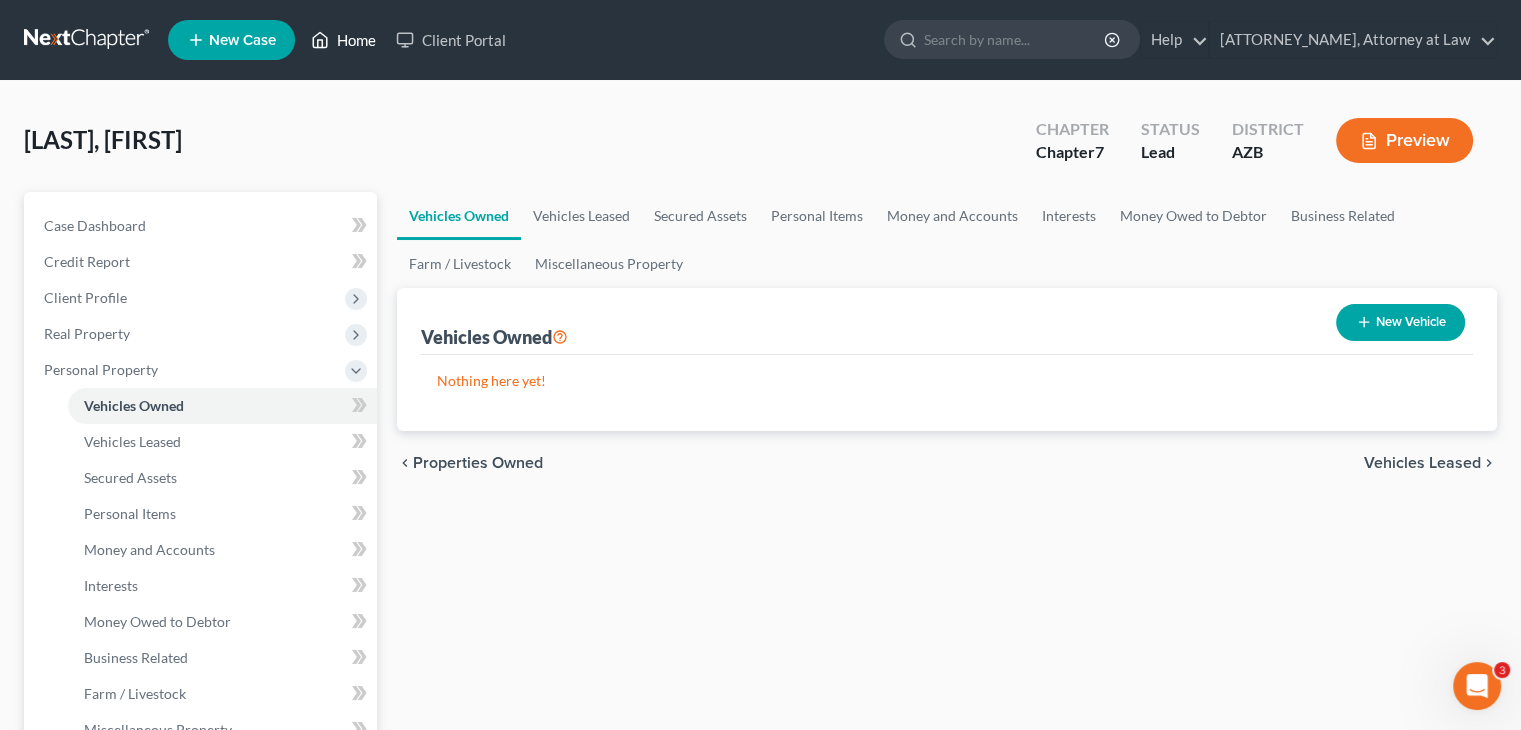 click on "Home" at bounding box center (343, 40) 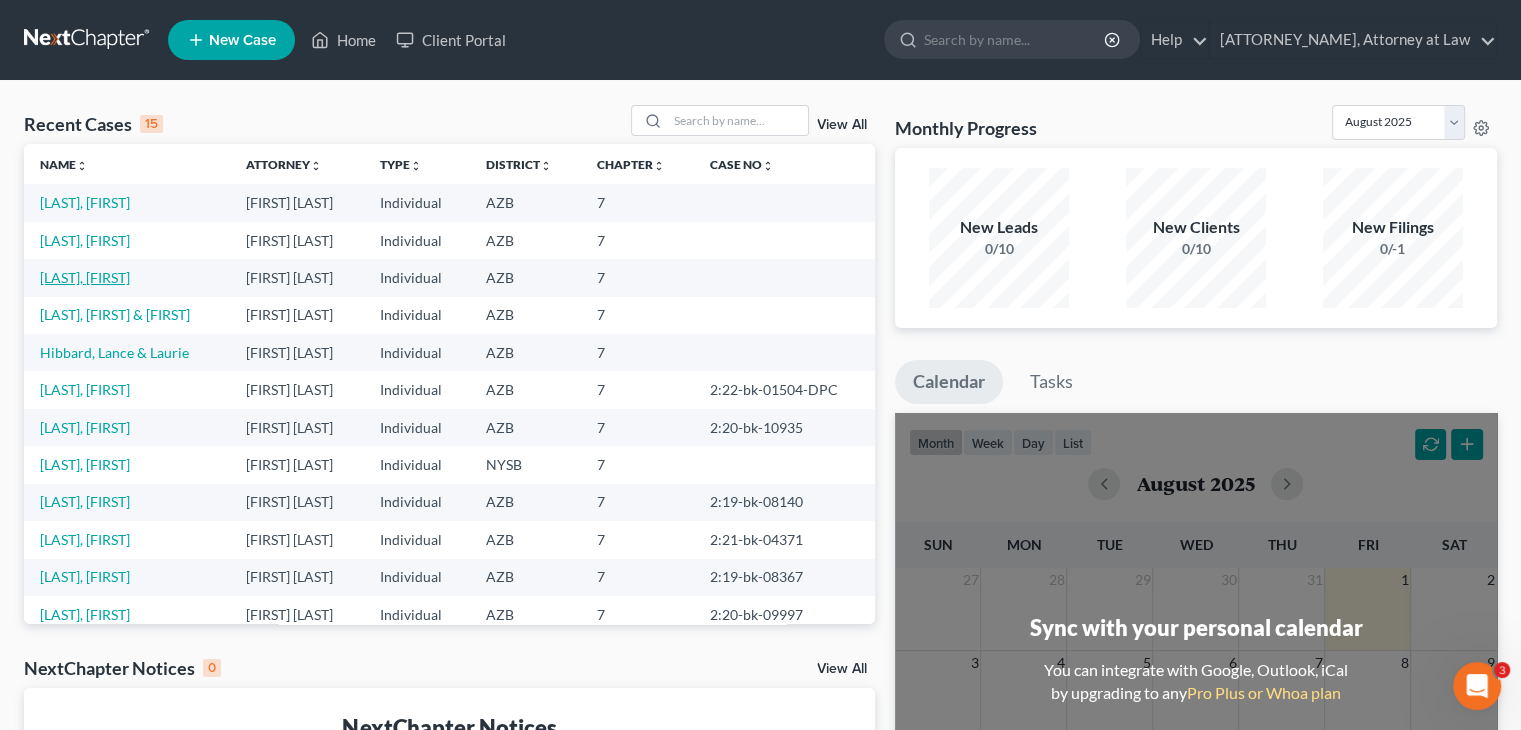 click on "[LAST], [FIRST]" at bounding box center (85, 277) 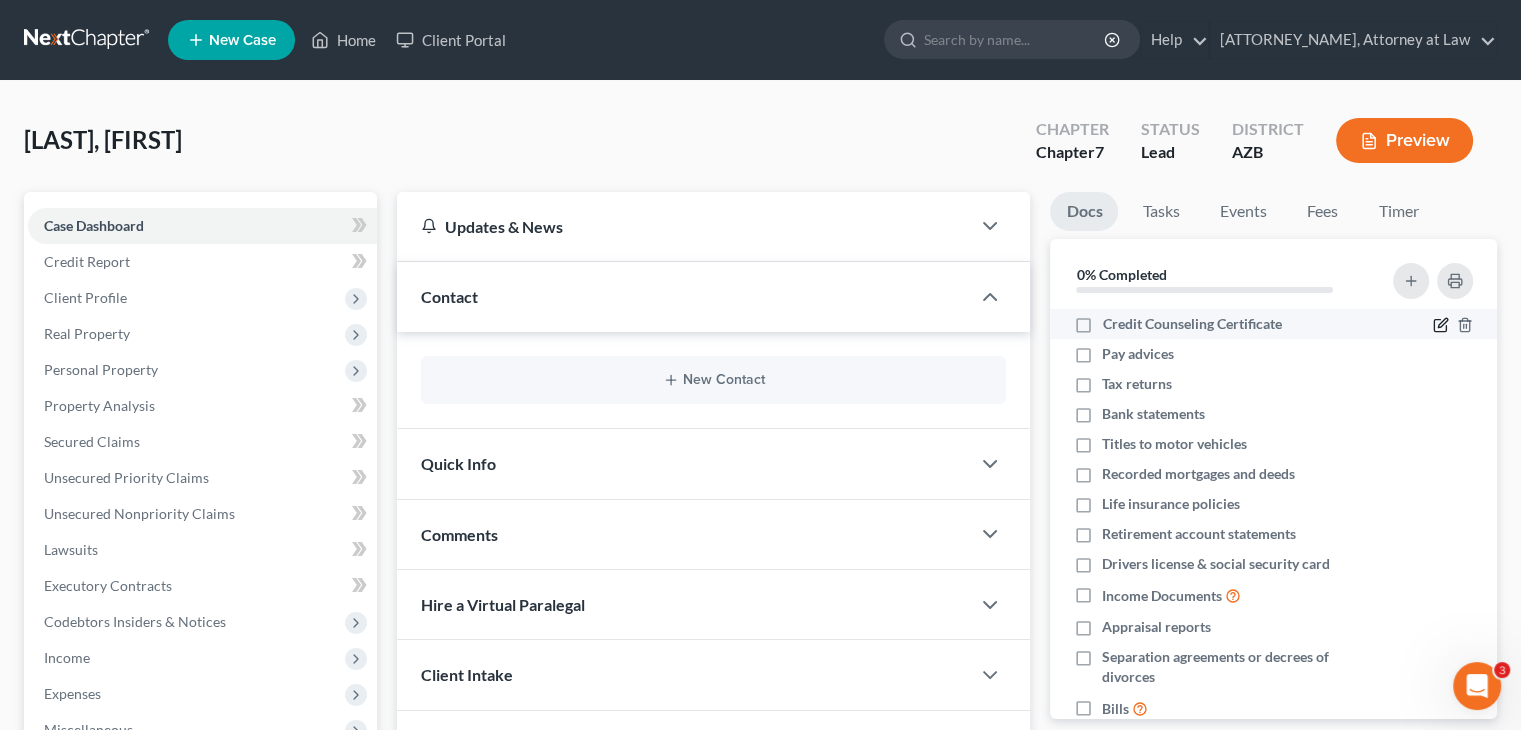 click 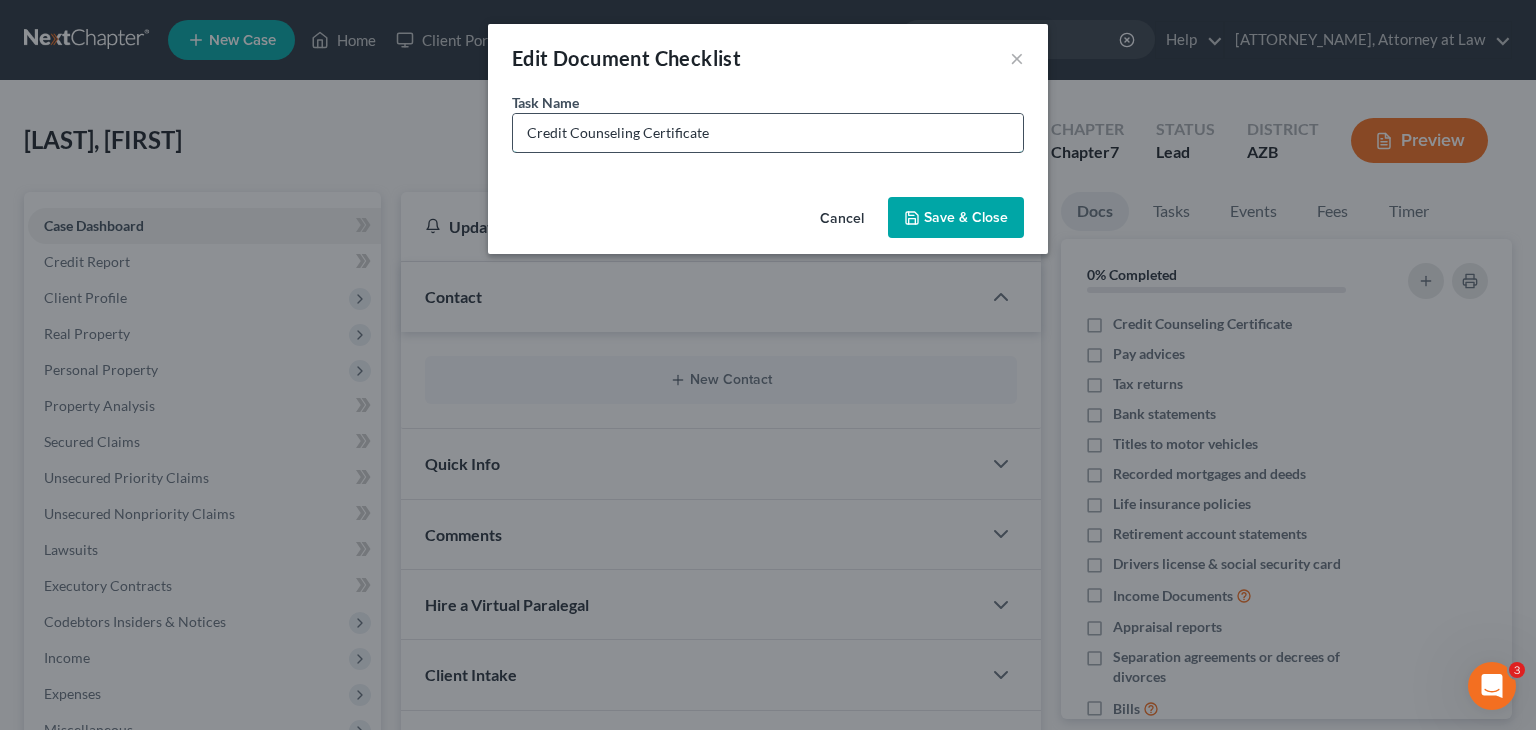 click on "Credit Counseling Certificate" at bounding box center [768, 133] 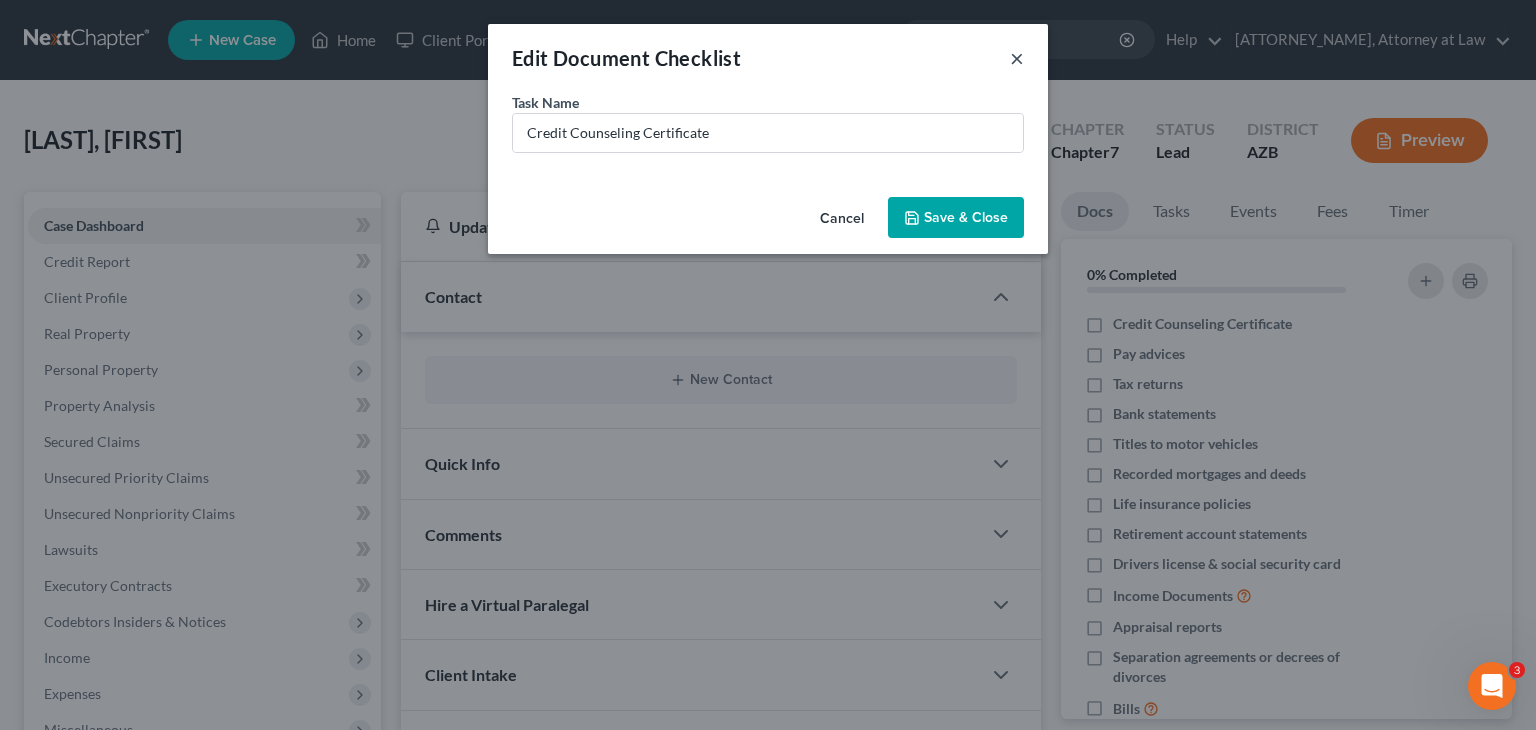 click on "×" at bounding box center [1017, 58] 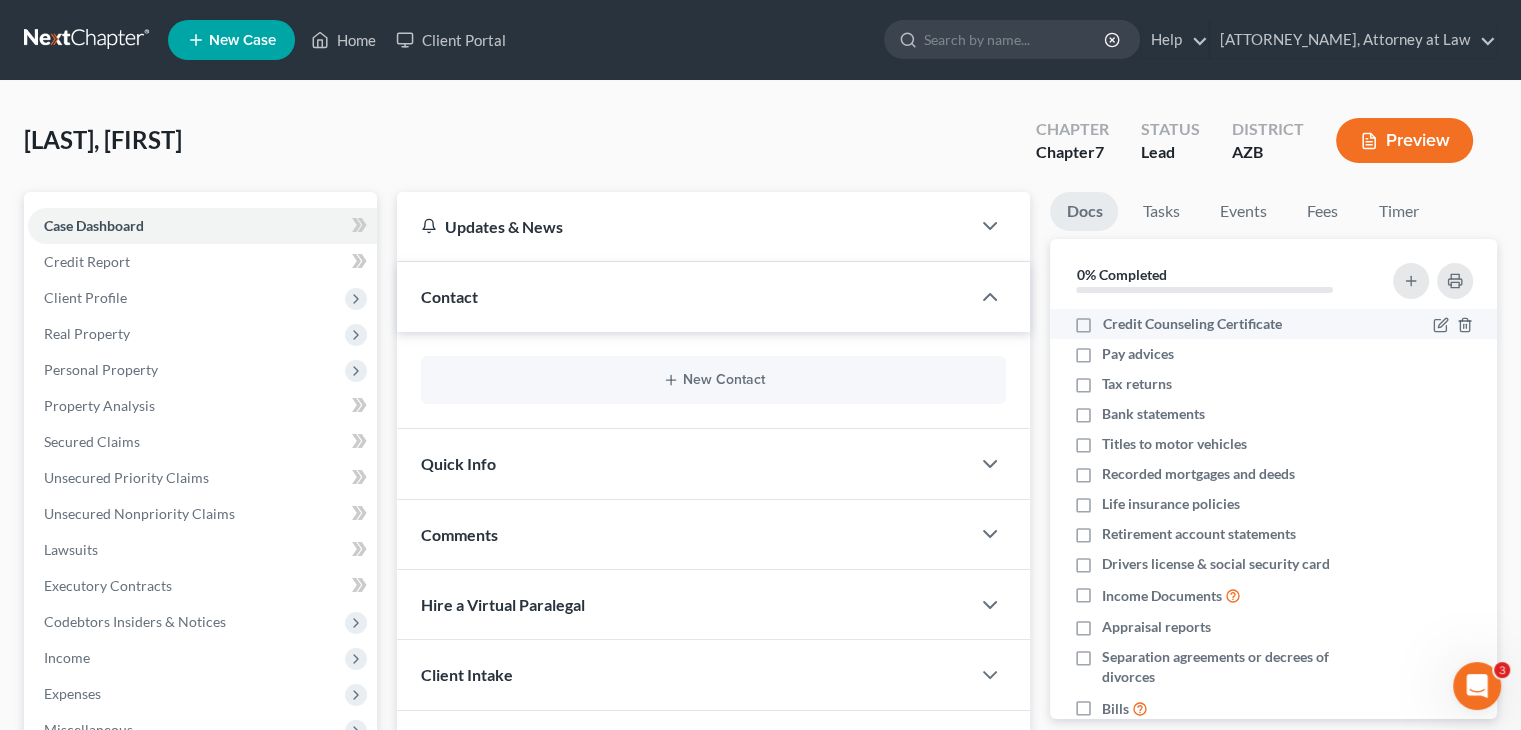 click on "Credit Counseling Certificate" at bounding box center (1191, 324) 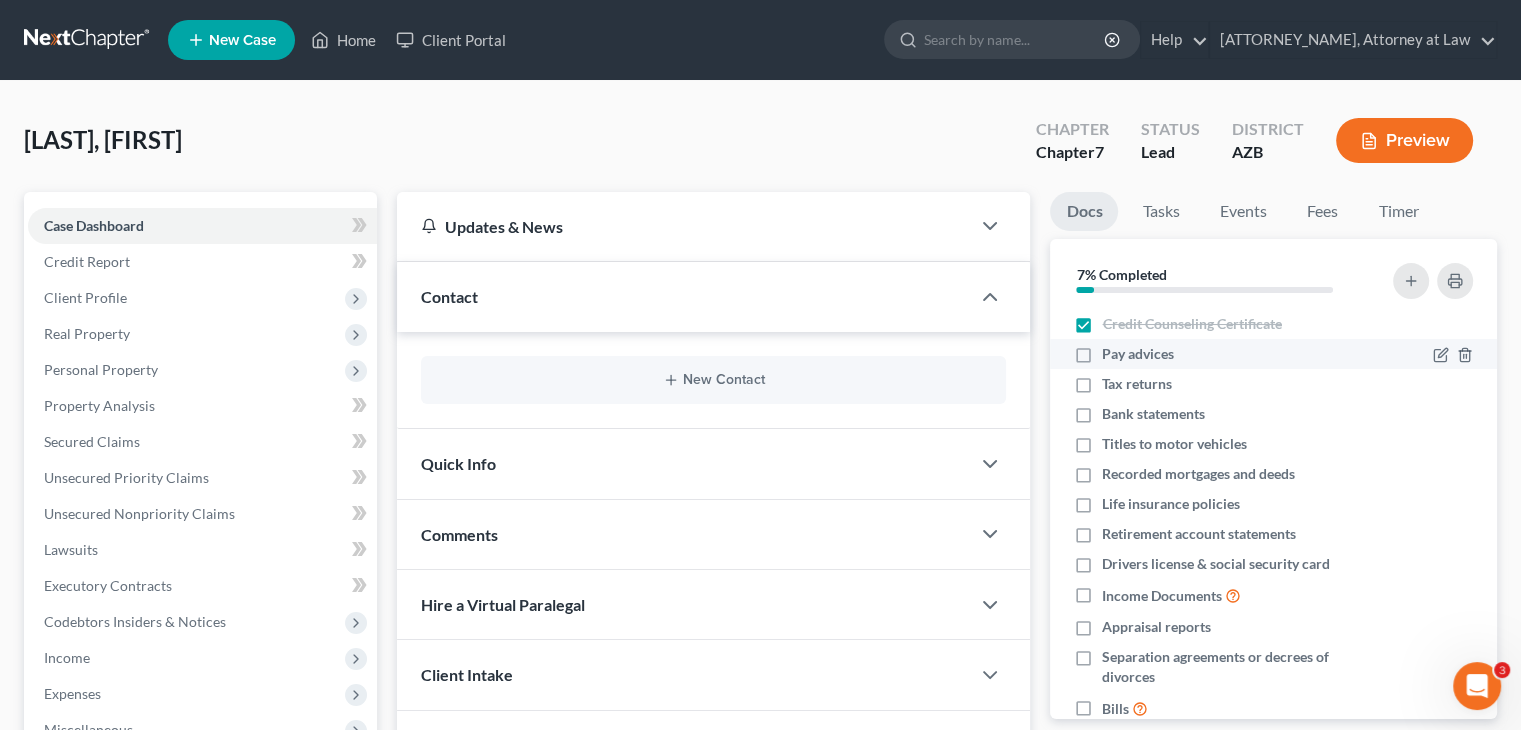 scroll, scrollTop: 38, scrollLeft: 0, axis: vertical 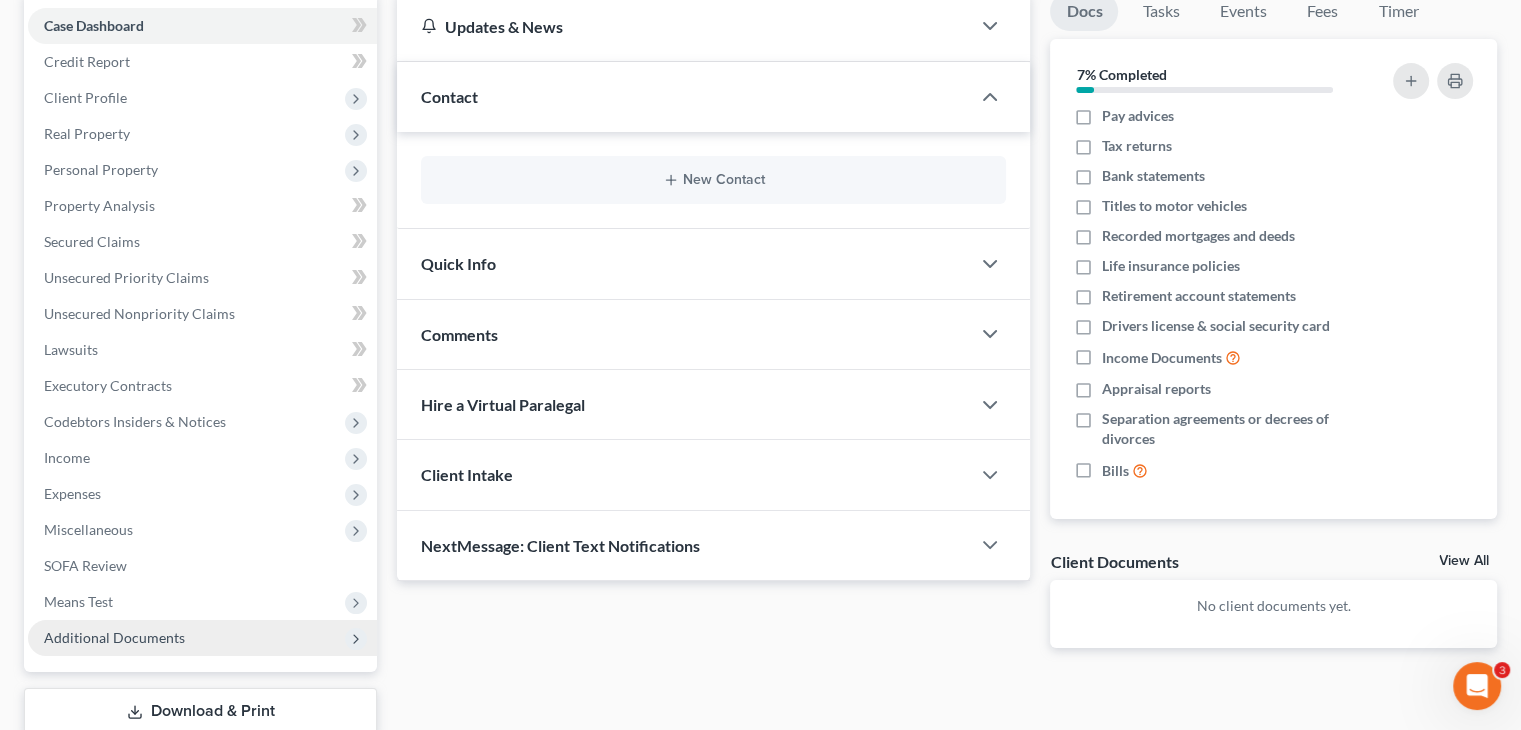 click on "Additional Documents" at bounding box center (114, 637) 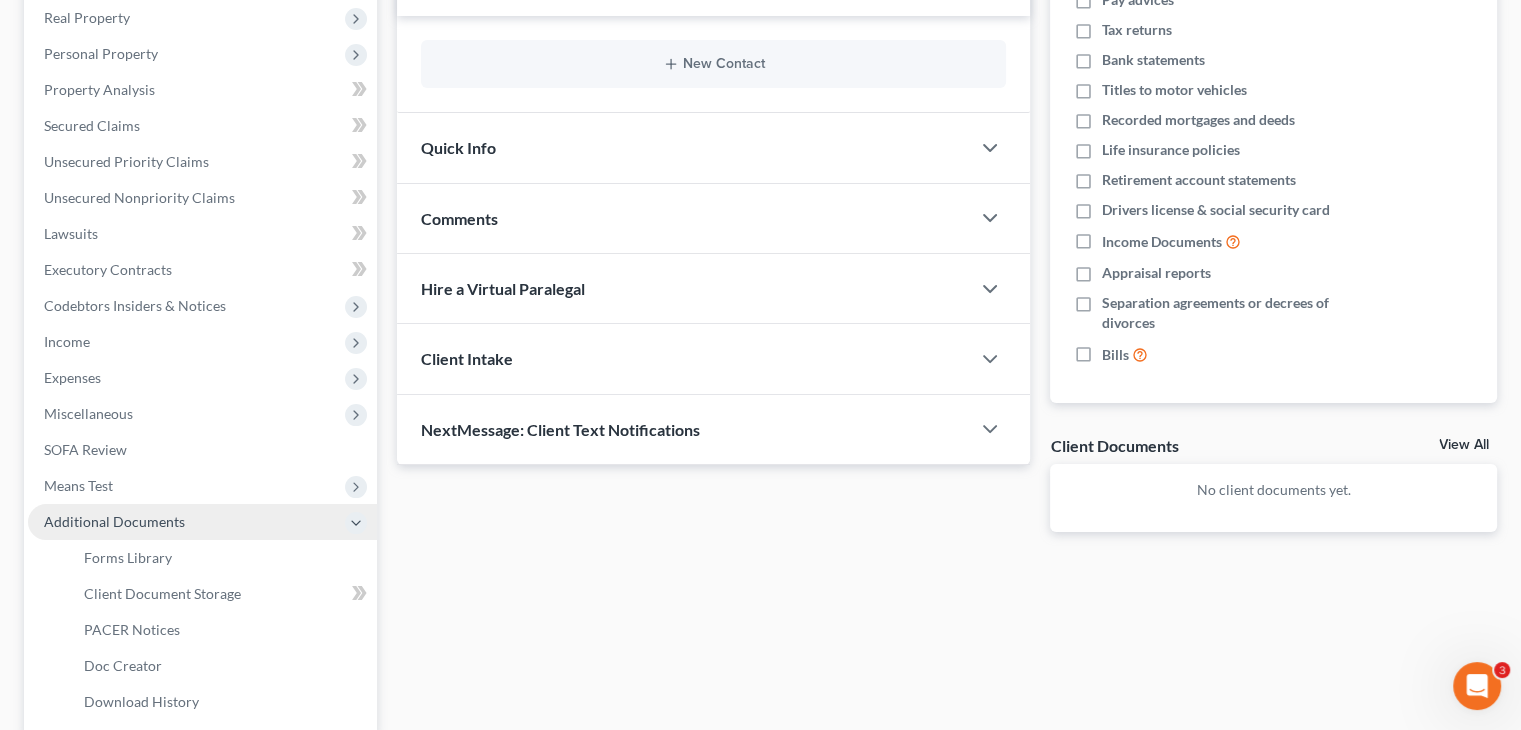 scroll, scrollTop: 500, scrollLeft: 0, axis: vertical 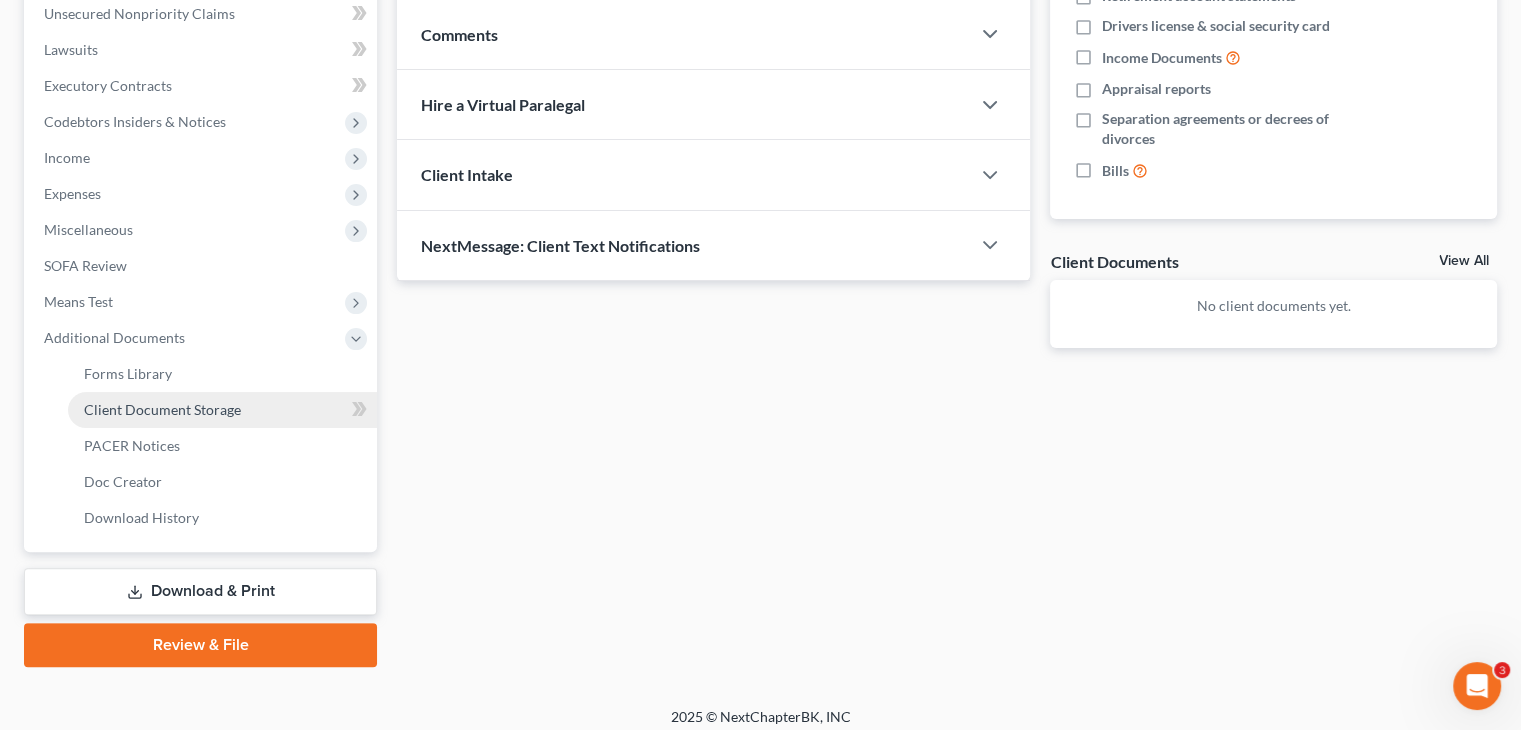 click on "Client Document Storage" at bounding box center (162, 409) 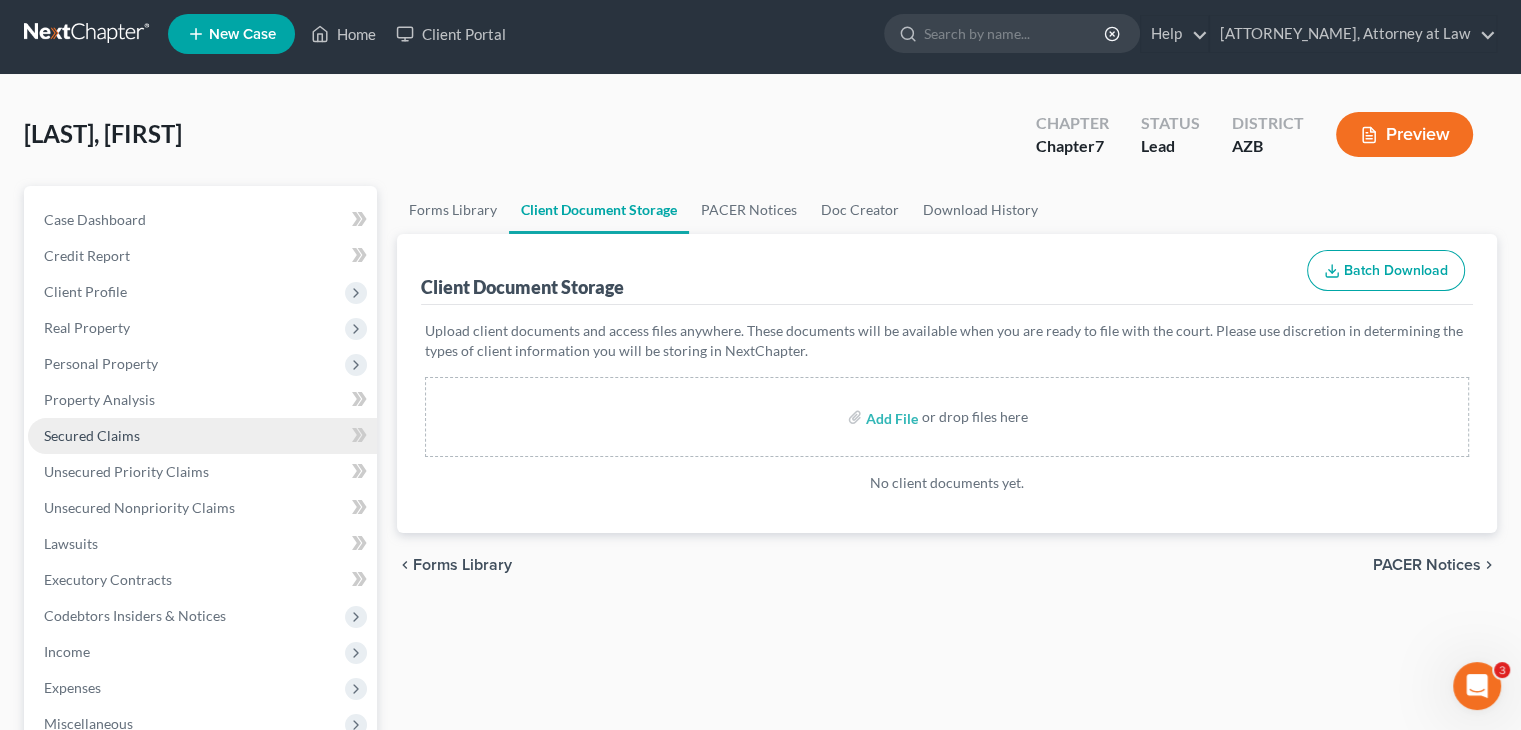 scroll, scrollTop: 0, scrollLeft: 0, axis: both 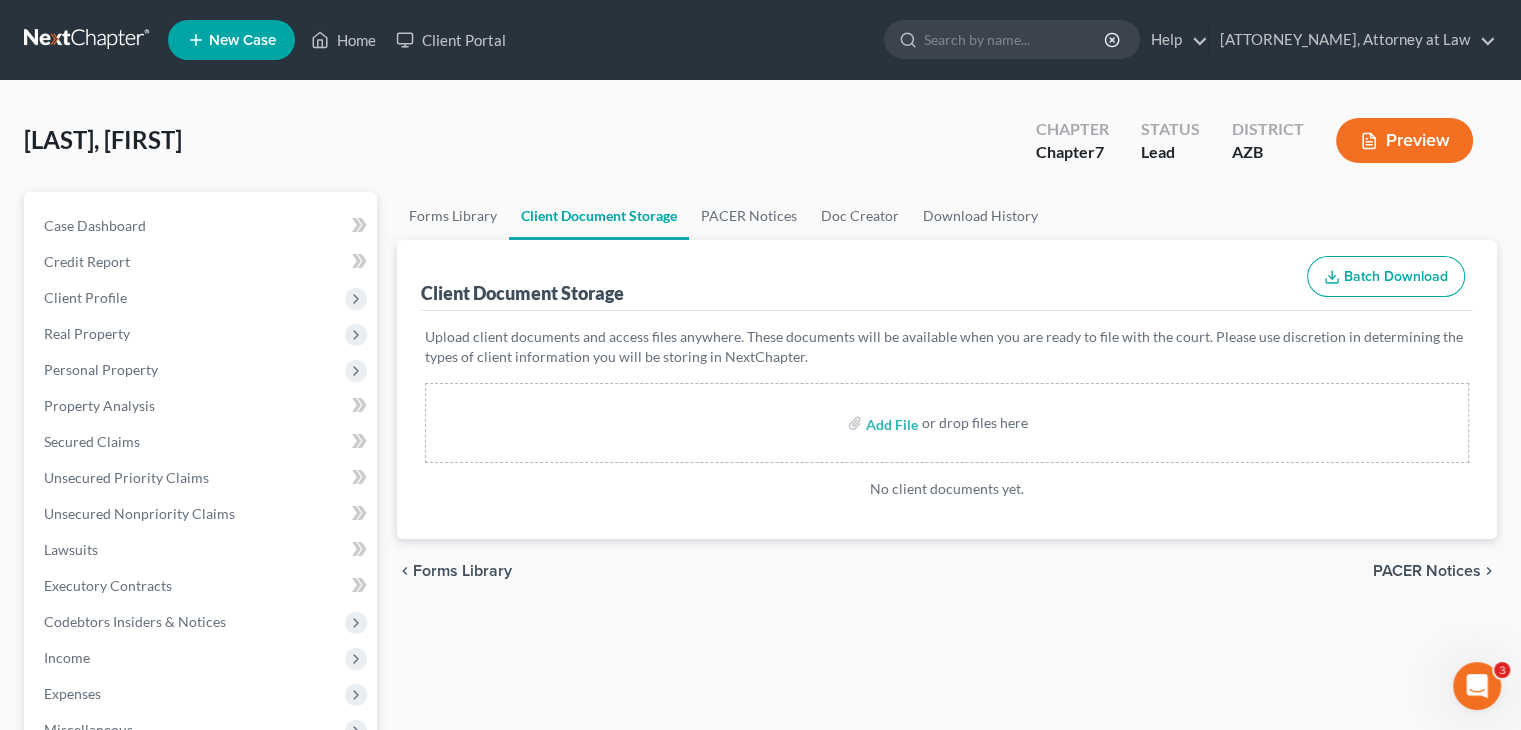 click on "Add File
or drop files here" at bounding box center (947, 423) 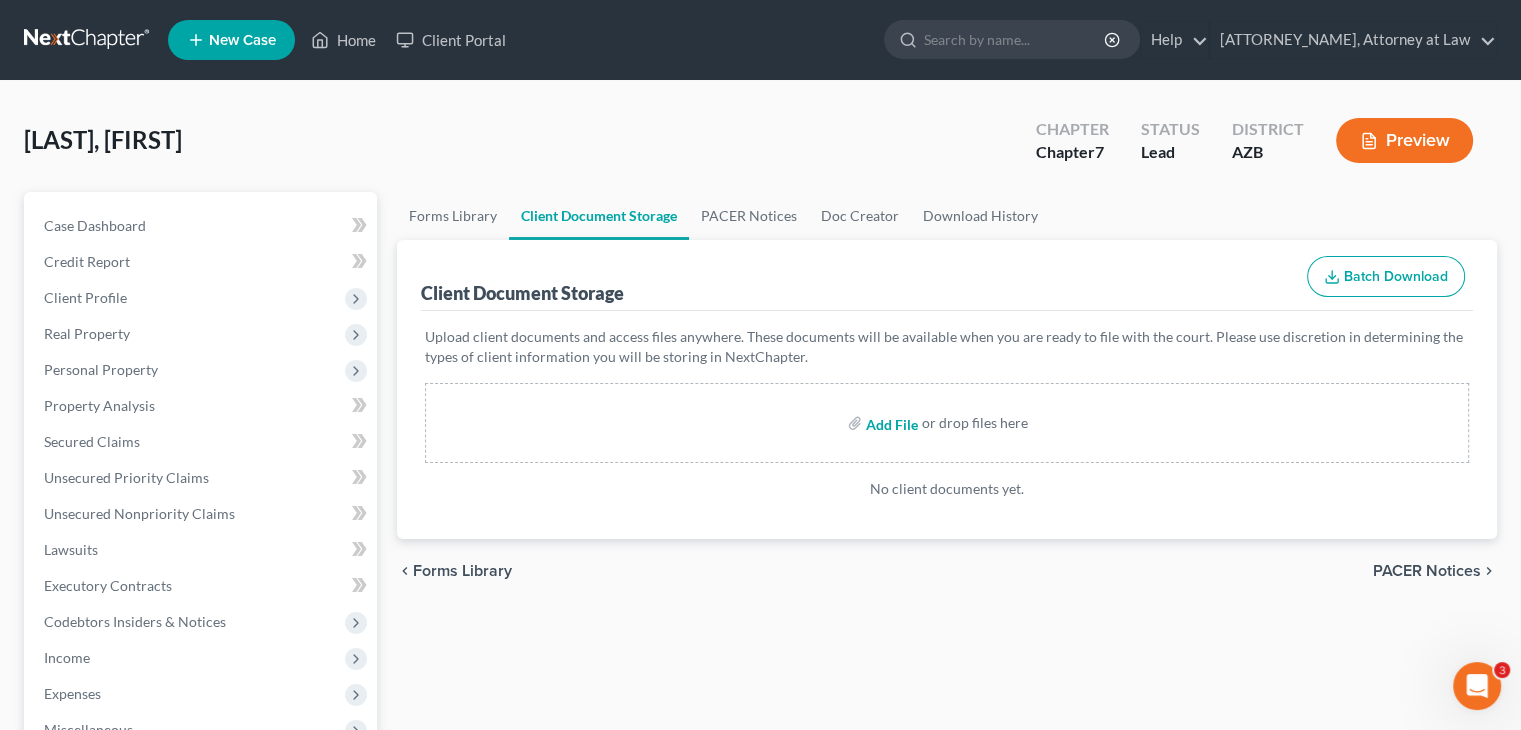 click at bounding box center [890, 423] 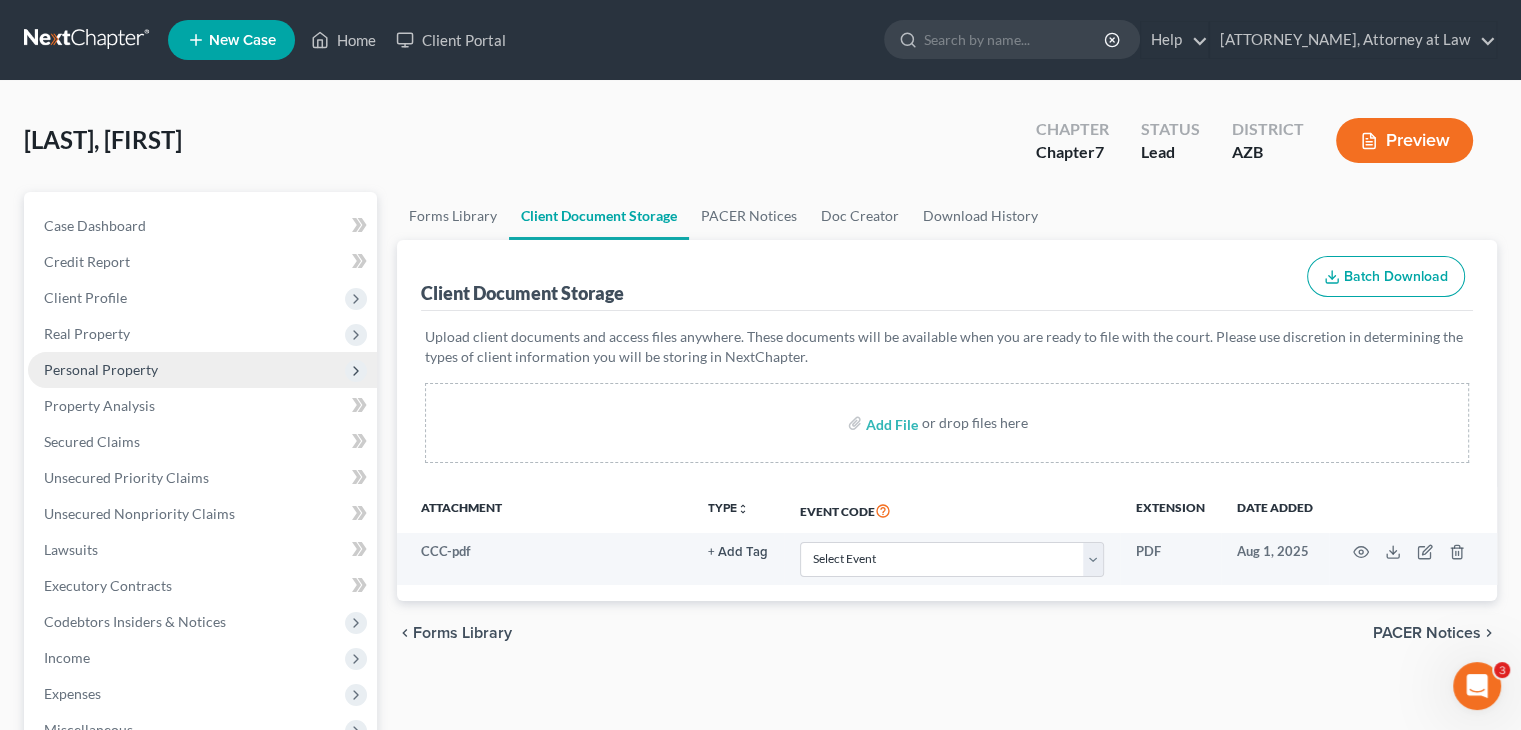 click on "Personal Property" at bounding box center [101, 369] 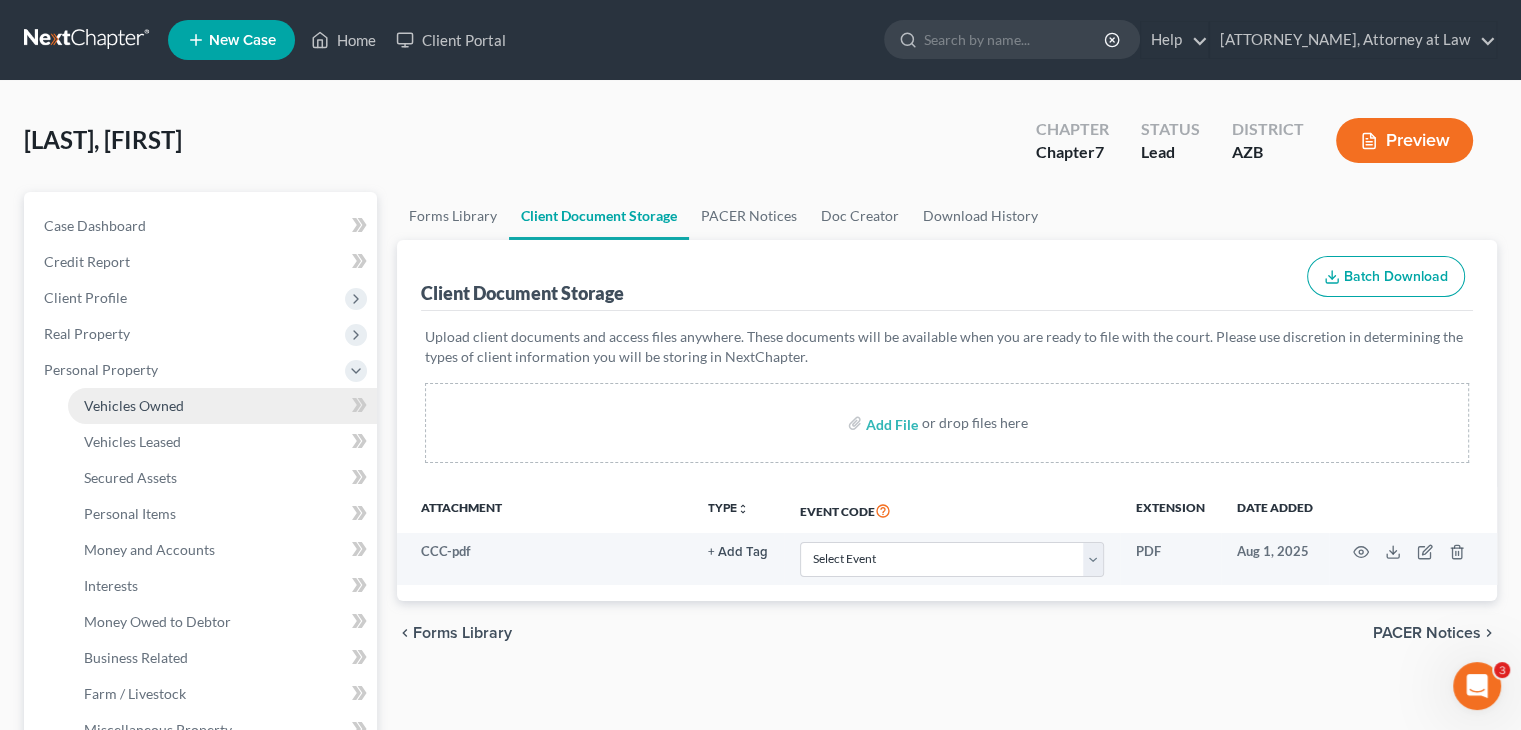 click on "Vehicles Owned" at bounding box center (134, 405) 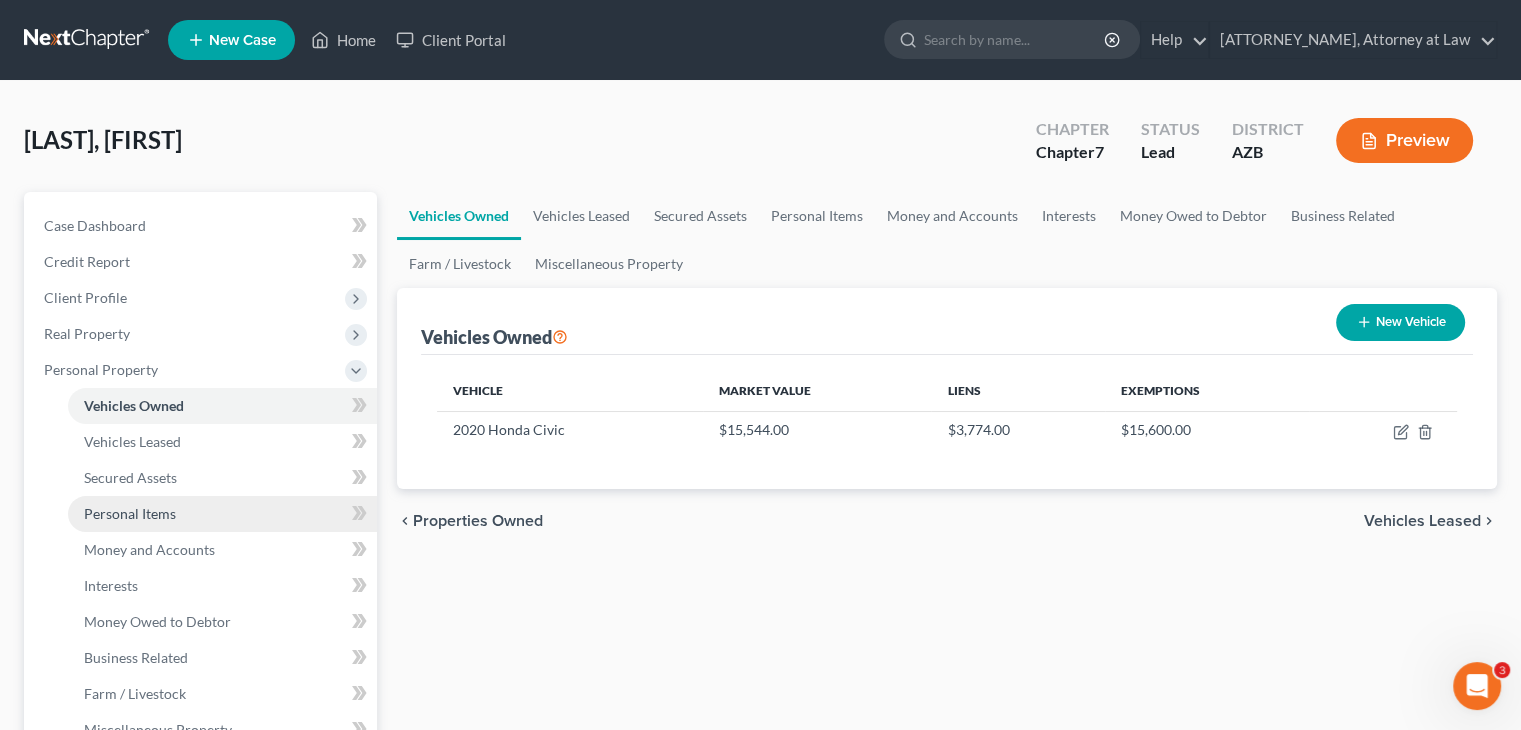 click on "Personal Items" at bounding box center (130, 513) 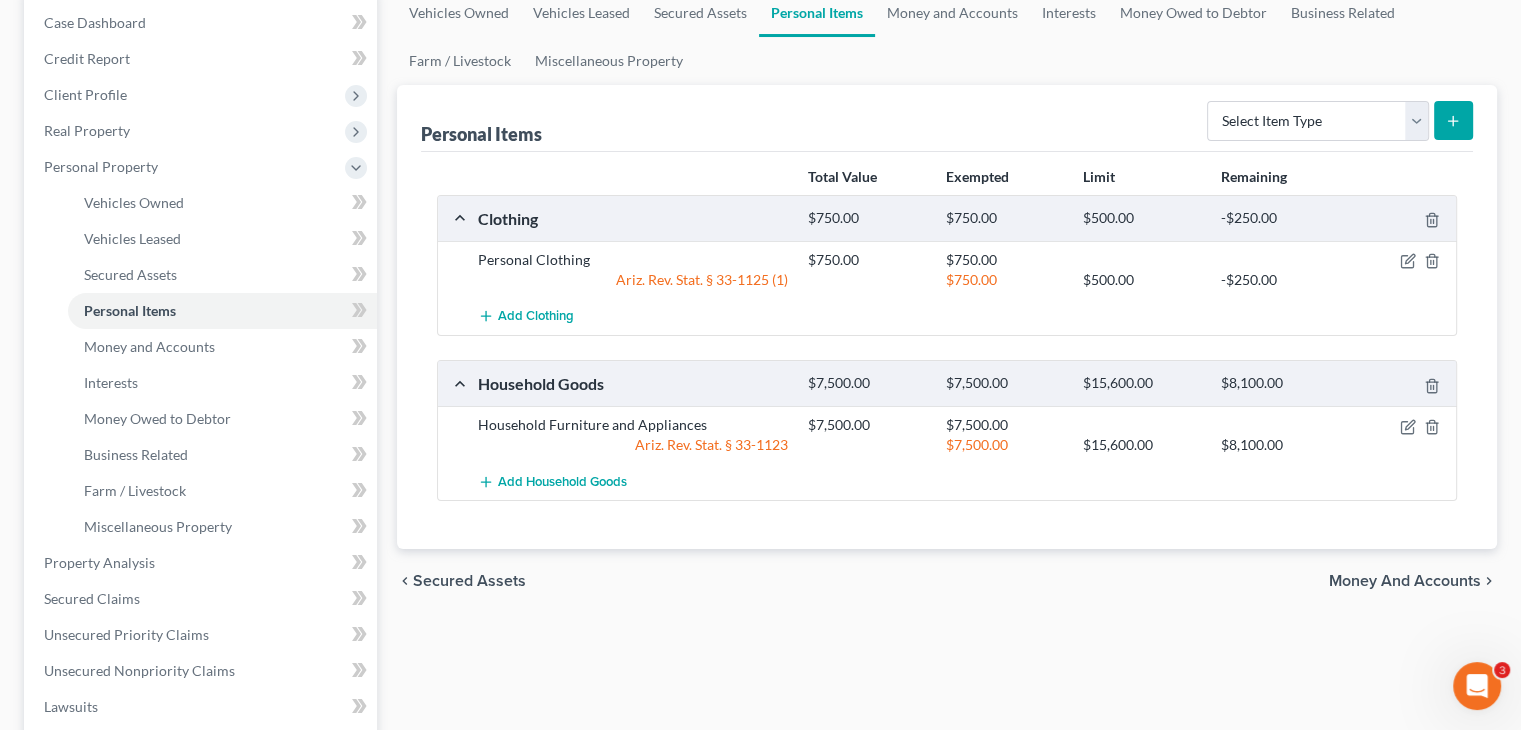 scroll, scrollTop: 200, scrollLeft: 0, axis: vertical 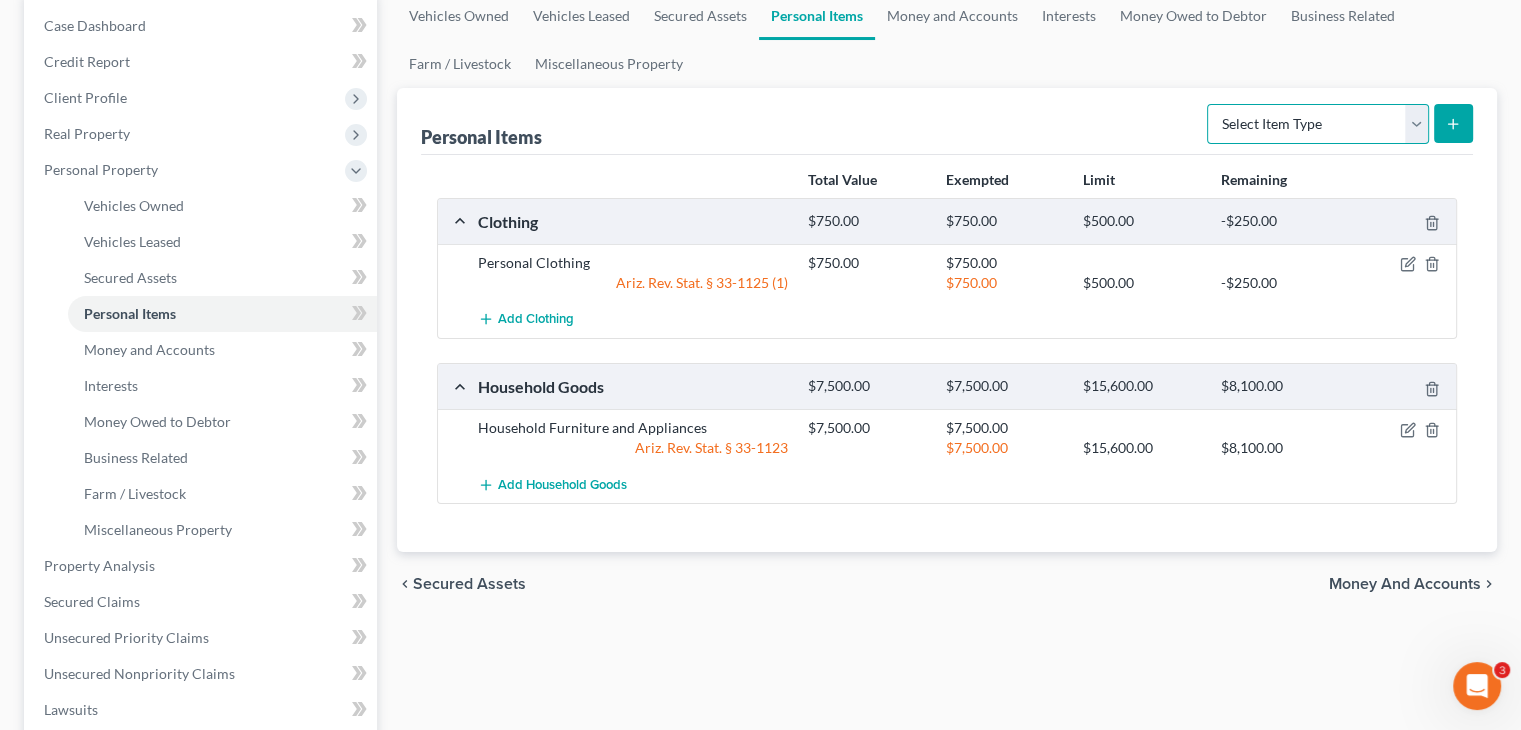 click on "Select Item Type Clothing Collectibles Of Value Electronics Firearms Household Goods Jewelry Other Pet(s) Sports & Hobby Equipment" at bounding box center [1318, 124] 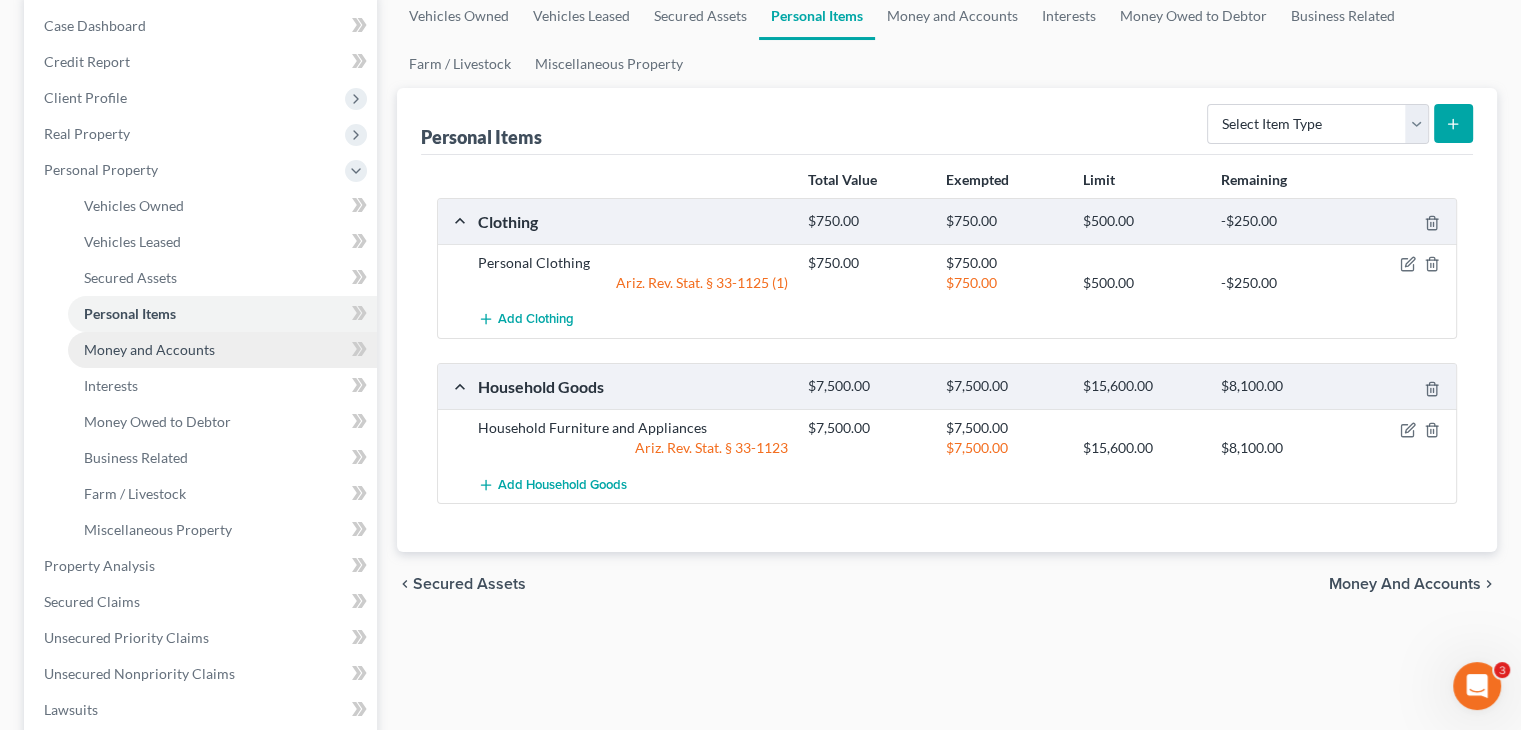 click on "Money and Accounts" at bounding box center [149, 349] 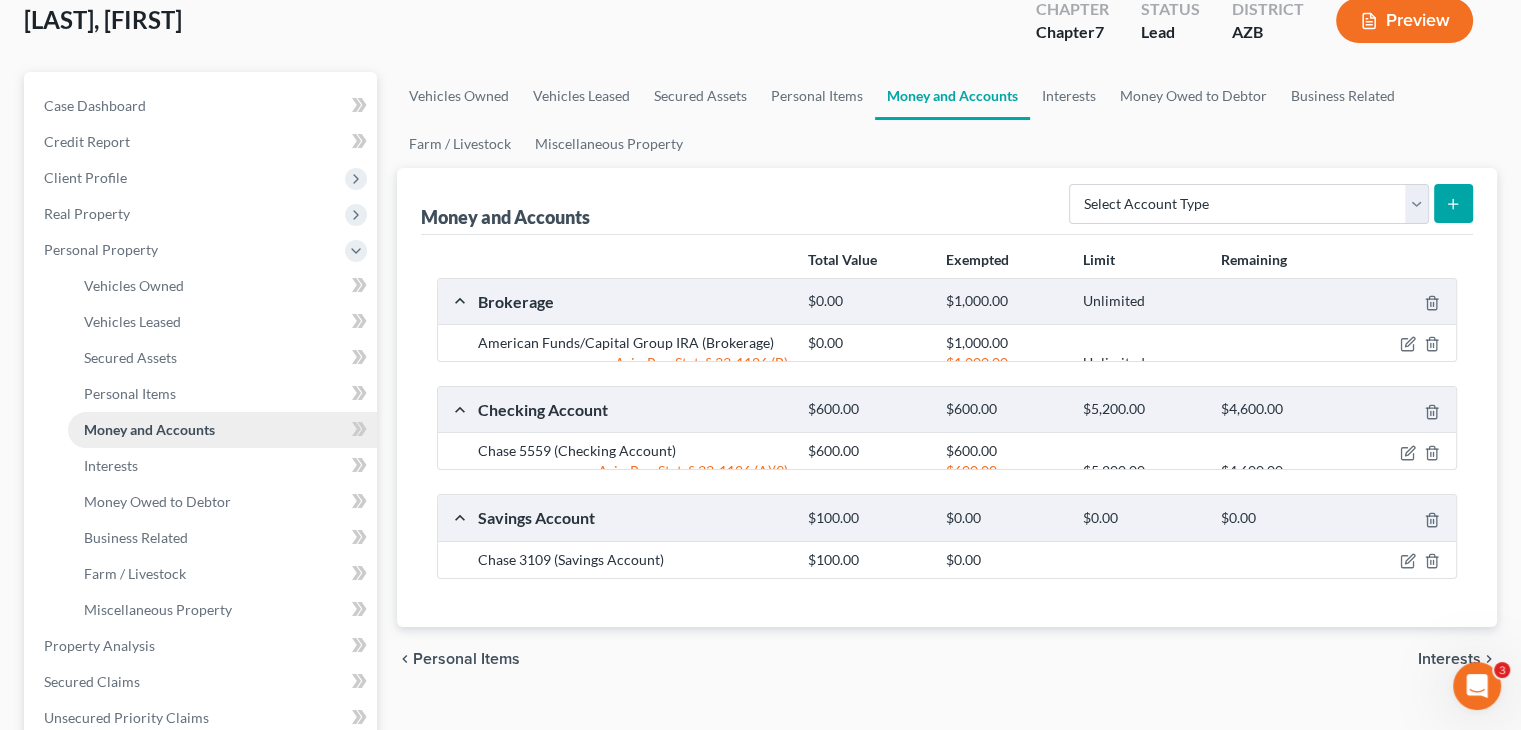 scroll, scrollTop: 0, scrollLeft: 0, axis: both 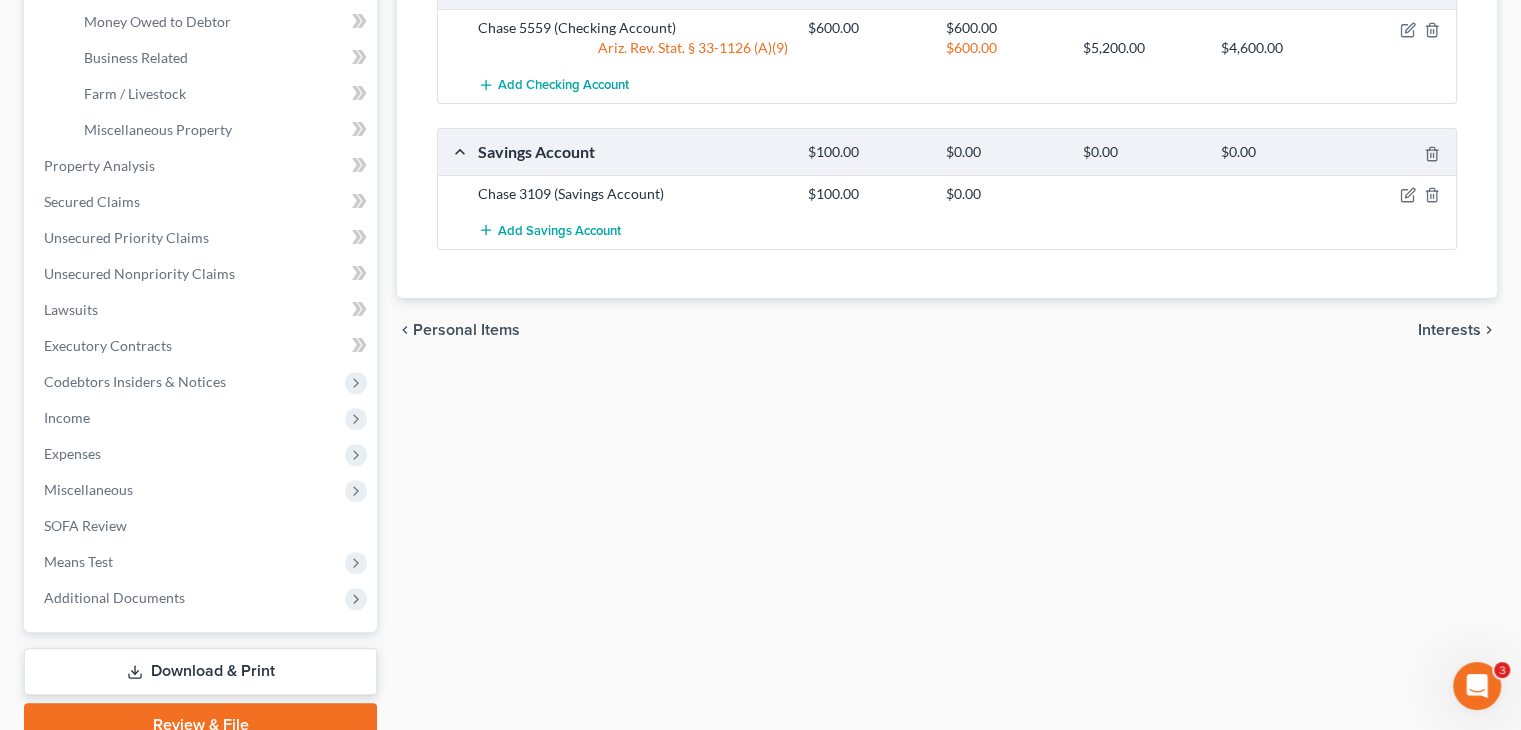 click on "Download & Print" at bounding box center [200, 671] 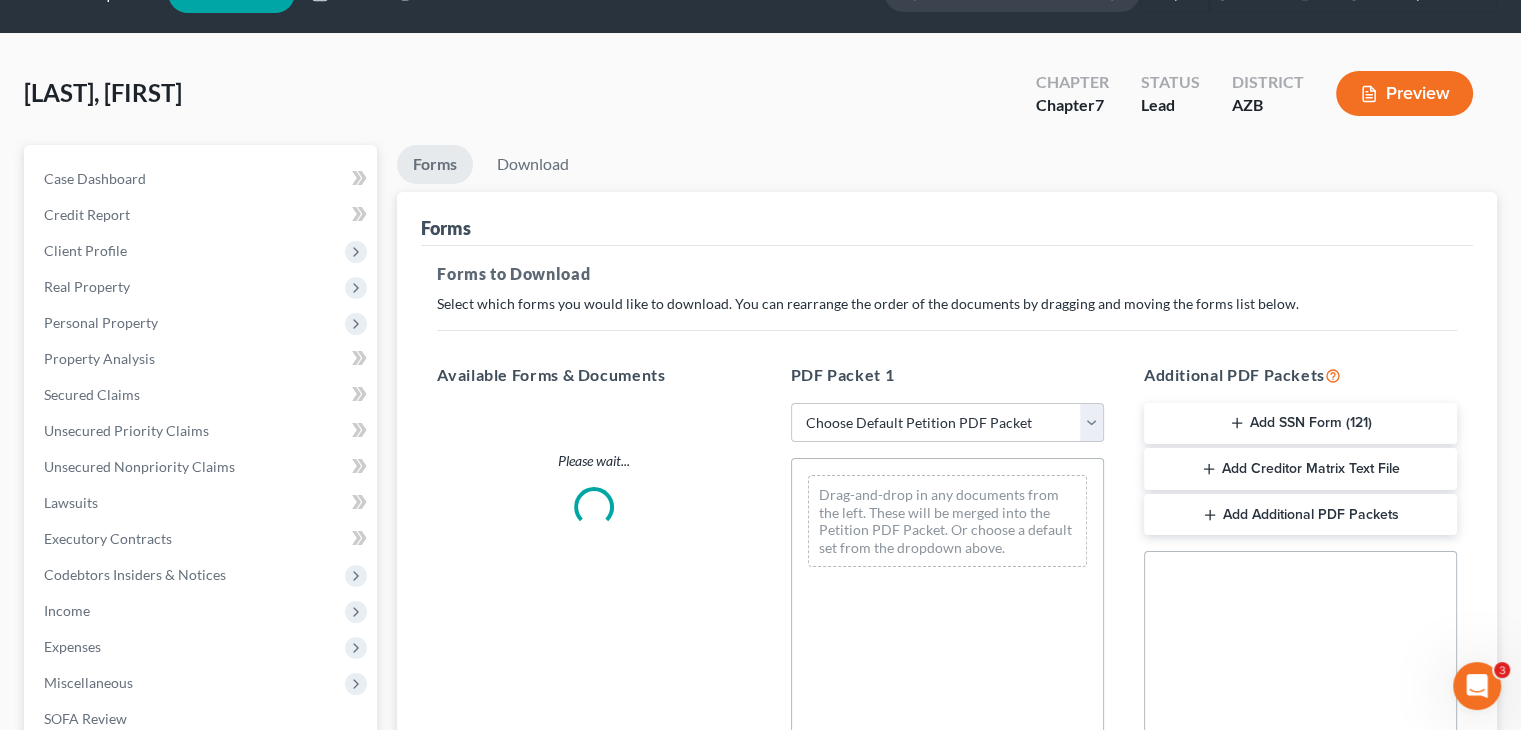 scroll, scrollTop: 0, scrollLeft: 0, axis: both 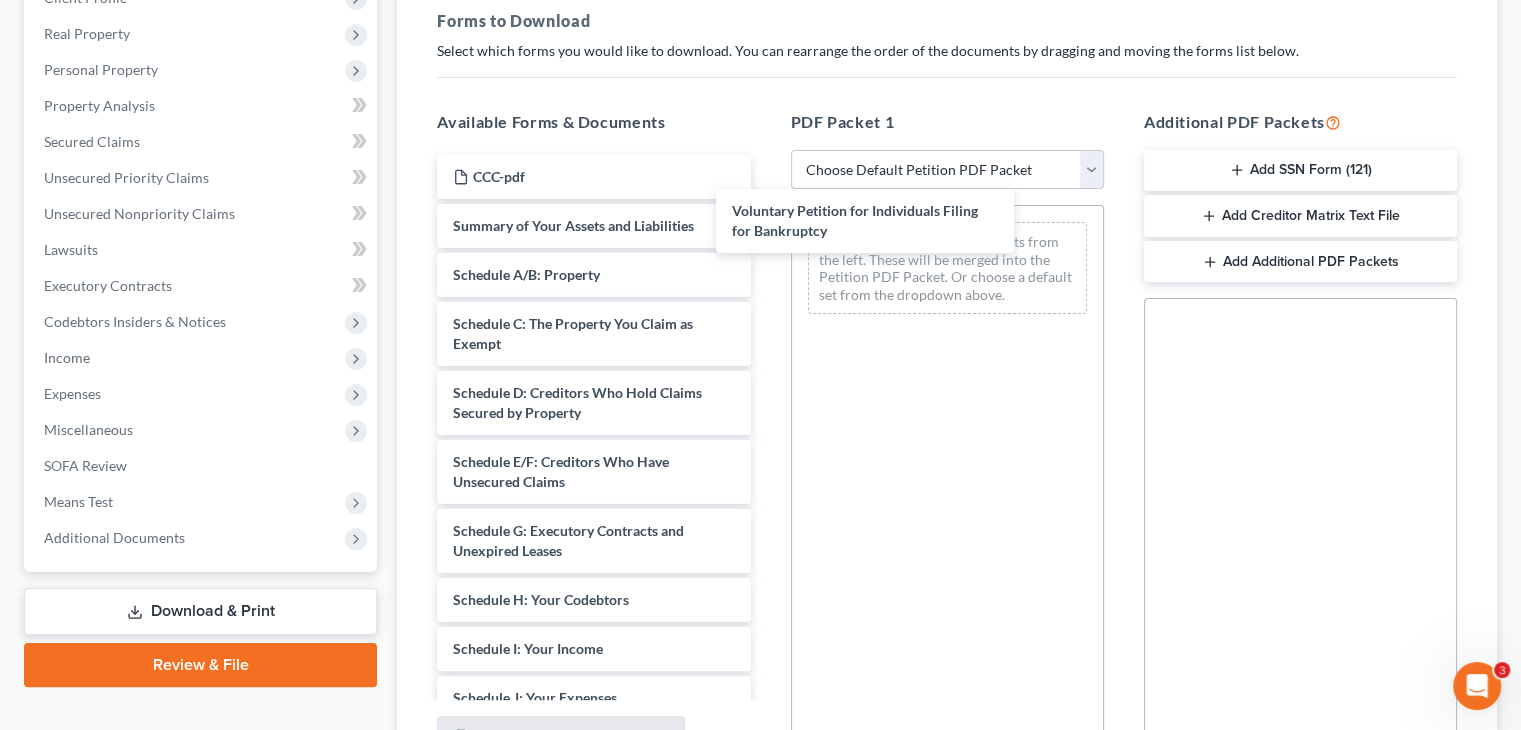 drag, startPoint x: 616, startPoint y: 238, endPoint x: 815, endPoint y: 241, distance: 199.02261 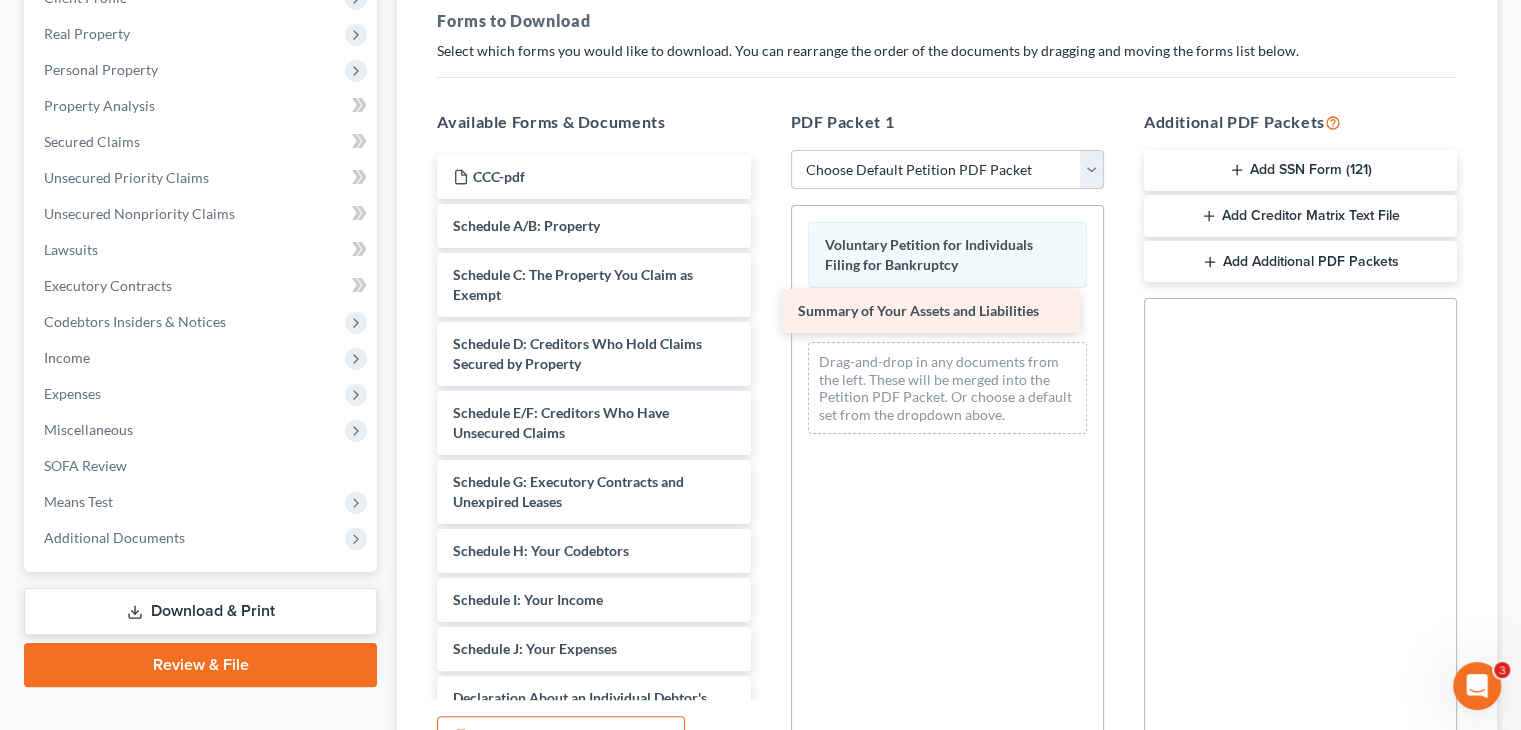 drag, startPoint x: 580, startPoint y: 218, endPoint x: 925, endPoint y: 305, distance: 355.8005 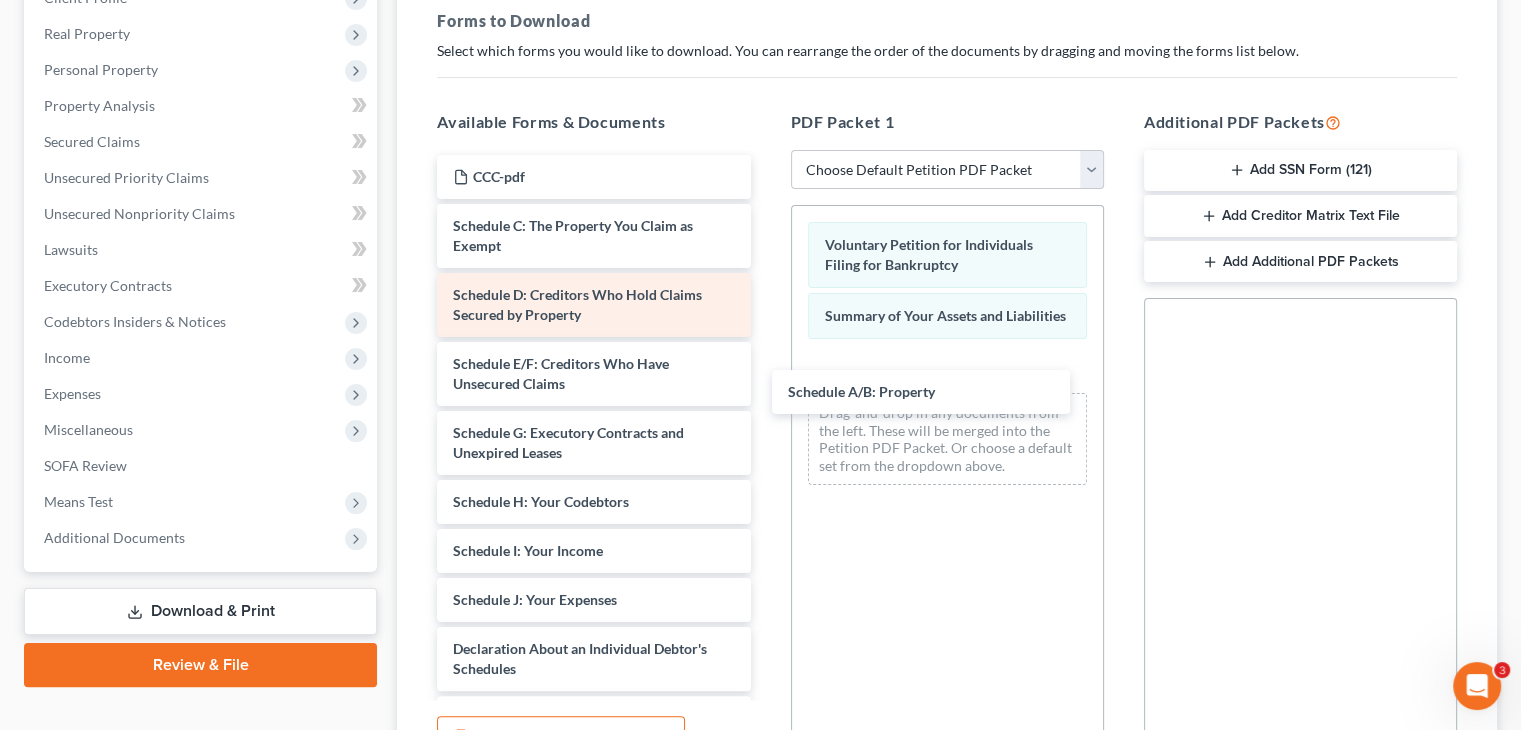 drag, startPoint x: 565, startPoint y: 223, endPoint x: 660, endPoint y: 327, distance: 140.85808 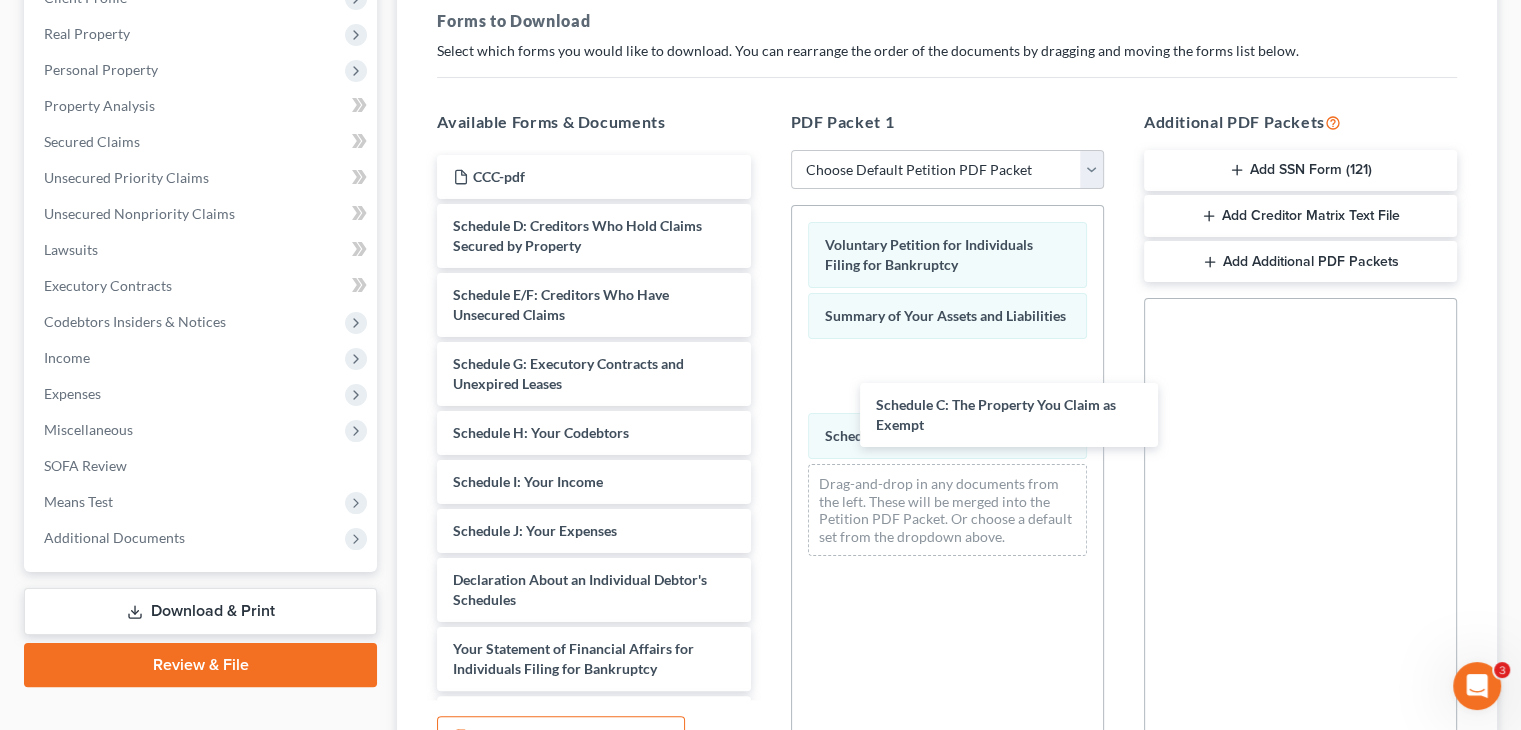 drag, startPoint x: 536, startPoint y: 241, endPoint x: 786, endPoint y: 334, distance: 266.7377 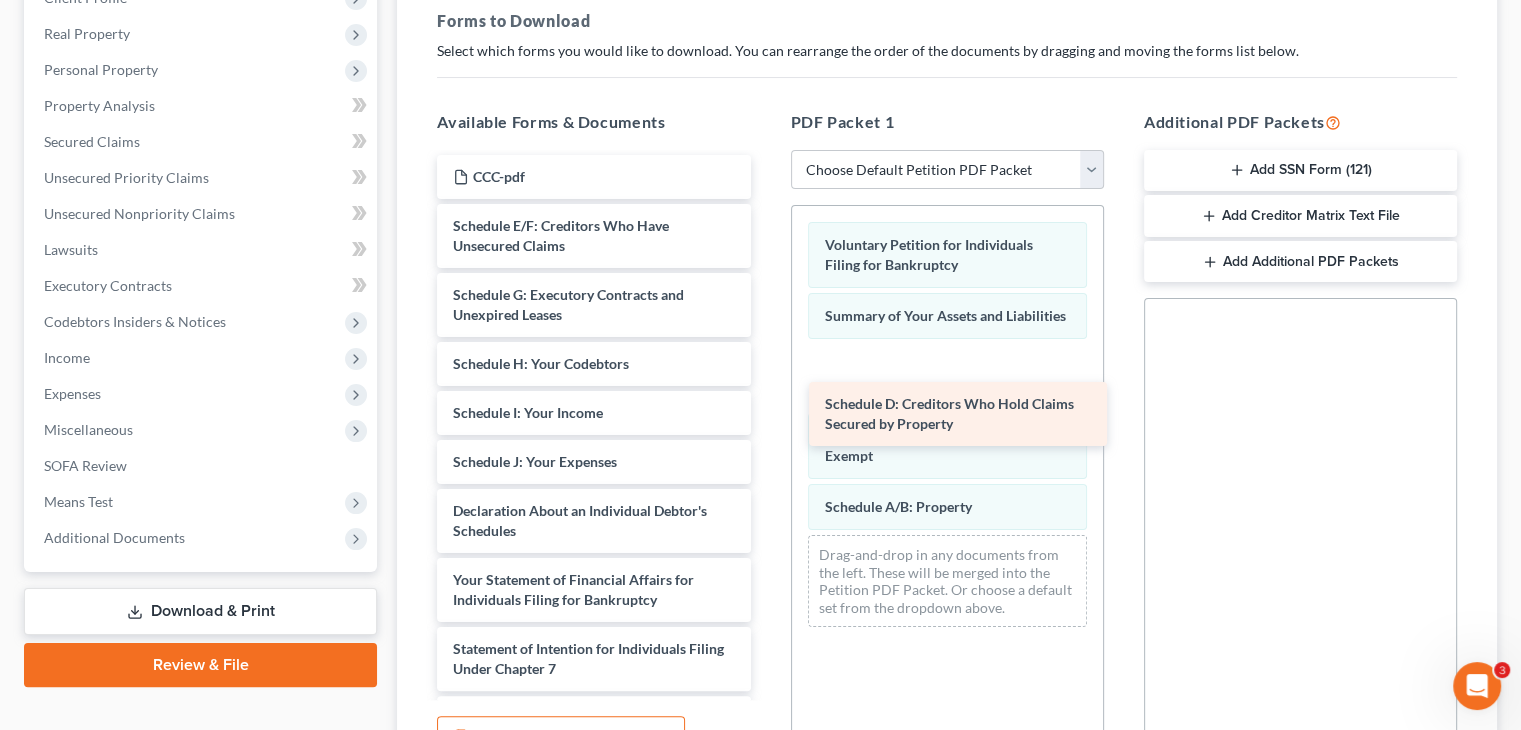 drag, startPoint x: 536, startPoint y: 225, endPoint x: 956, endPoint y: 431, distance: 467.7991 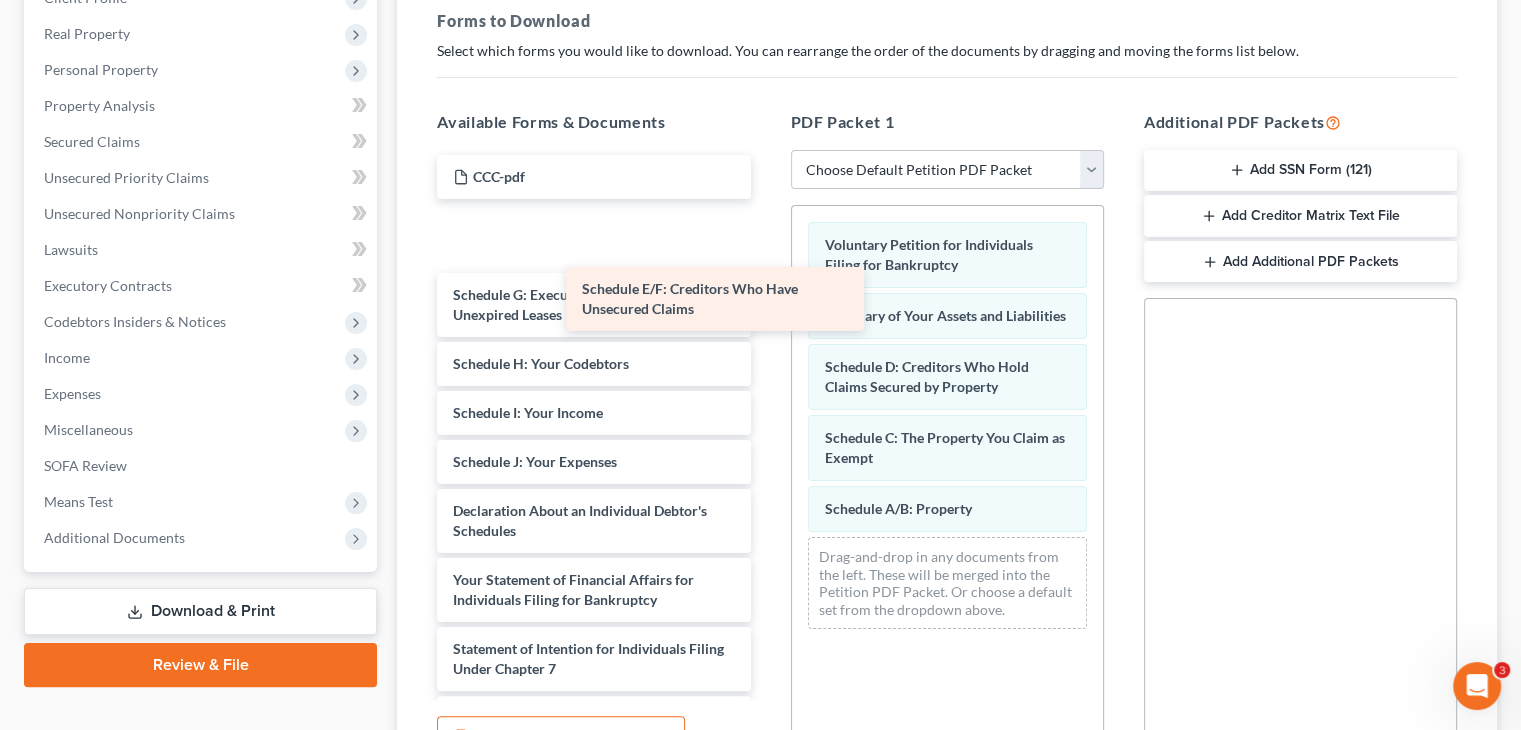 drag, startPoint x: 612, startPoint y: 237, endPoint x: 914, endPoint y: 398, distance: 342.2353 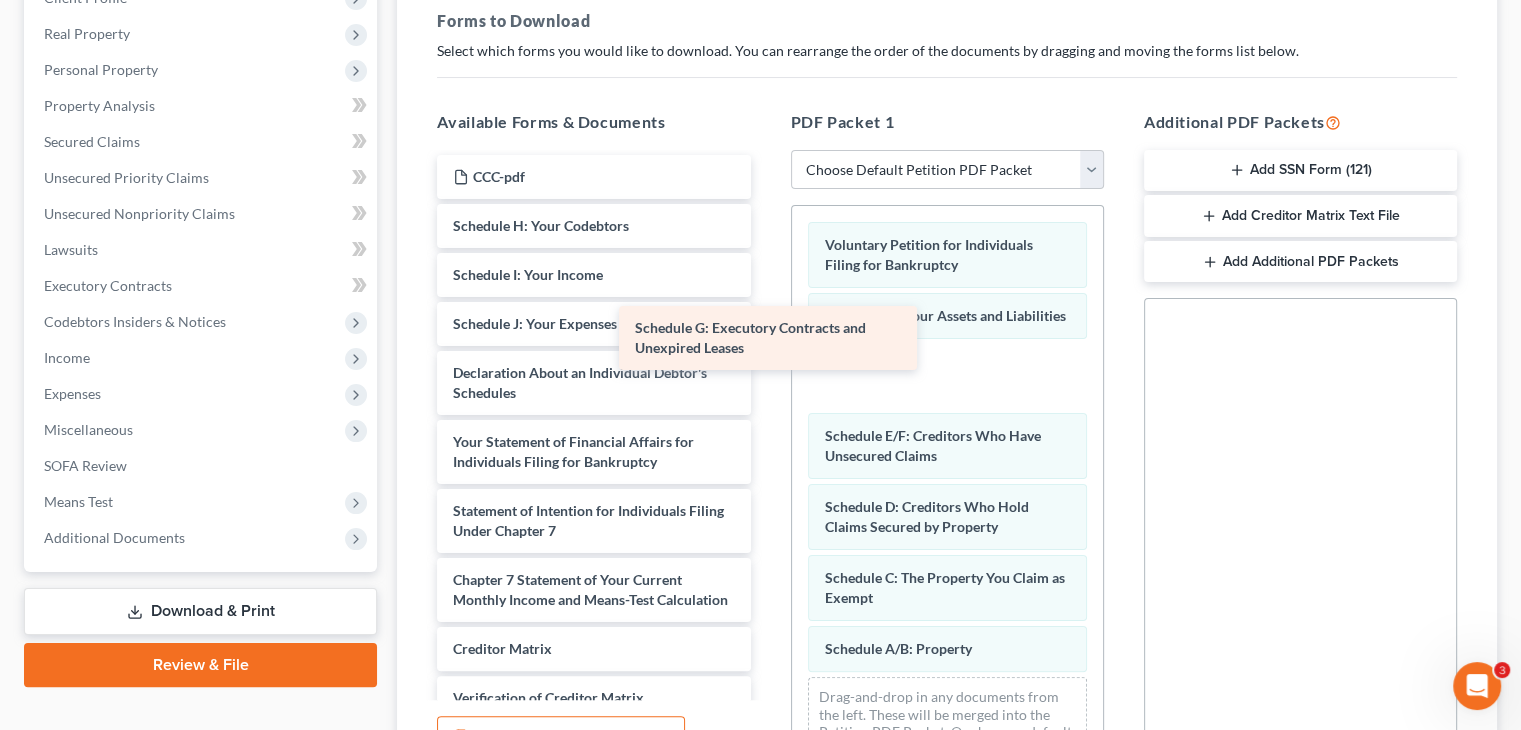 drag, startPoint x: 615, startPoint y: 225, endPoint x: 958, endPoint y: 420, distance: 394.55545 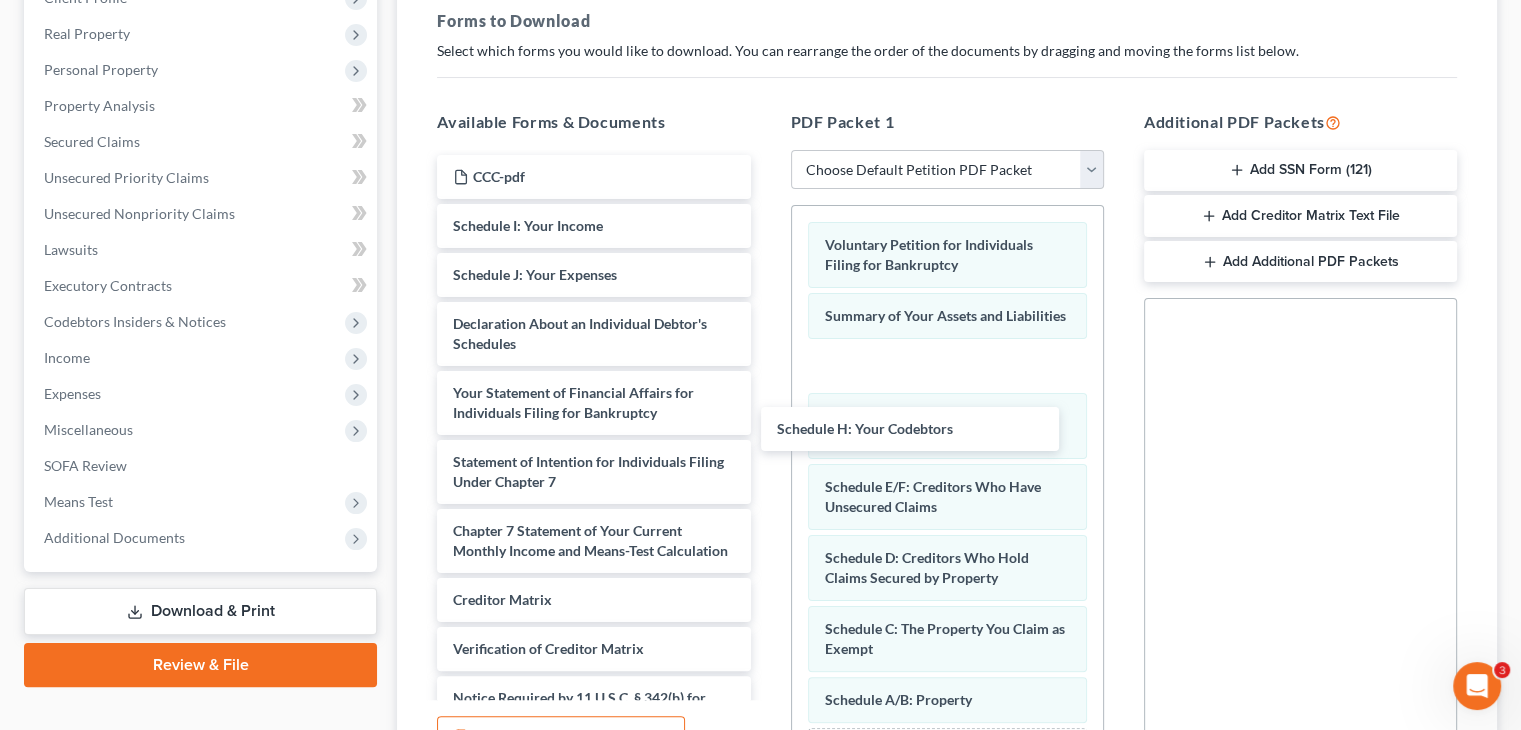 drag, startPoint x: 621, startPoint y: 214, endPoint x: 921, endPoint y: 397, distance: 351.41 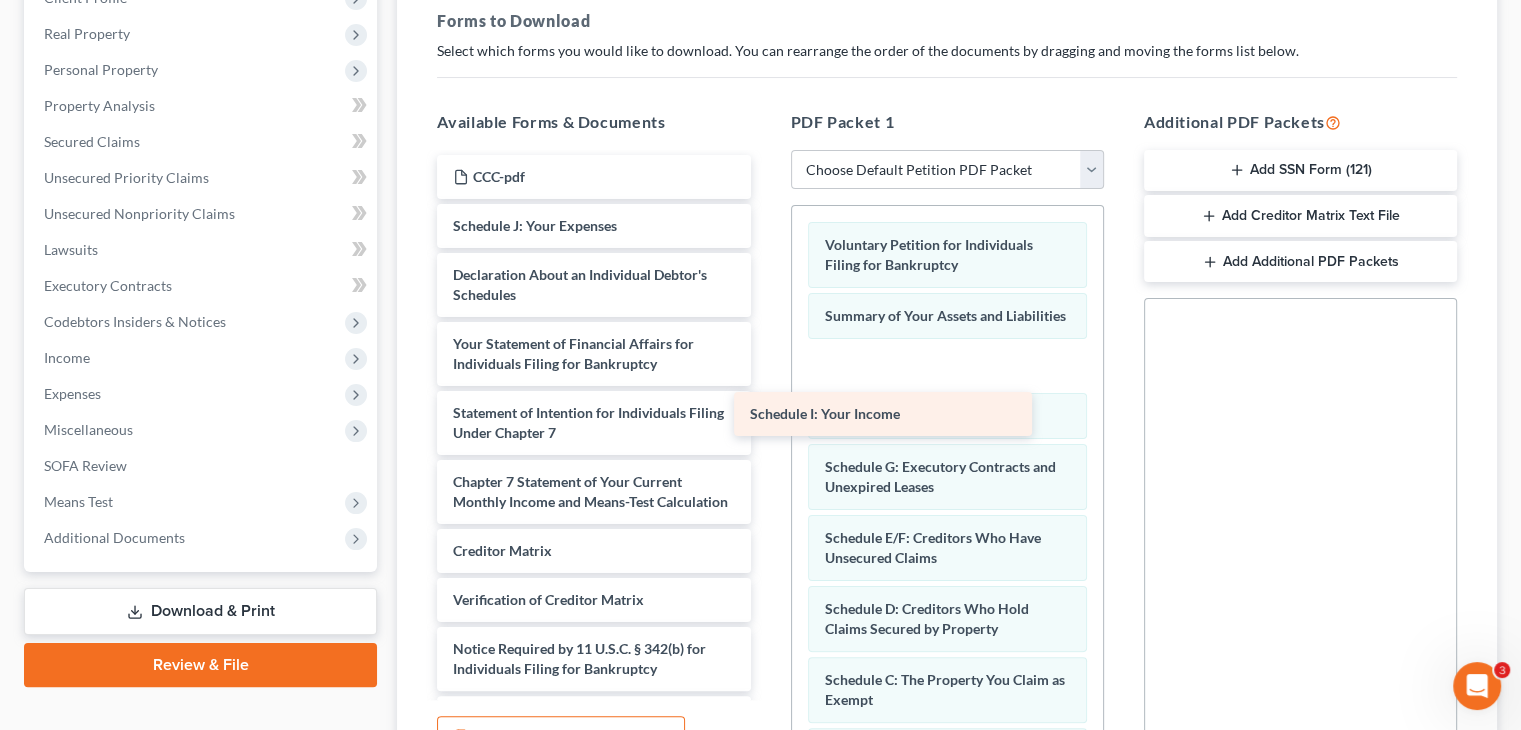 drag, startPoint x: 598, startPoint y: 223, endPoint x: 900, endPoint y: 419, distance: 360.02777 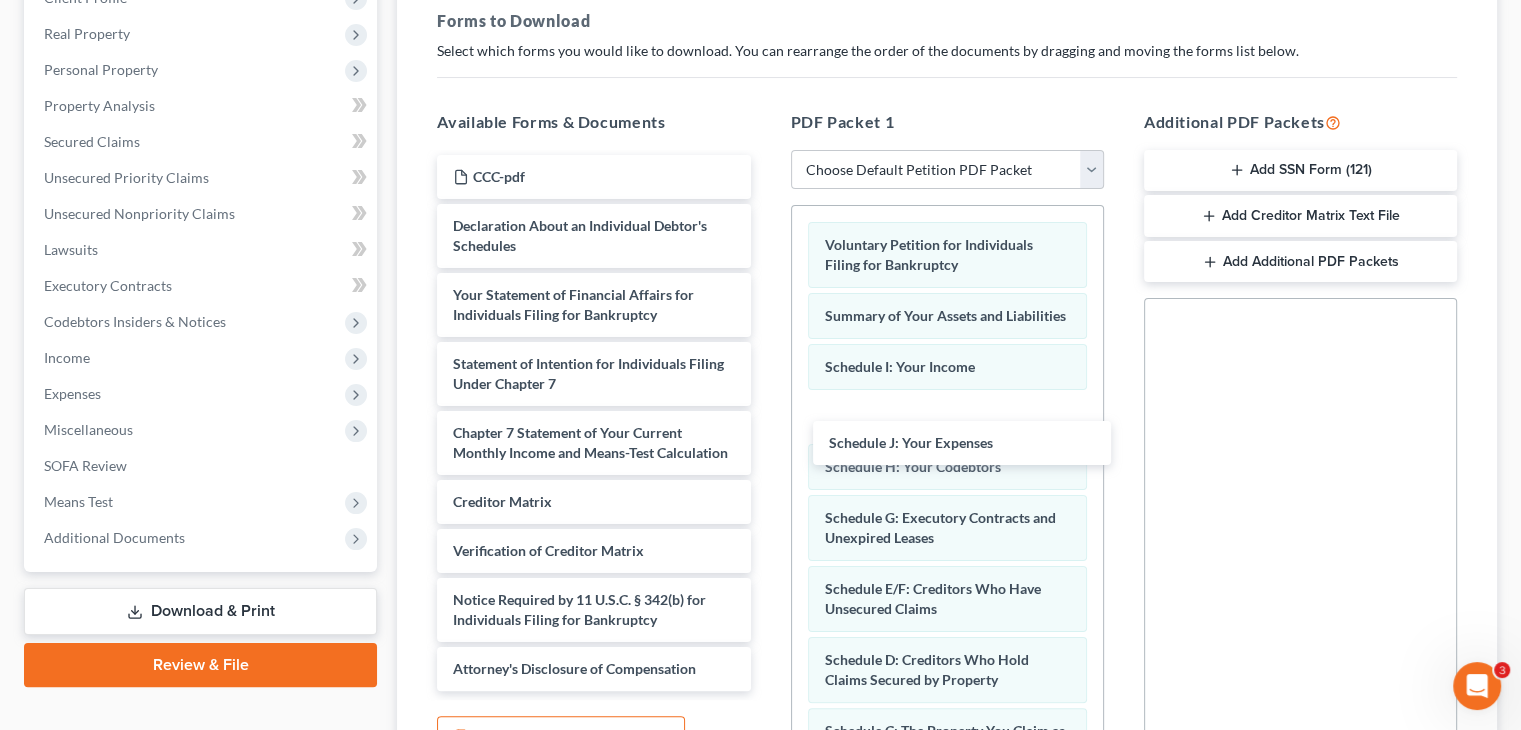 drag, startPoint x: 557, startPoint y: 220, endPoint x: 780, endPoint y: 328, distance: 247.77611 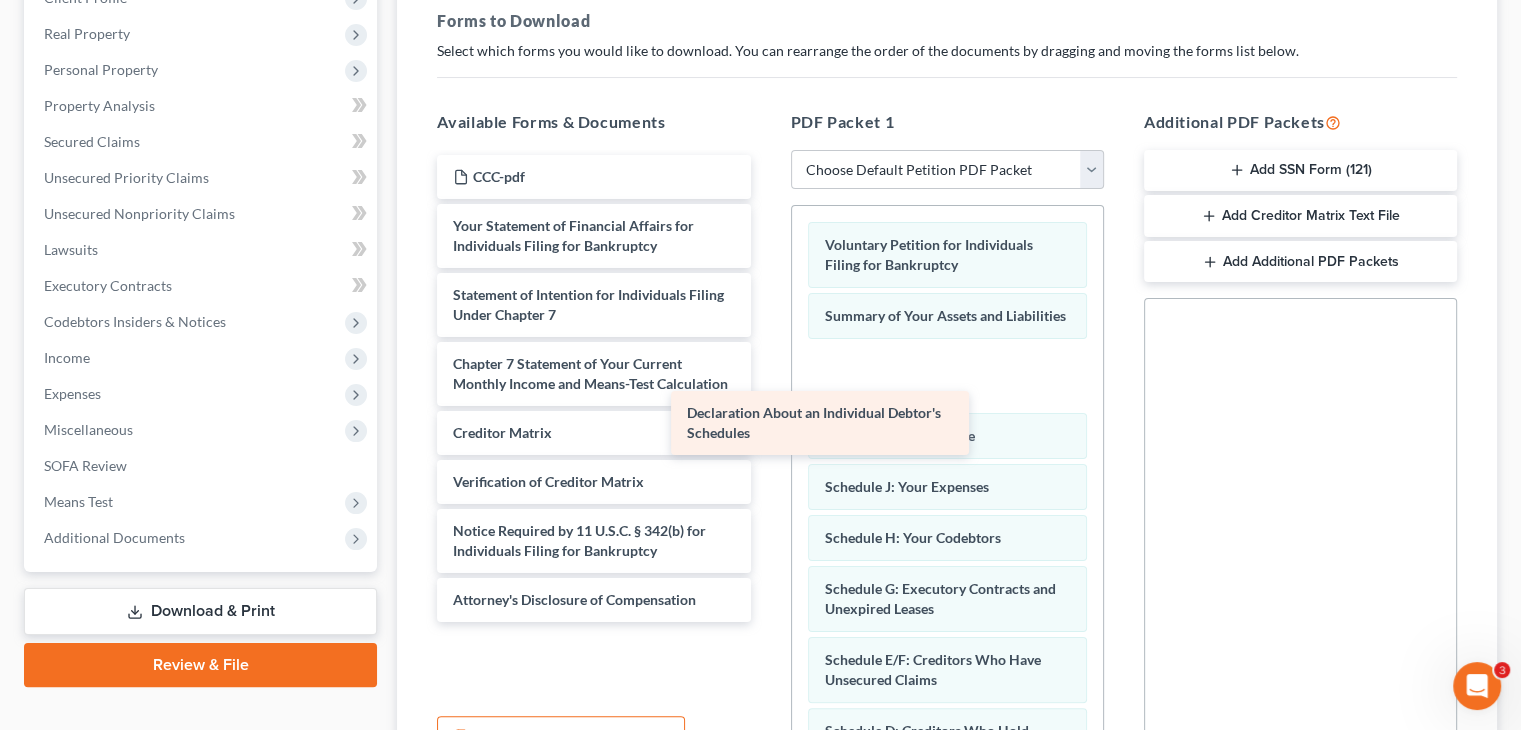 drag, startPoint x: 630, startPoint y: 232, endPoint x: 895, endPoint y: 441, distance: 337.49963 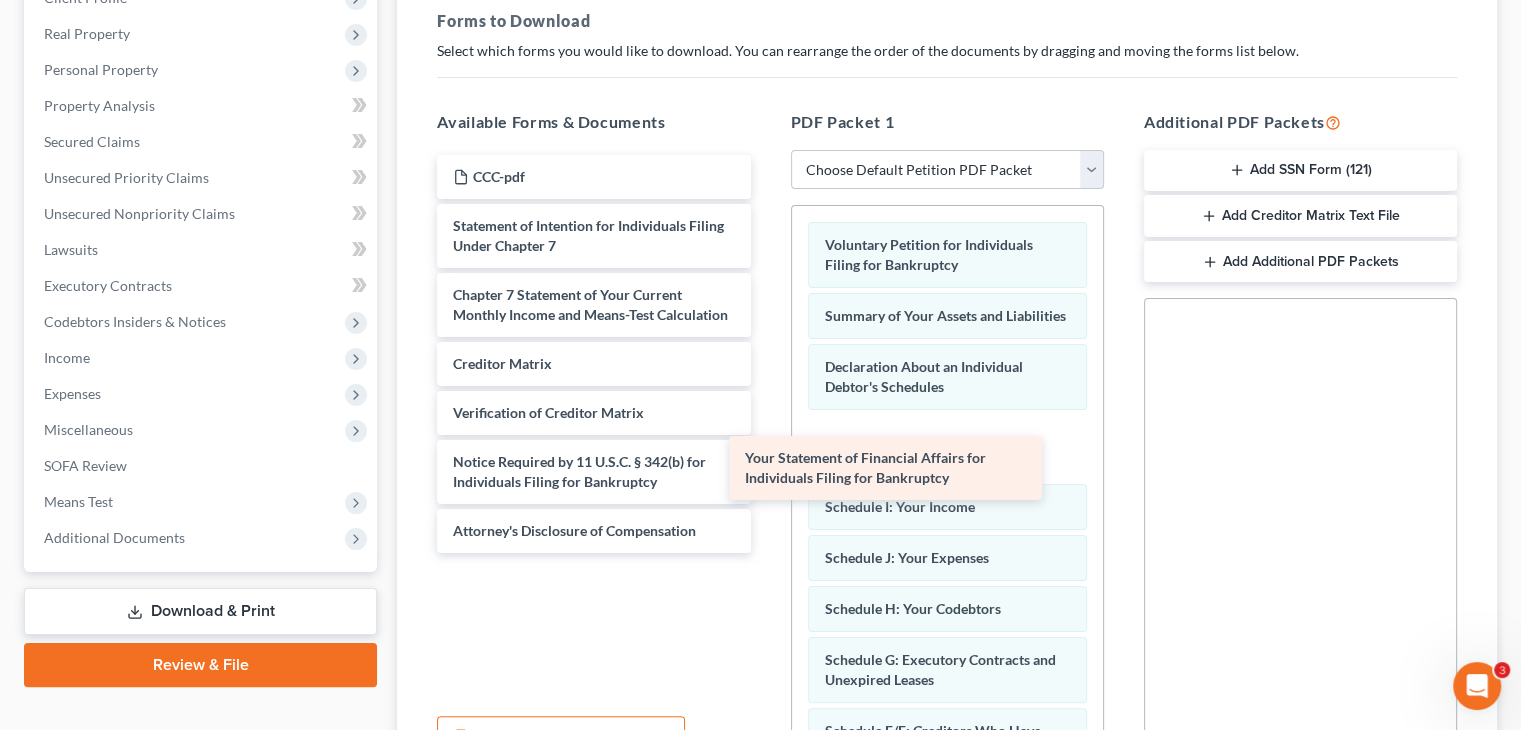 drag, startPoint x: 596, startPoint y: 237, endPoint x: 888, endPoint y: 471, distance: 374.19247 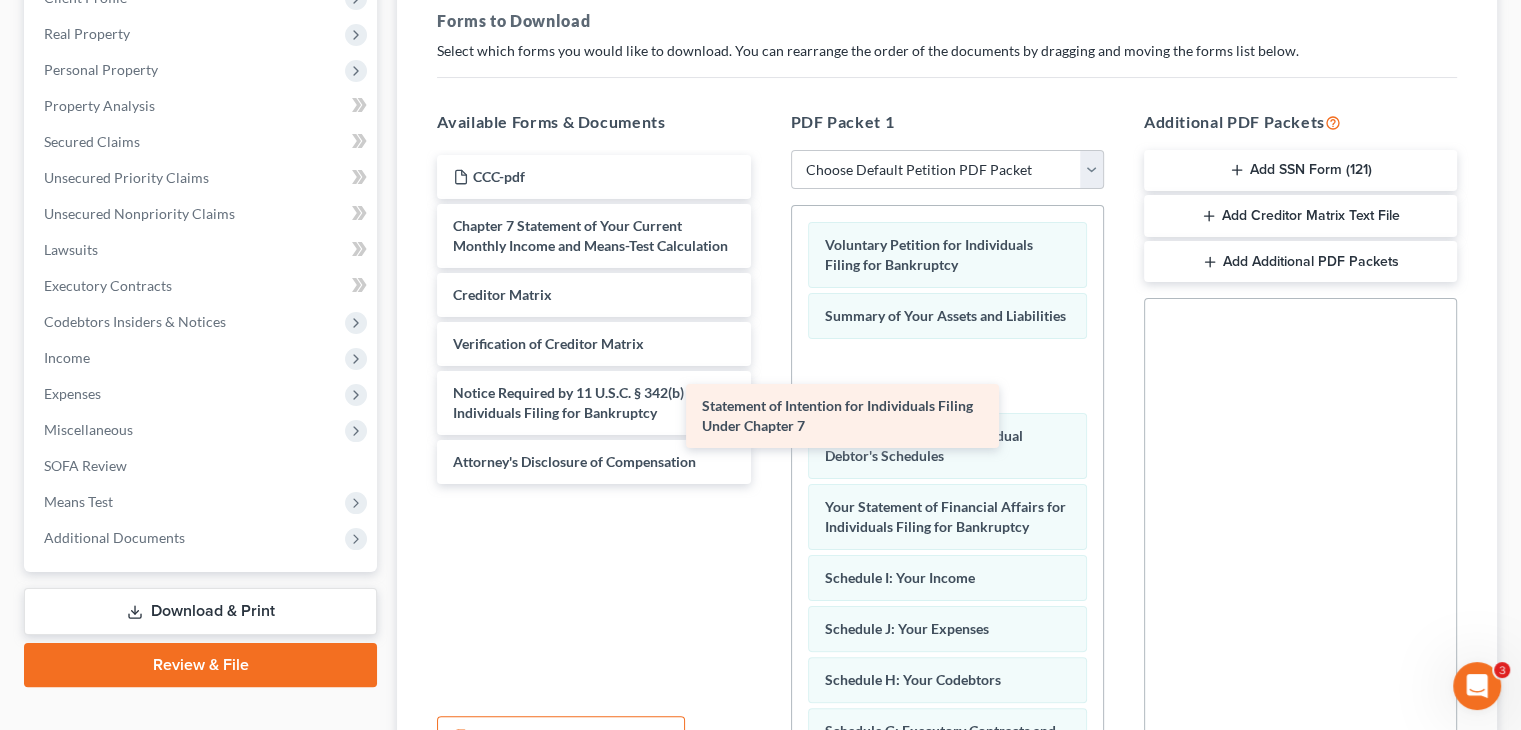 drag, startPoint x: 631, startPoint y: 242, endPoint x: 878, endPoint y: 409, distance: 298.15768 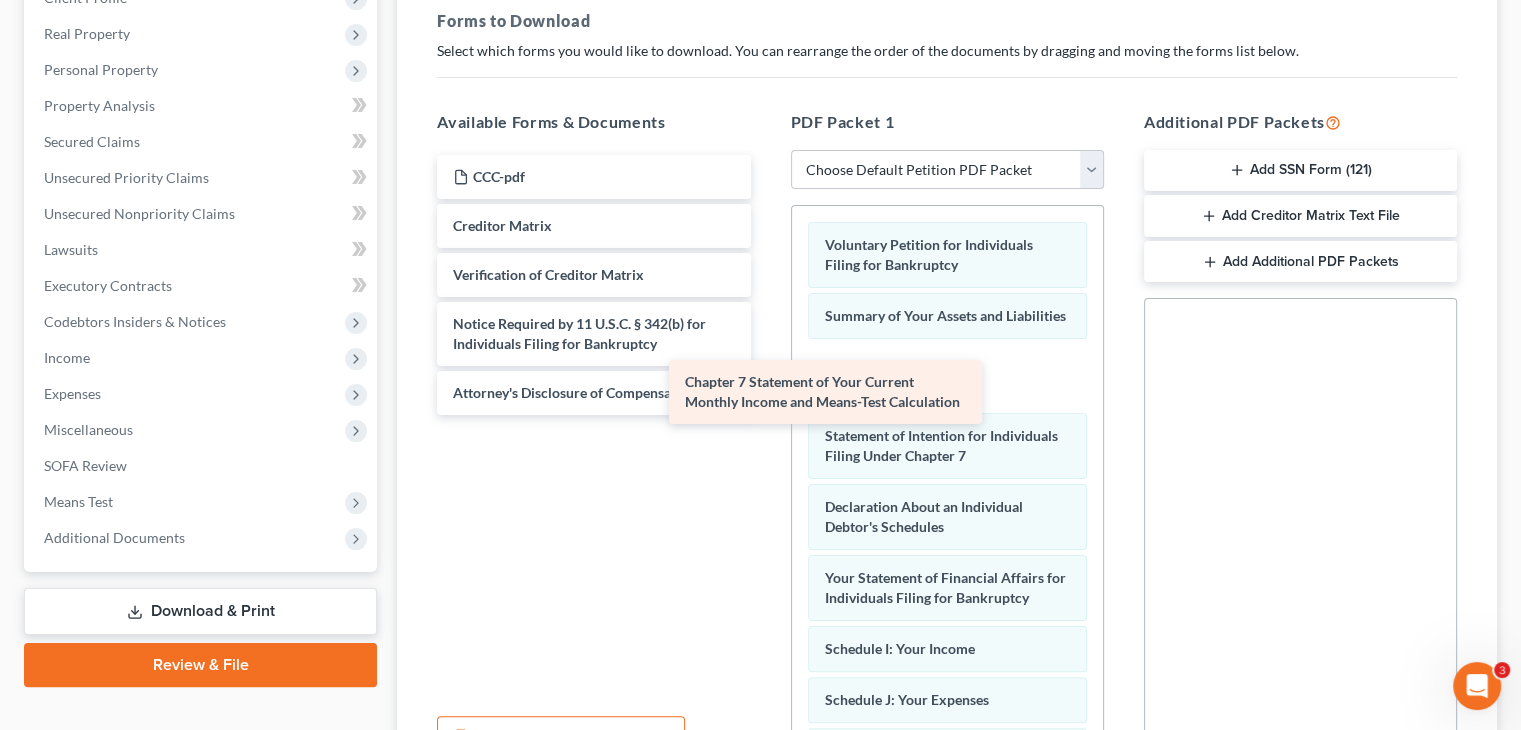 drag, startPoint x: 632, startPoint y: 241, endPoint x: 909, endPoint y: 443, distance: 342.83087 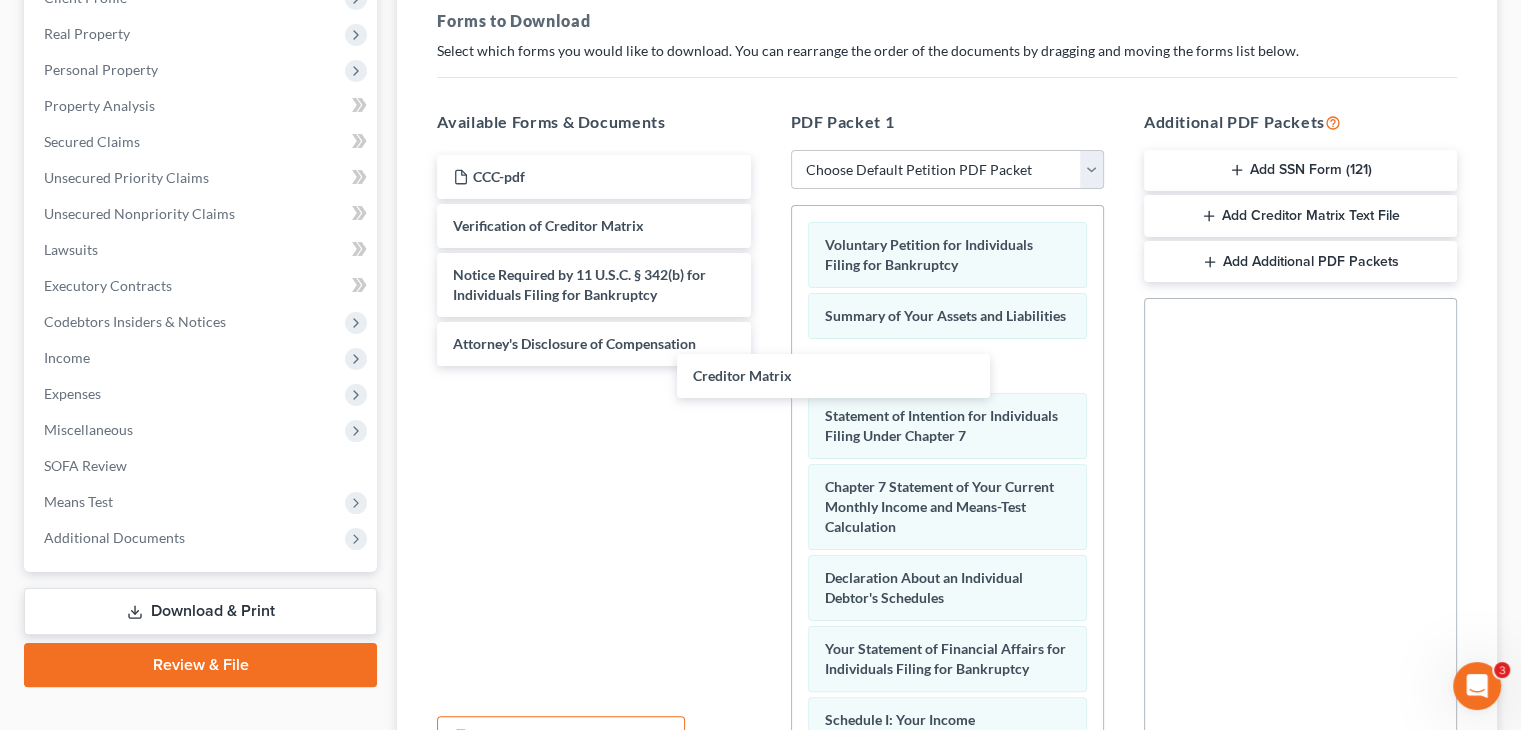 drag, startPoint x: 632, startPoint y: 223, endPoint x: 902, endPoint y: 389, distance: 316.94794 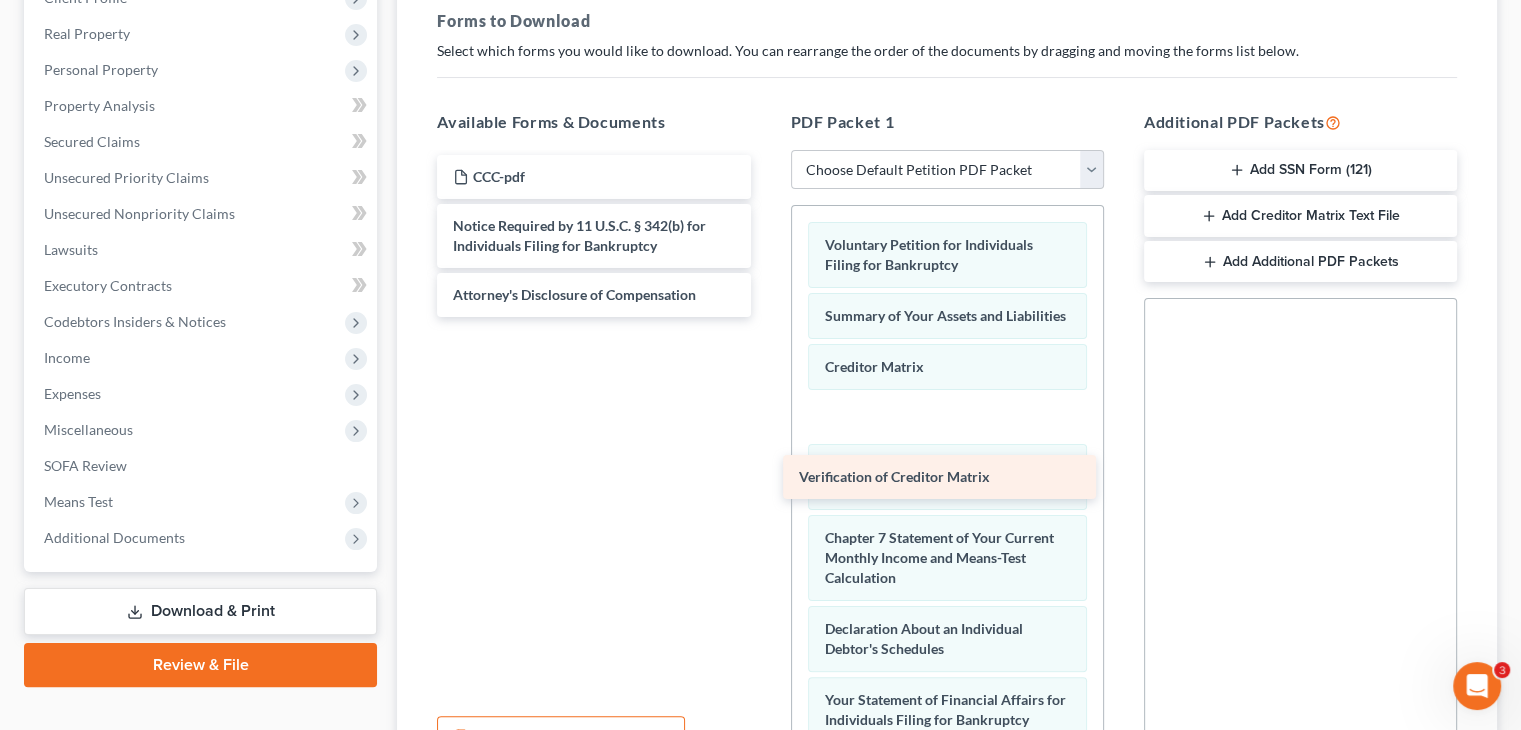 drag, startPoint x: 613, startPoint y: 231, endPoint x: 953, endPoint y: 476, distance: 419.07635 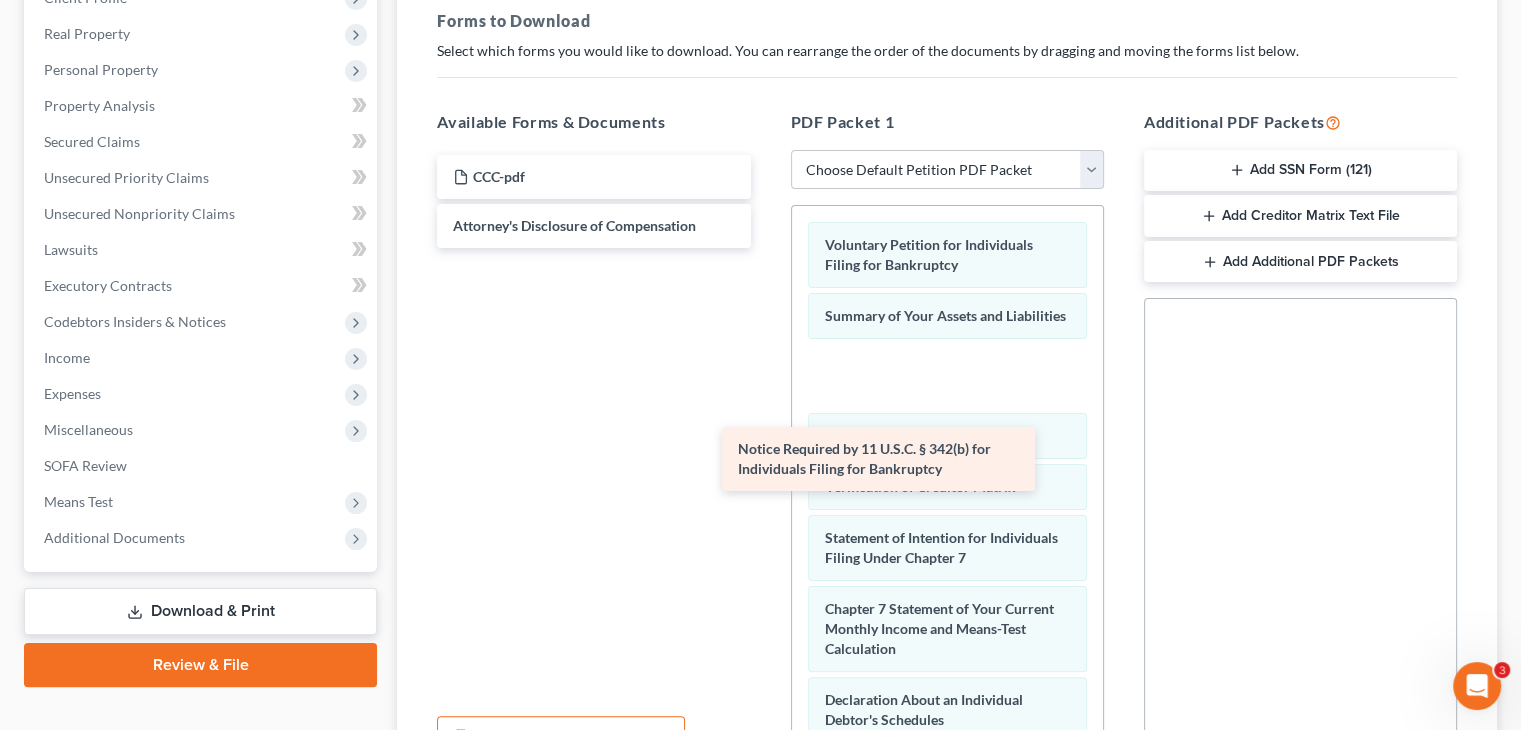drag, startPoint x: 640, startPoint y: 226, endPoint x: 917, endPoint y: 435, distance: 347.00143 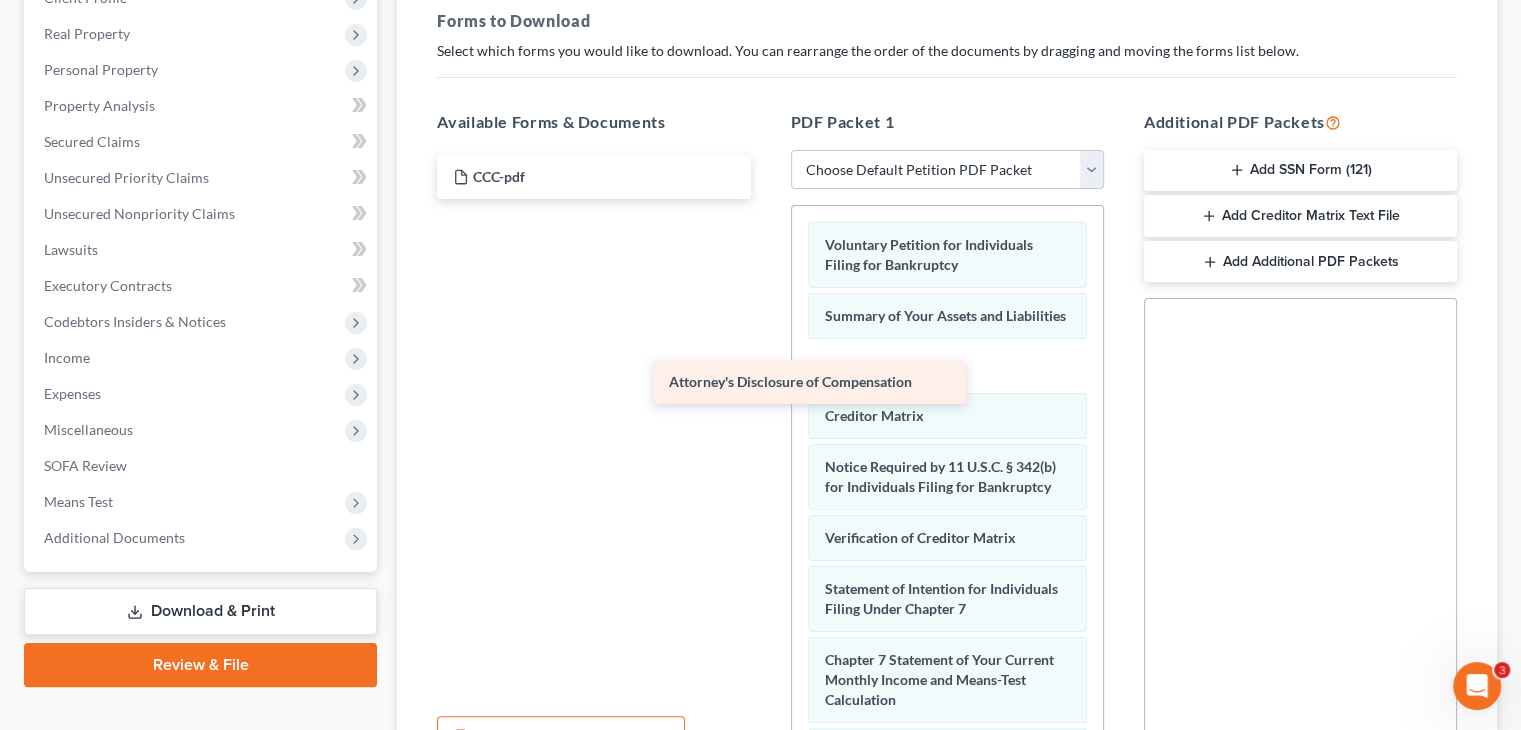 drag, startPoint x: 644, startPoint y: 230, endPoint x: 984, endPoint y: 482, distance: 423.20682 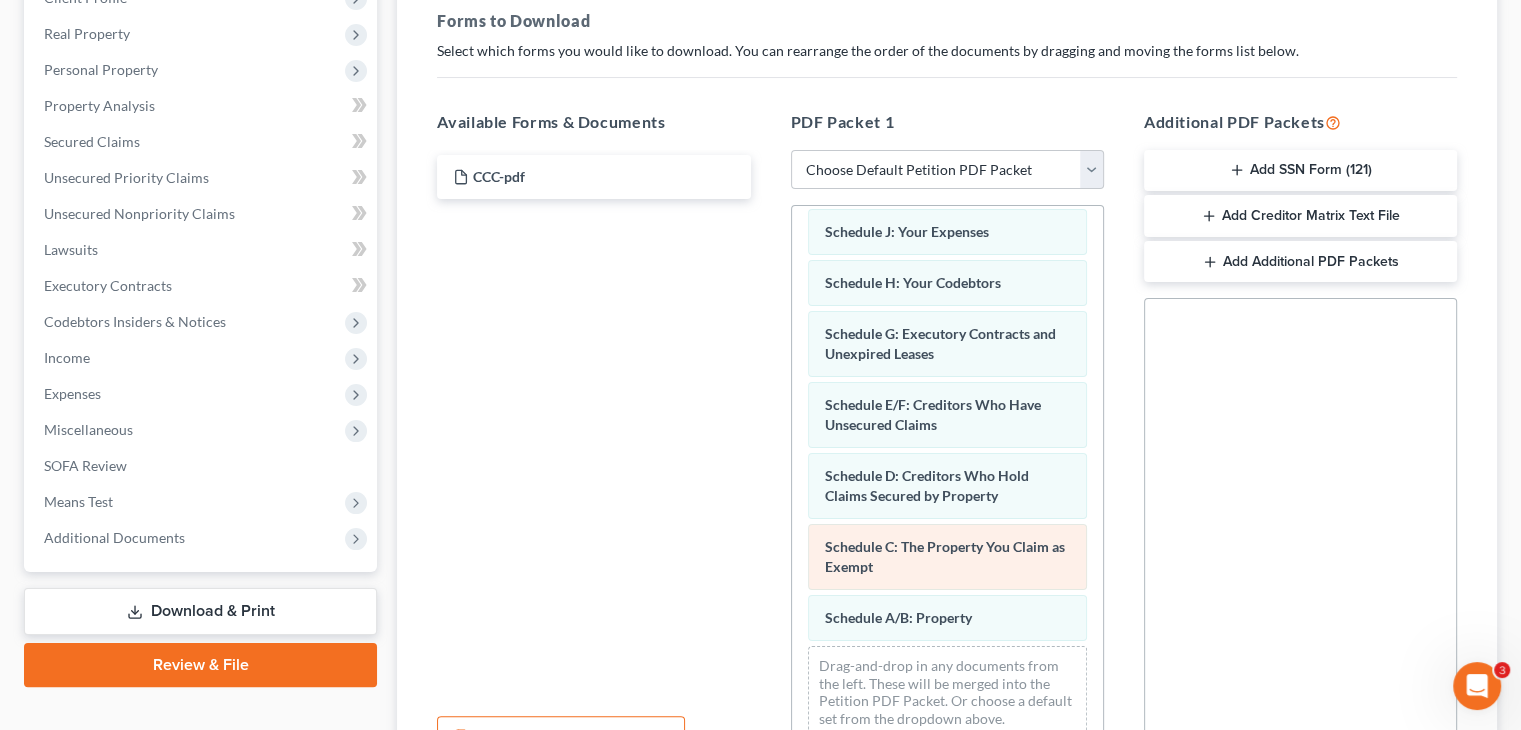 scroll, scrollTop: 745, scrollLeft: 0, axis: vertical 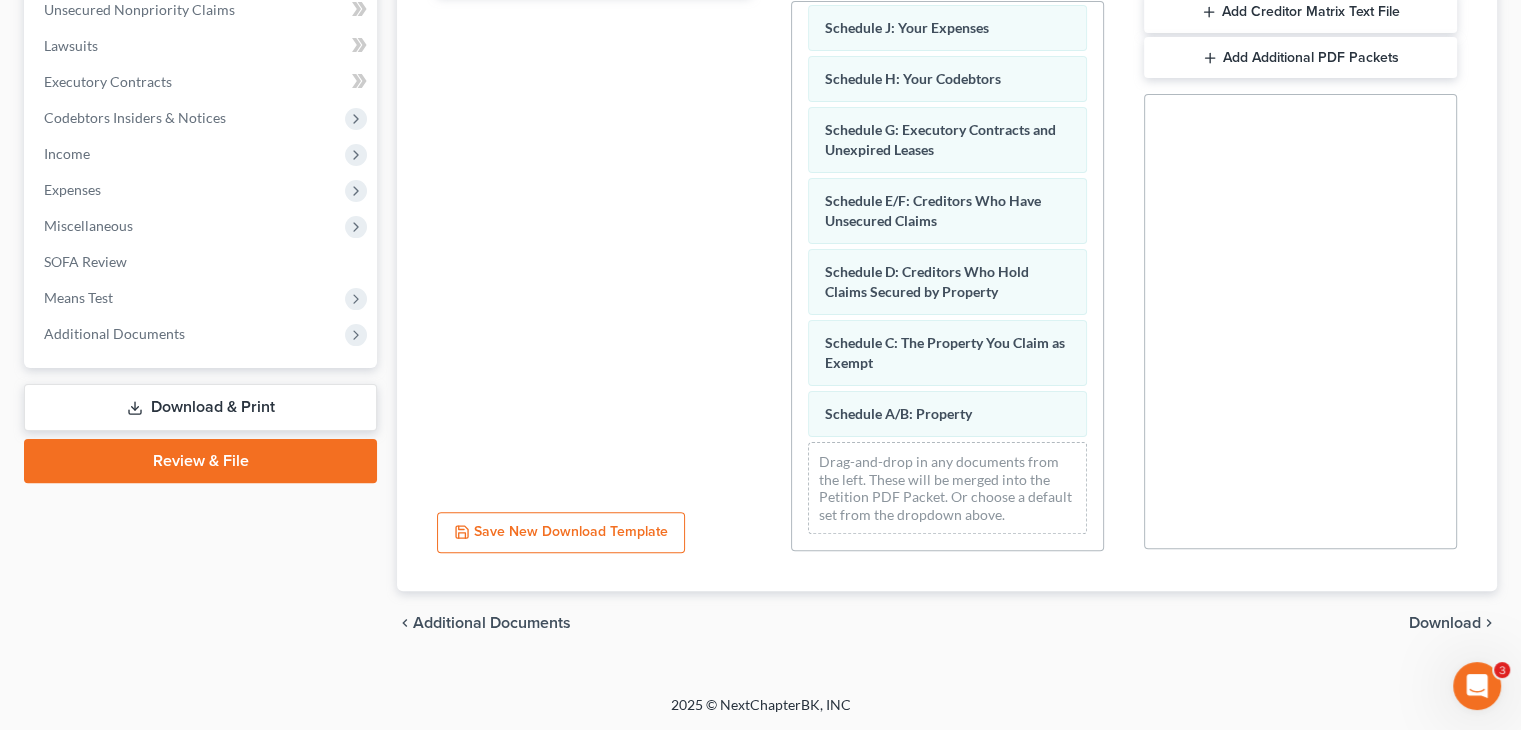 drag, startPoint x: 611, startPoint y: 527, endPoint x: 828, endPoint y: 499, distance: 218.799 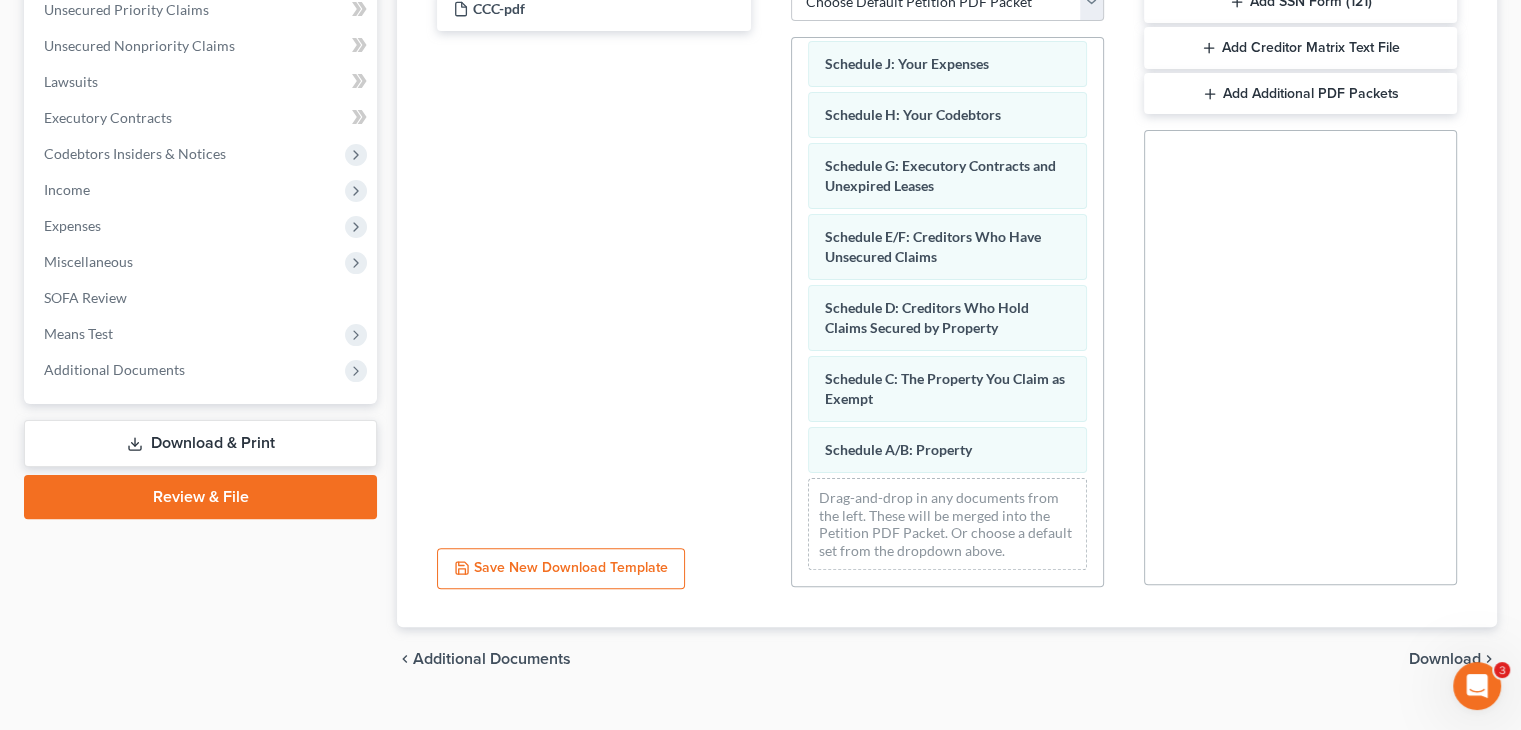 scroll, scrollTop: 504, scrollLeft: 0, axis: vertical 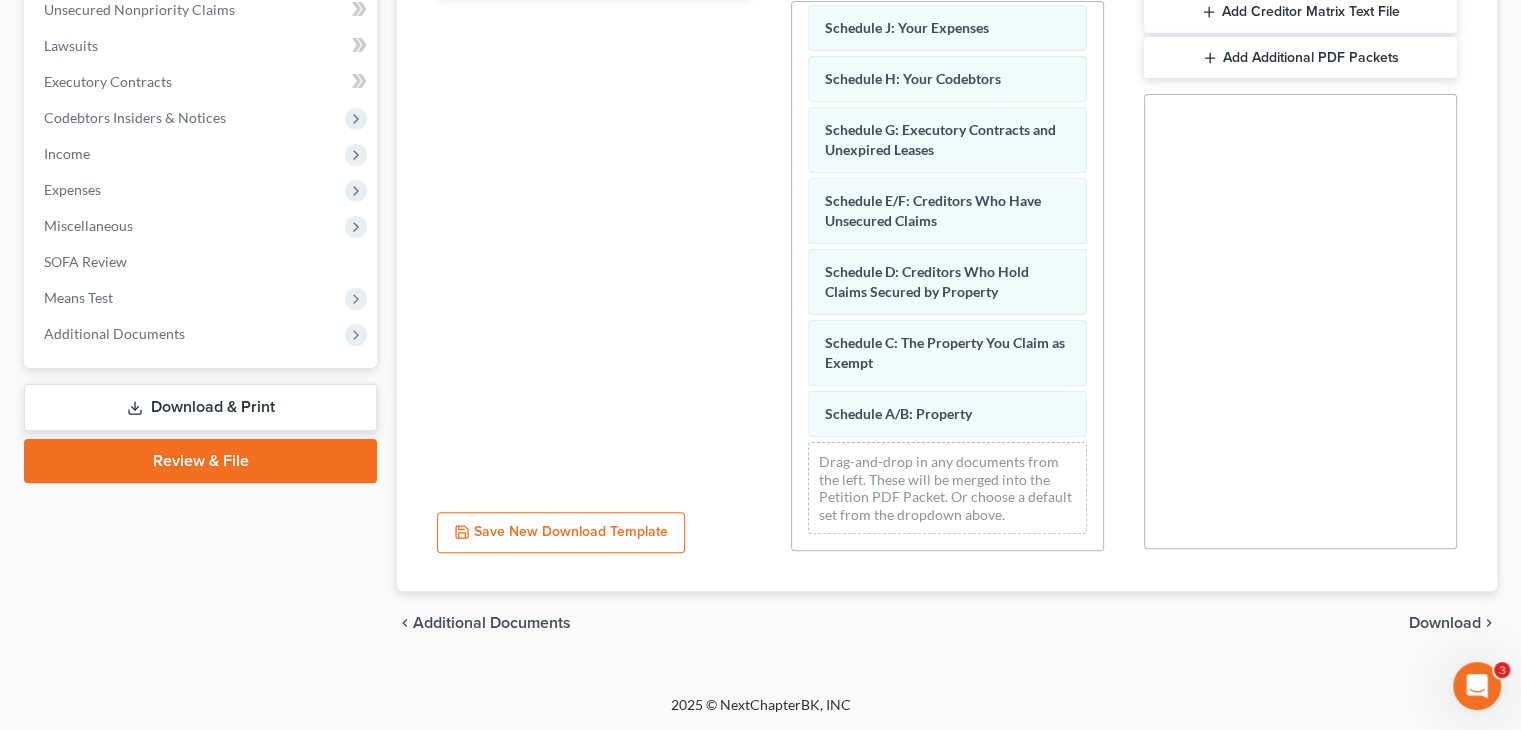 click on "Download" at bounding box center (1445, 623) 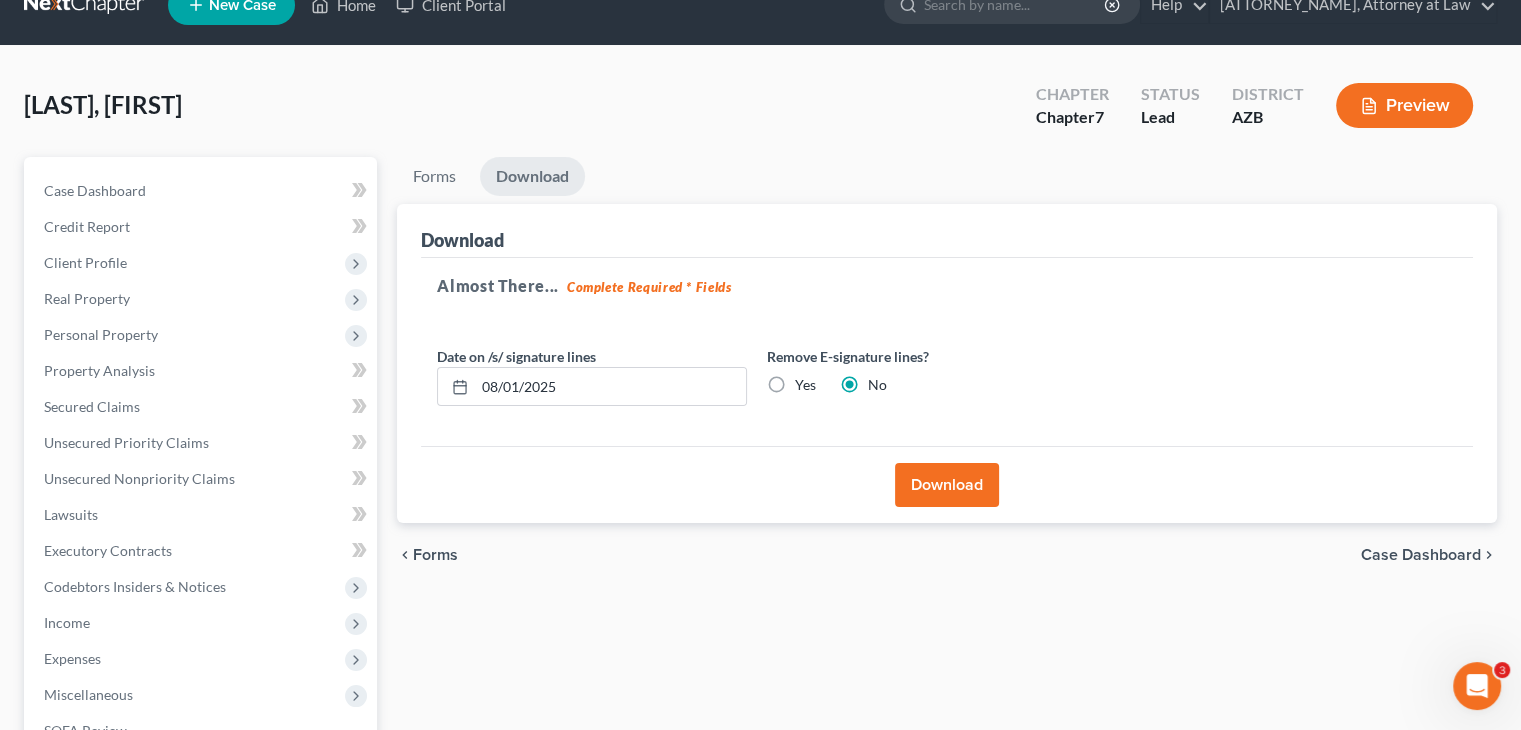 scroll, scrollTop: 32, scrollLeft: 0, axis: vertical 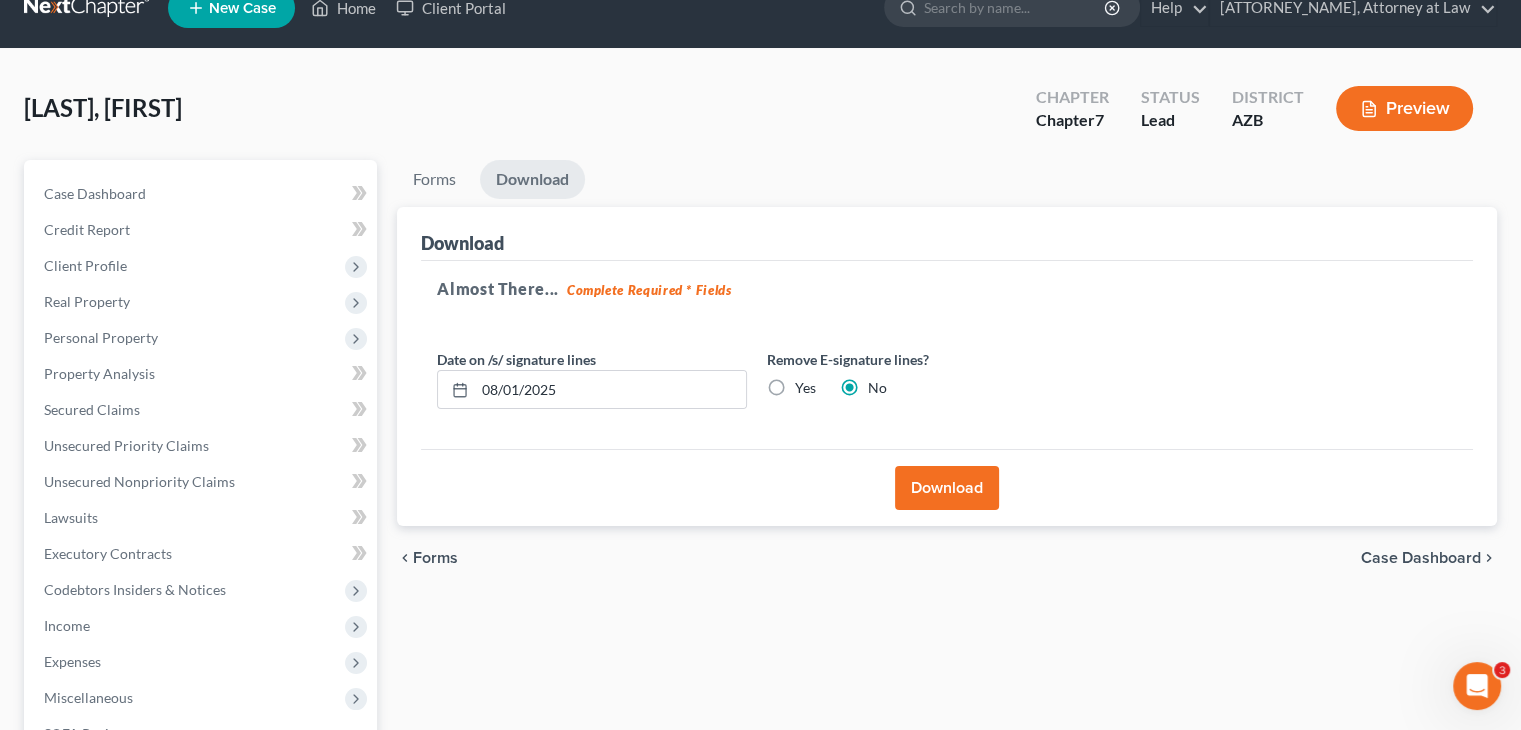 click on "Download" at bounding box center [947, 488] 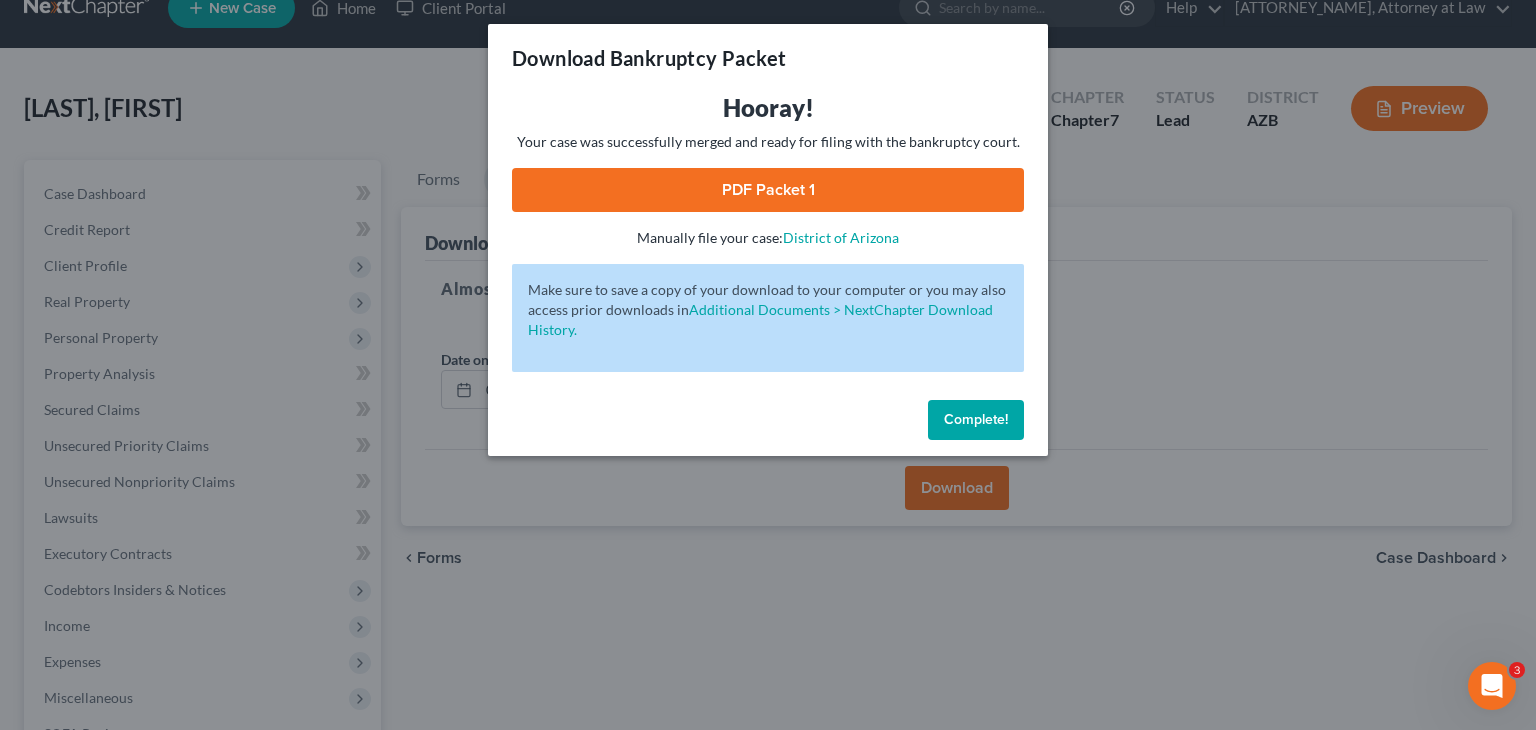 click on "PDF Packet 1" at bounding box center (768, 190) 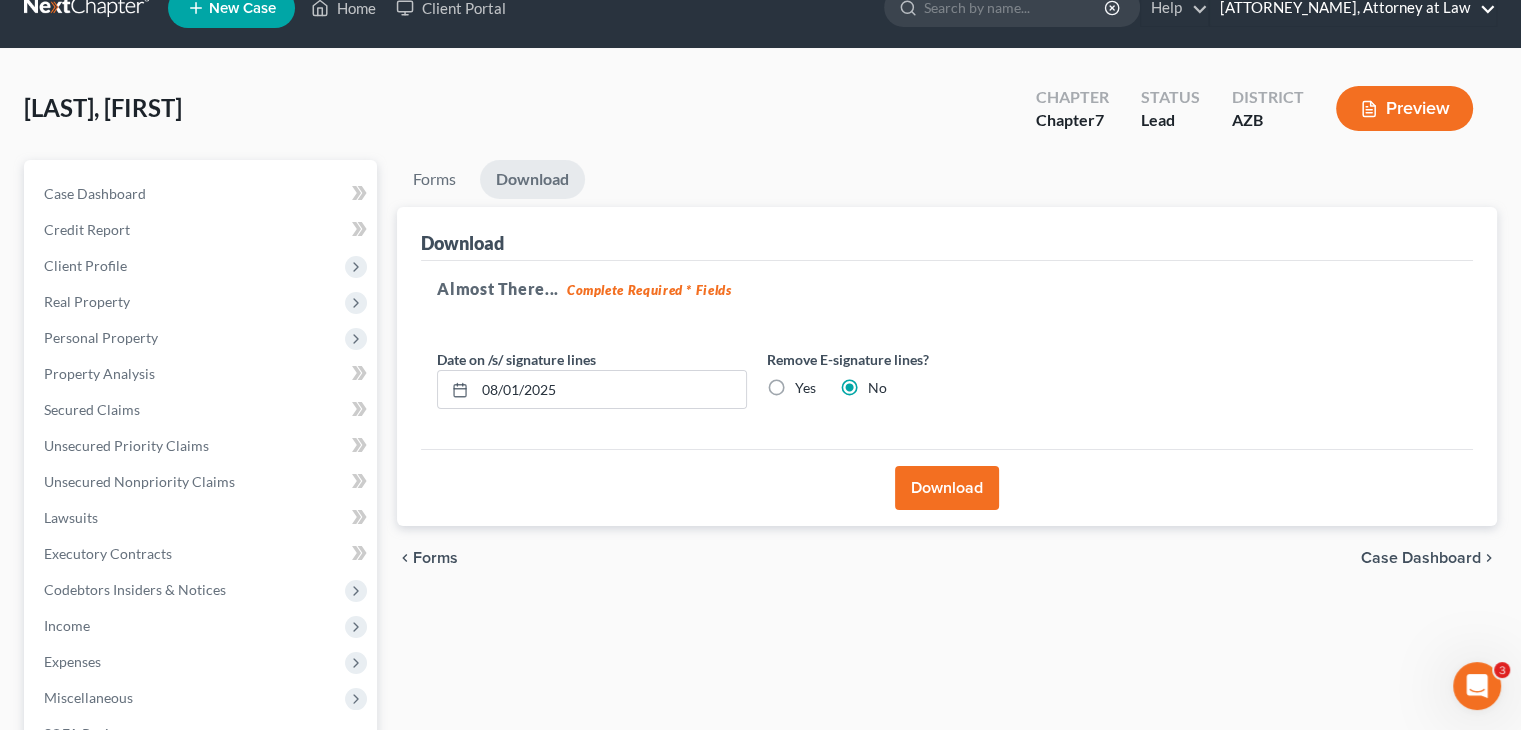 click on "[ATTORNEY_NAME], Attorney at Law" at bounding box center (1353, 8) 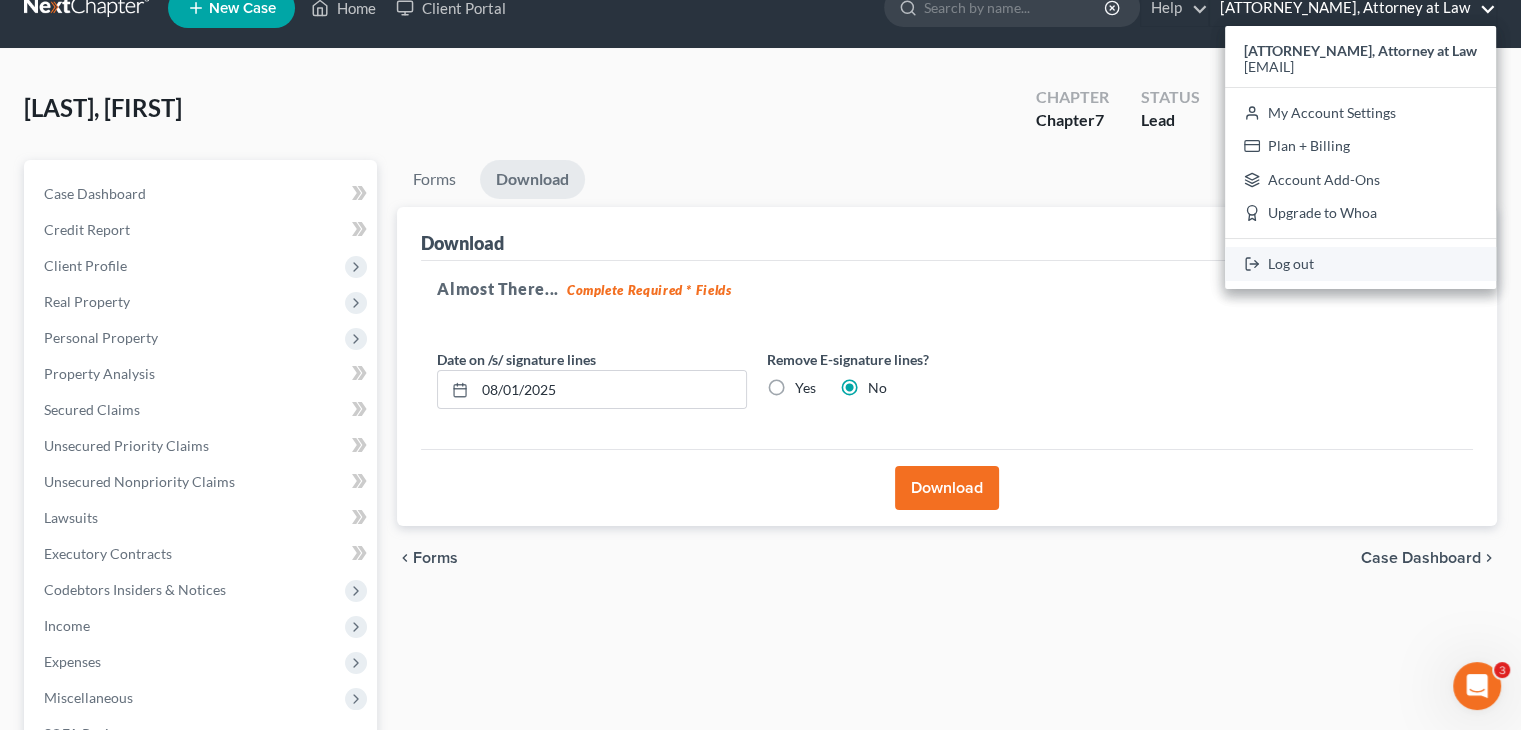 drag, startPoint x: 1277, startPoint y: 266, endPoint x: 1266, endPoint y: 258, distance: 13.601471 